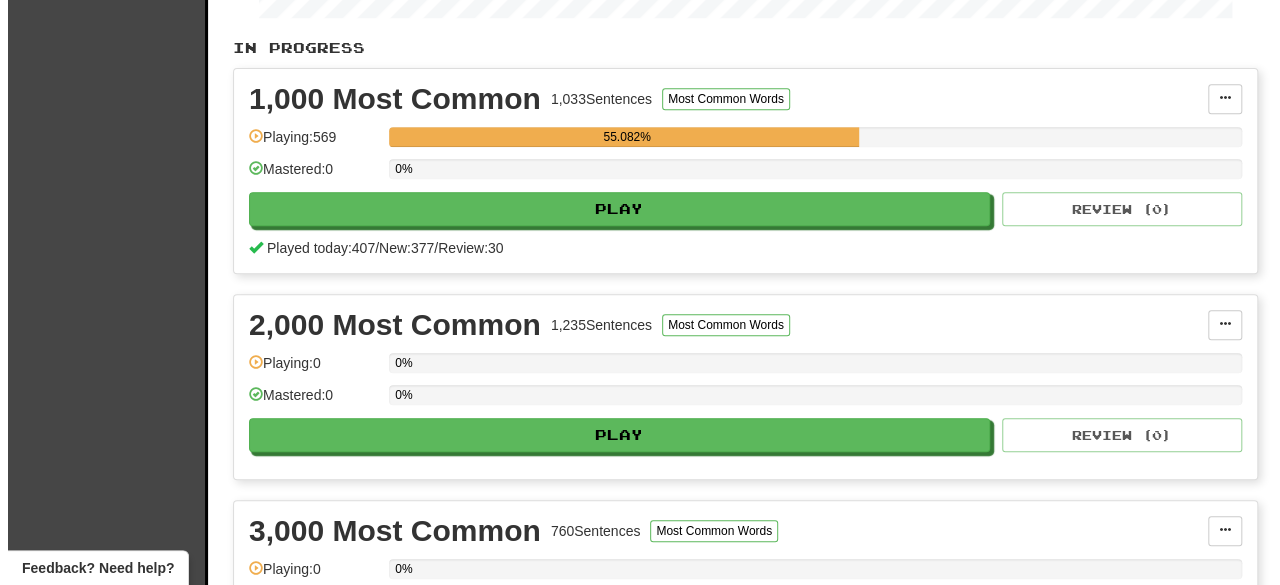 scroll, scrollTop: 403, scrollLeft: 0, axis: vertical 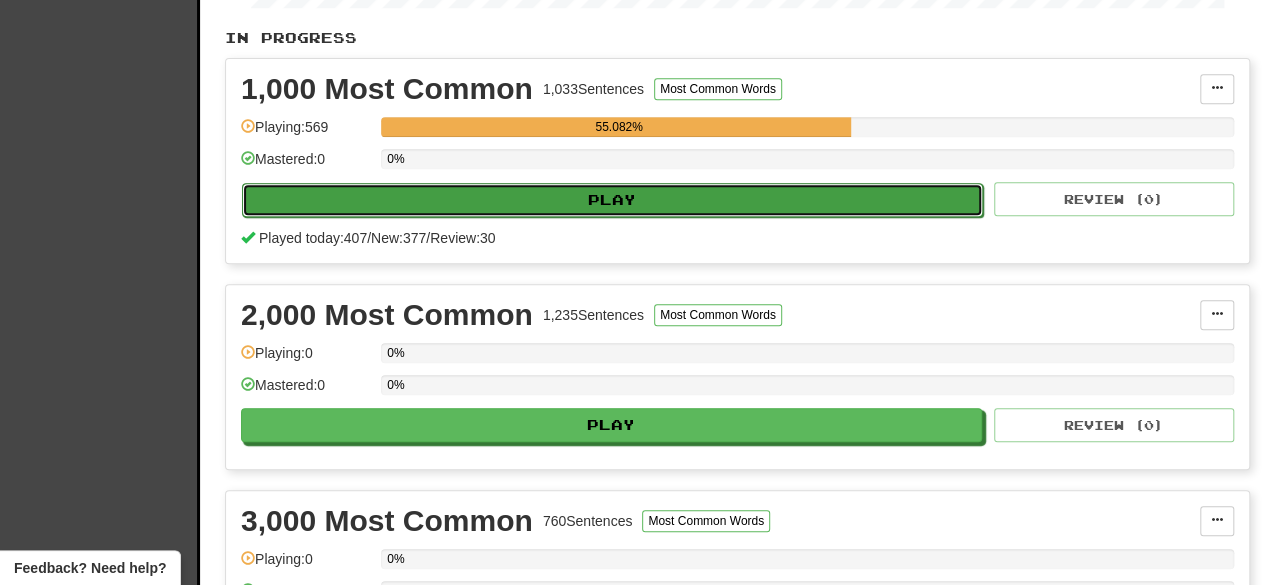 click on "Play" at bounding box center [612, 200] 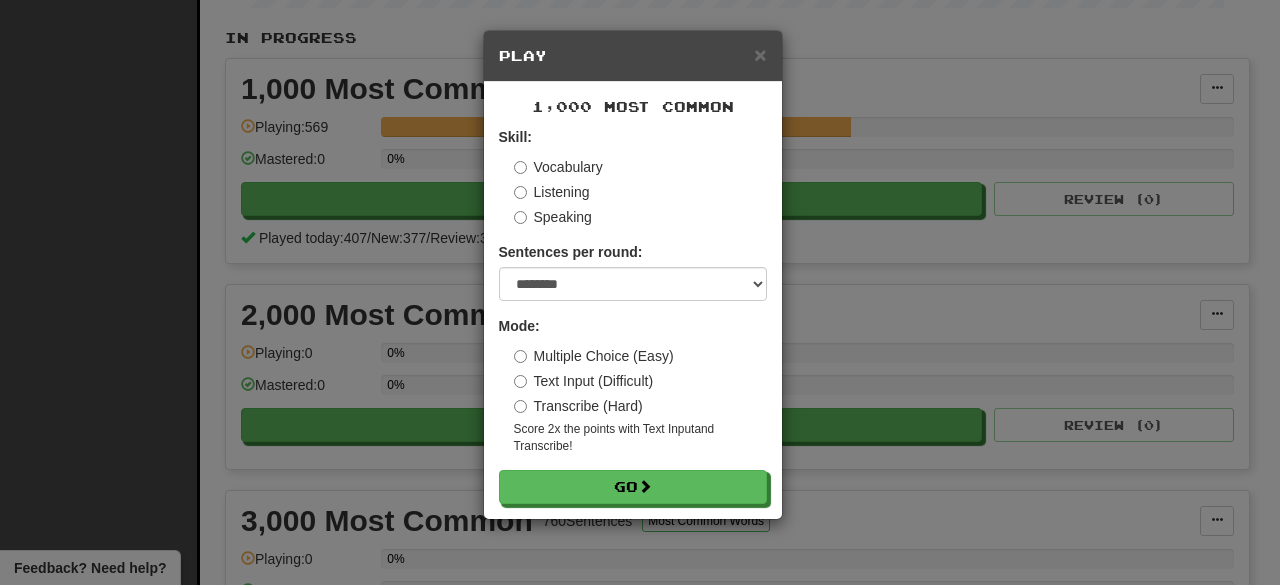 click on "Speaking" at bounding box center [553, 217] 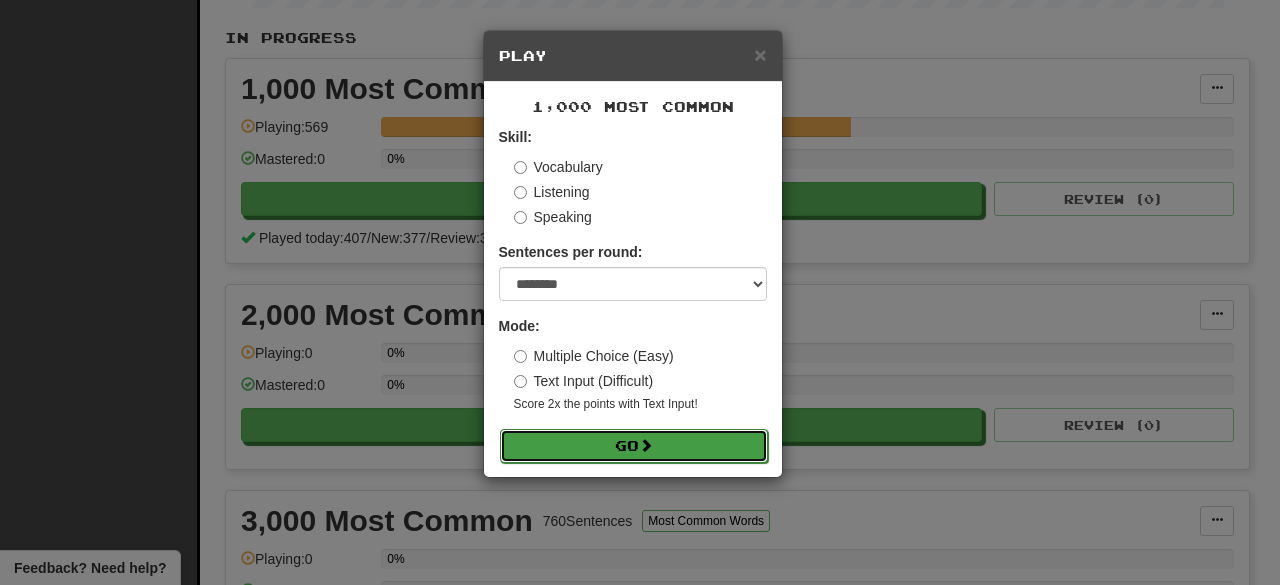 click on "Go" at bounding box center [634, 446] 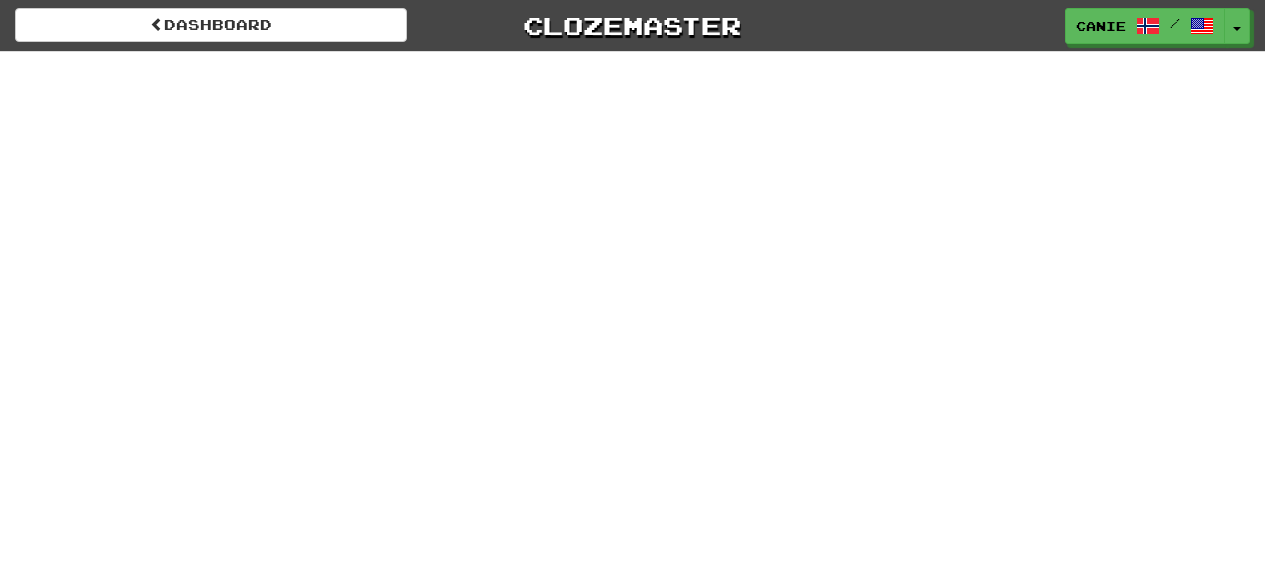 scroll, scrollTop: 0, scrollLeft: 0, axis: both 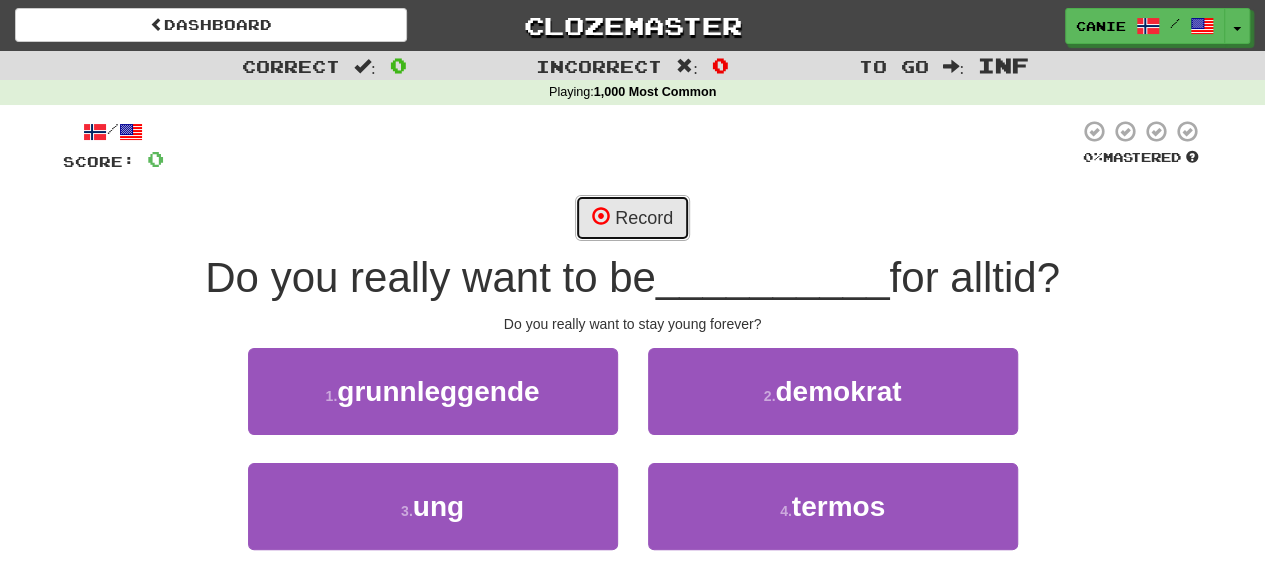 click on "Record" at bounding box center [632, 218] 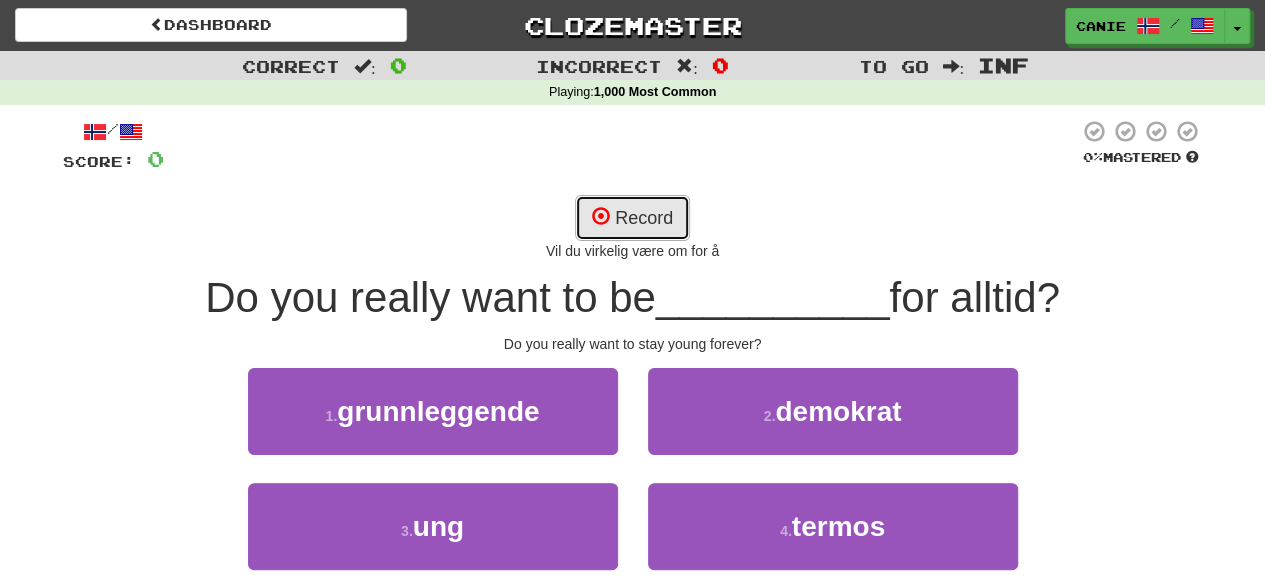 click on "Record" at bounding box center (632, 218) 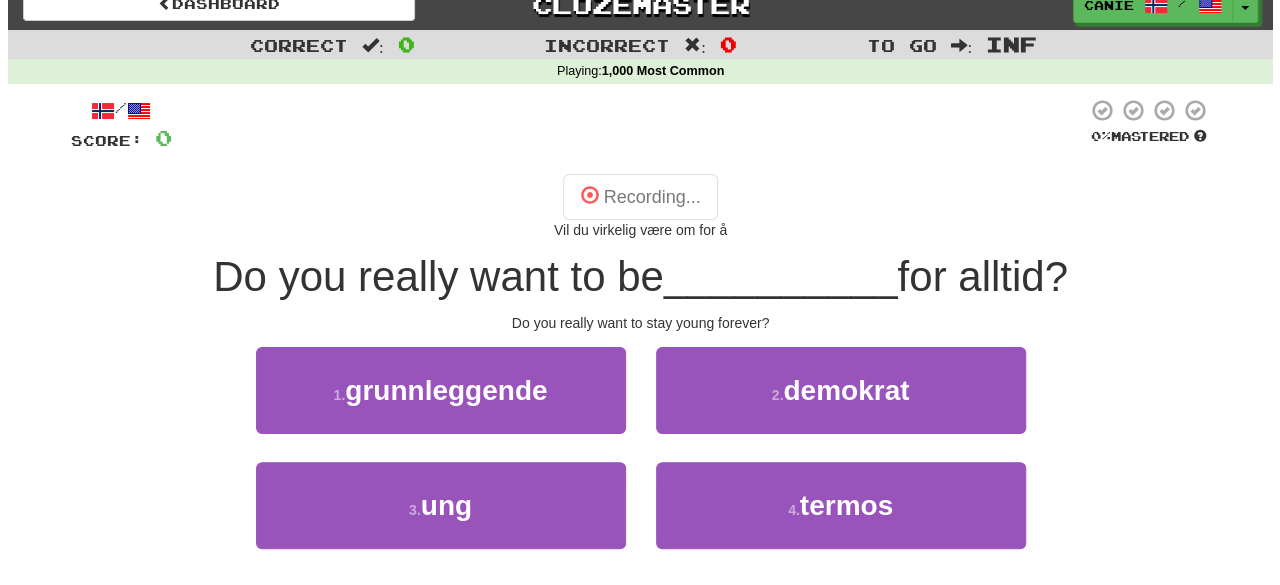 scroll, scrollTop: 22, scrollLeft: 0, axis: vertical 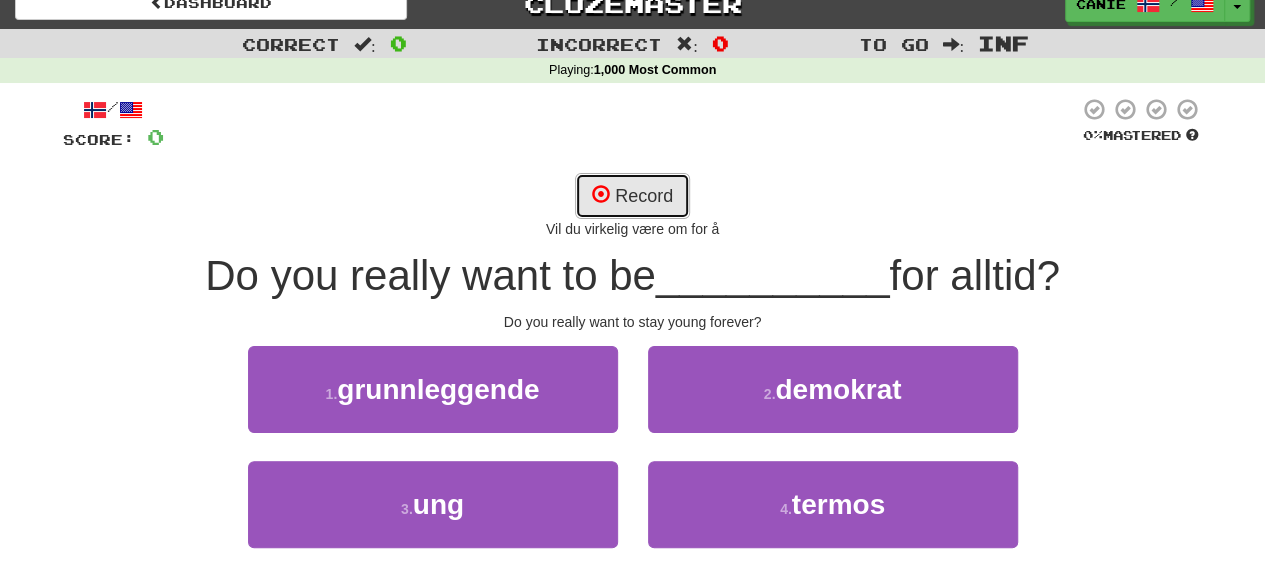click on "Record" at bounding box center [632, 196] 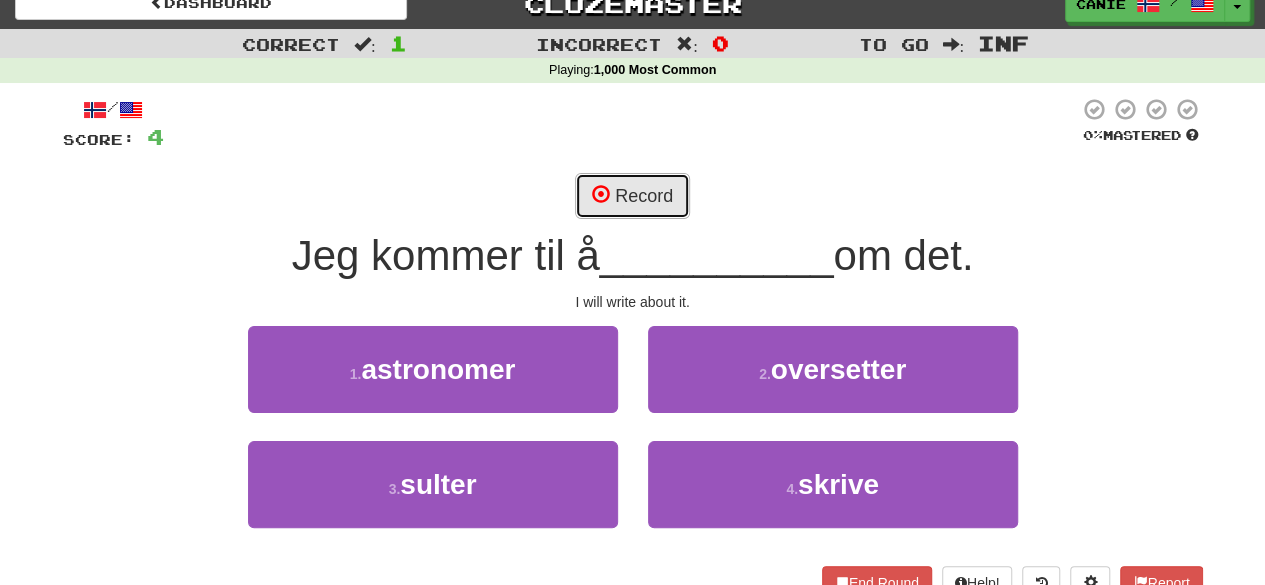 click on "Record" at bounding box center [632, 196] 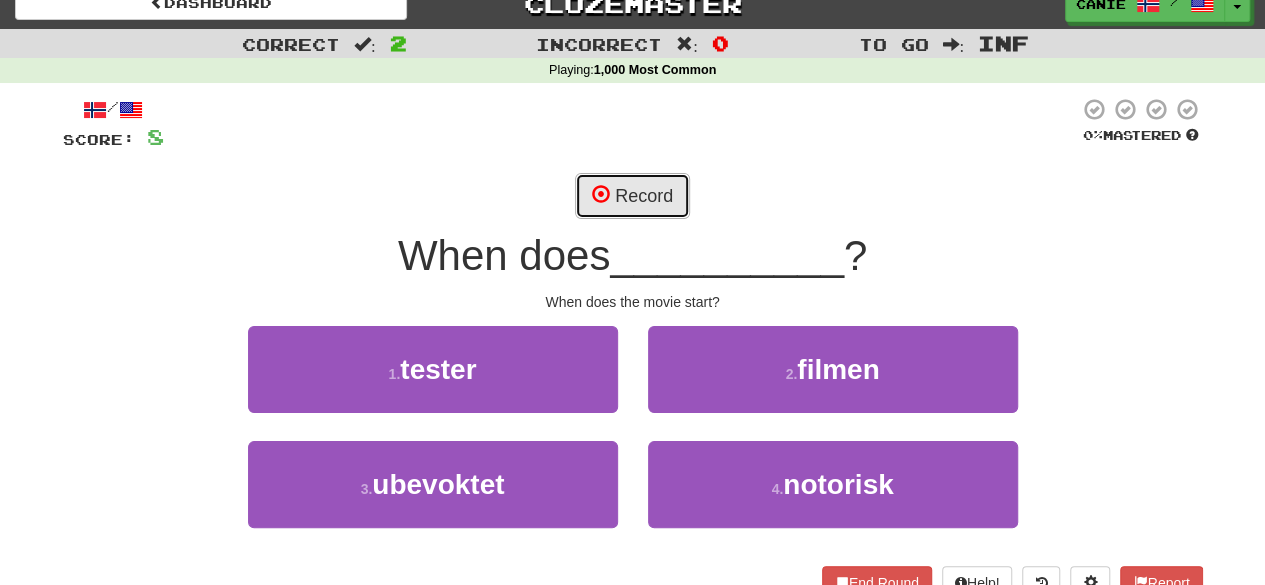 click on "Record" at bounding box center [632, 196] 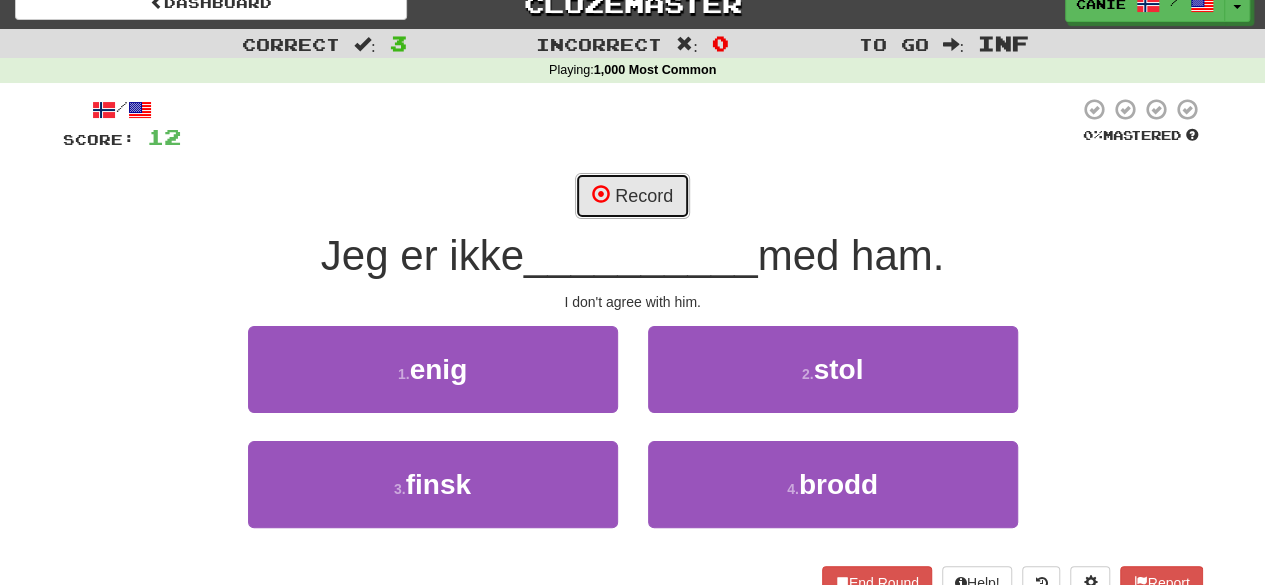 click on "Record" at bounding box center (632, 196) 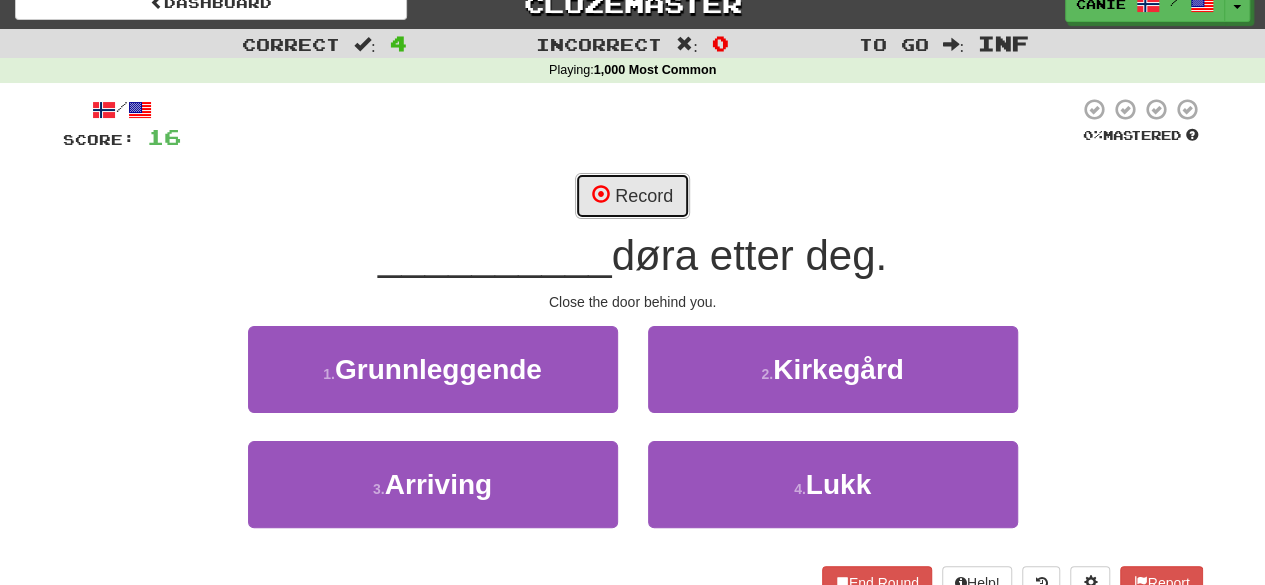 click on "Record" at bounding box center [632, 196] 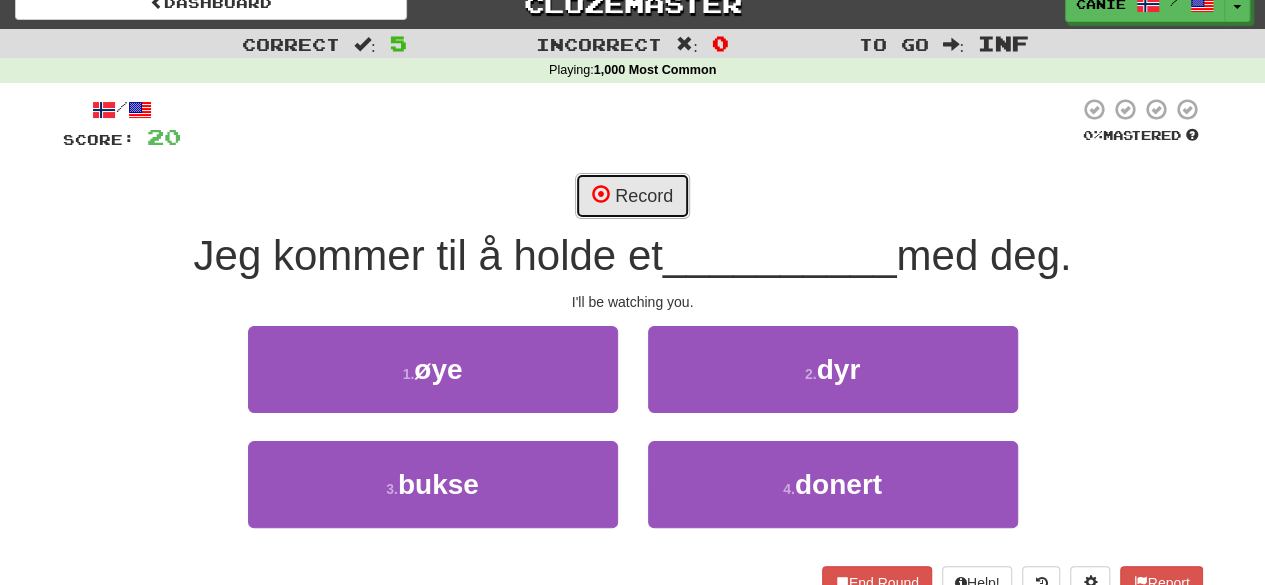 click on "Record" at bounding box center [632, 196] 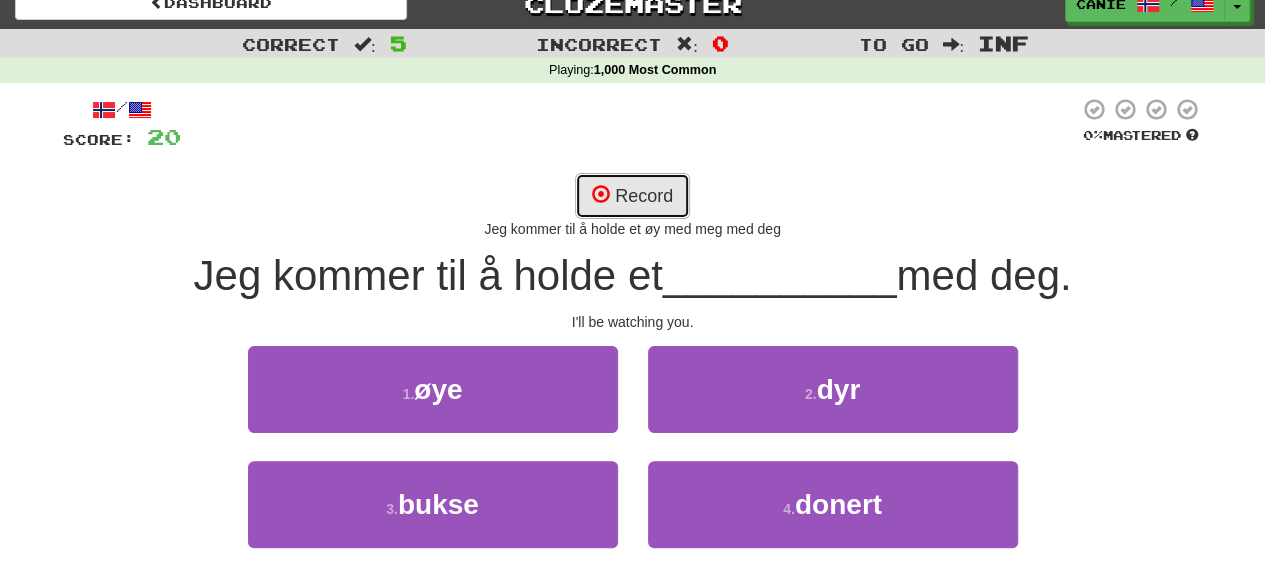 click on "Record" at bounding box center [632, 196] 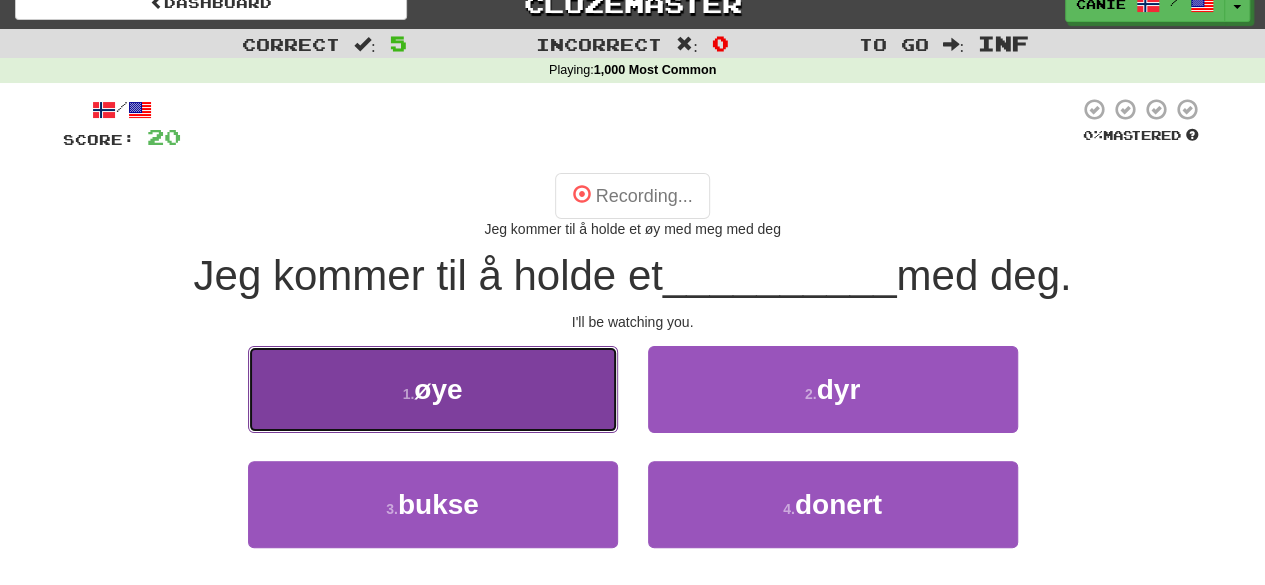 click on "1 .  øye" at bounding box center [433, 389] 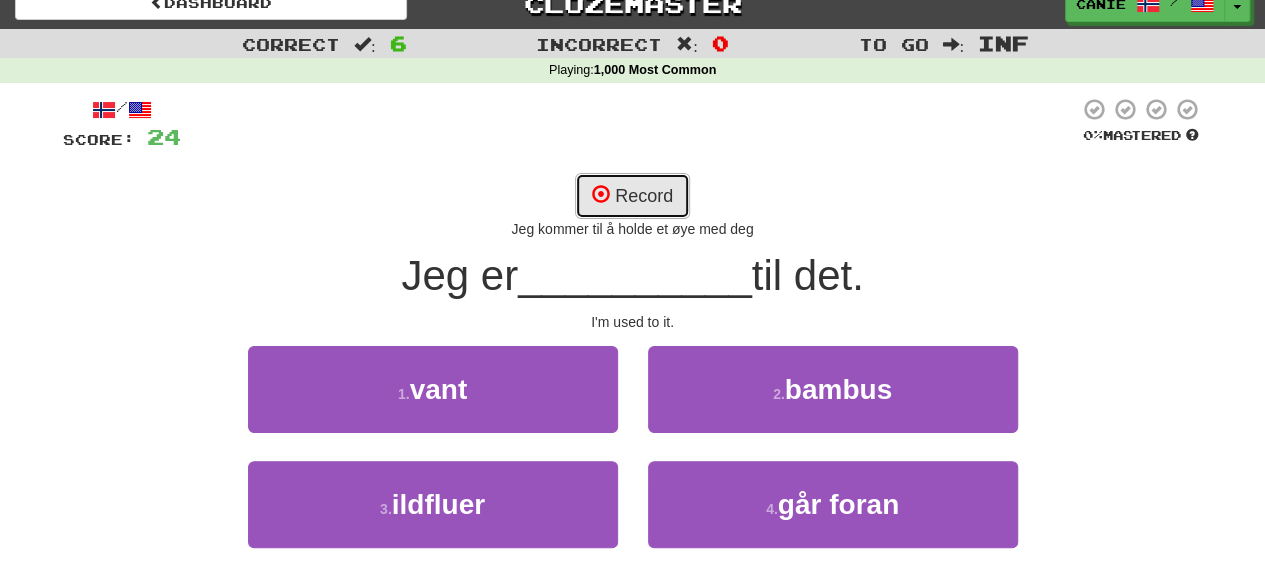 click on "Record" at bounding box center (632, 196) 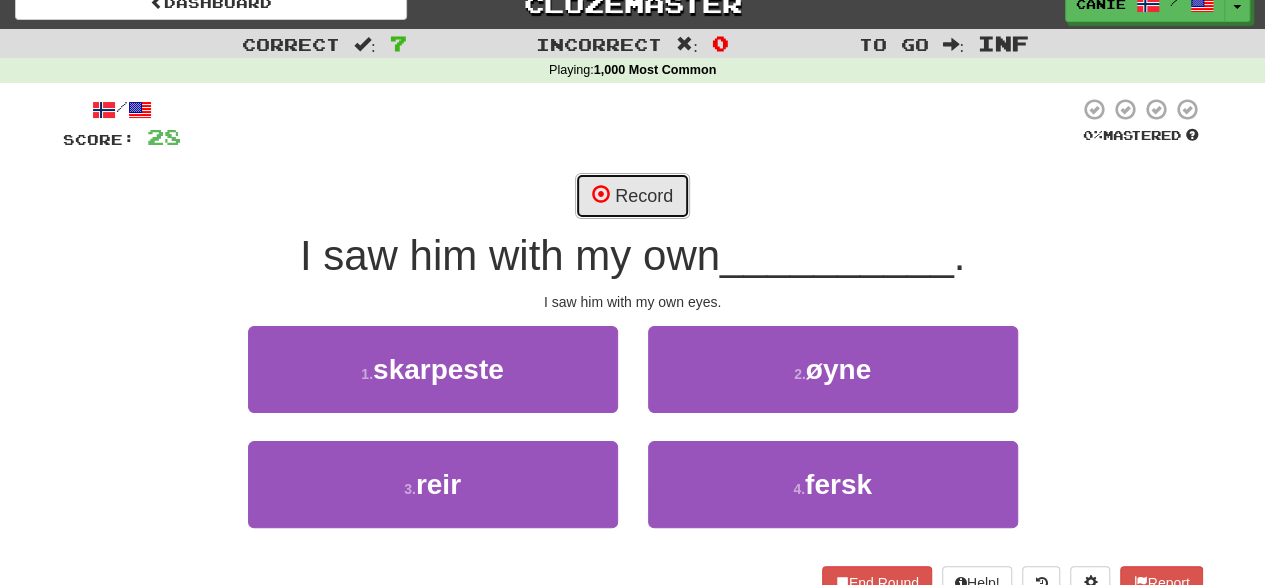 click on "Record" at bounding box center [632, 196] 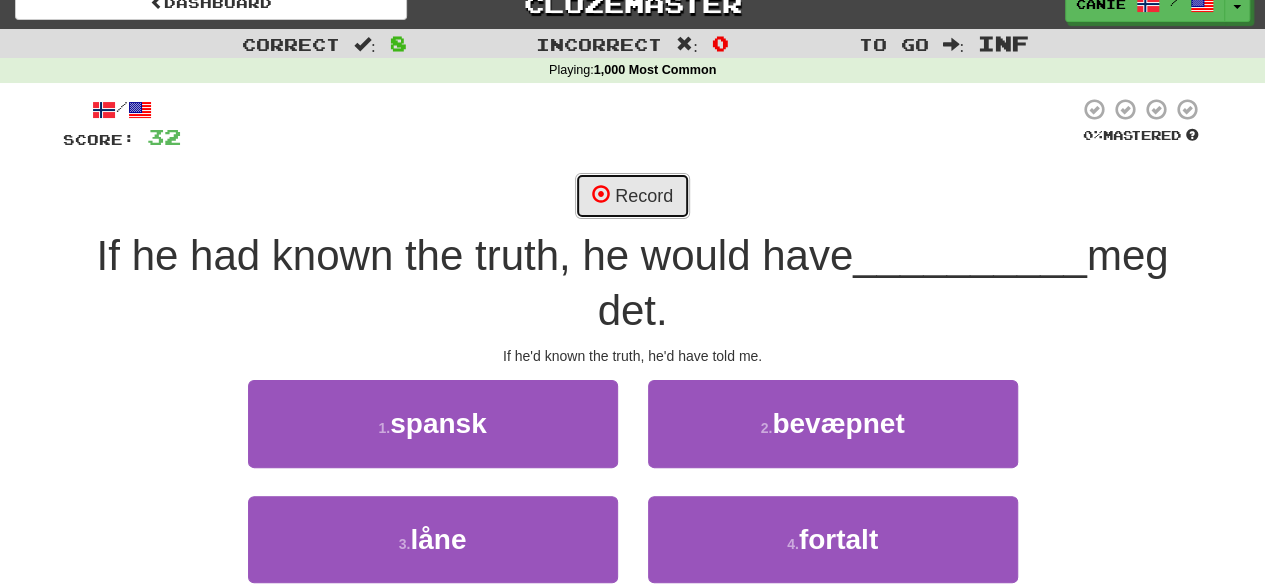 click on "Record" at bounding box center [632, 196] 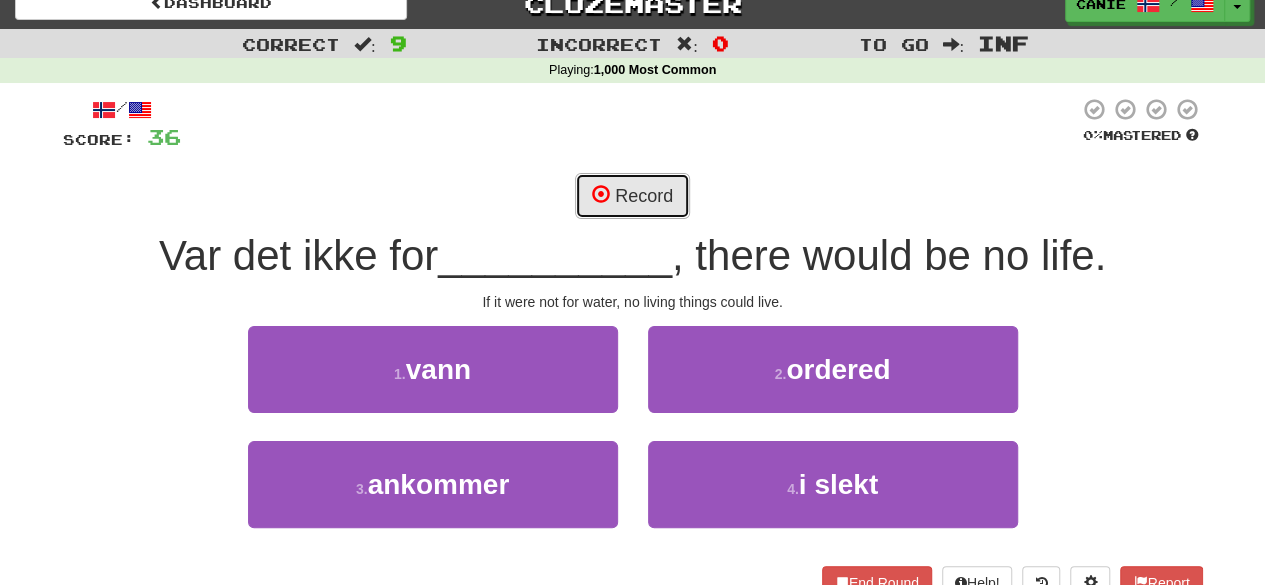 click on "Record" at bounding box center [632, 196] 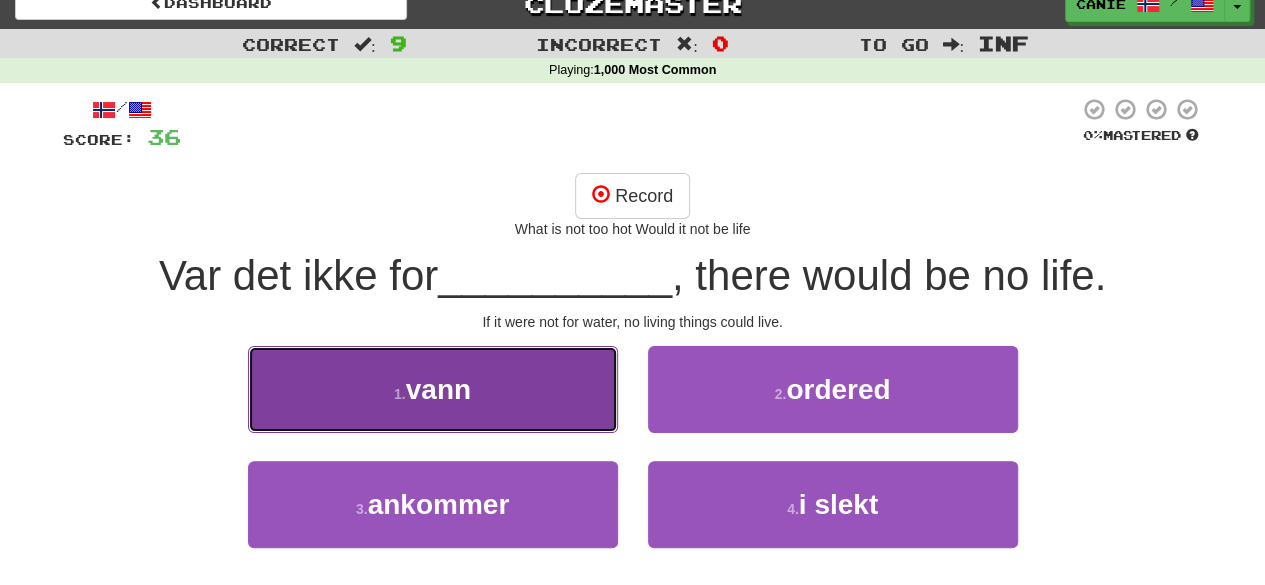 click on "1 .  vann" at bounding box center [433, 389] 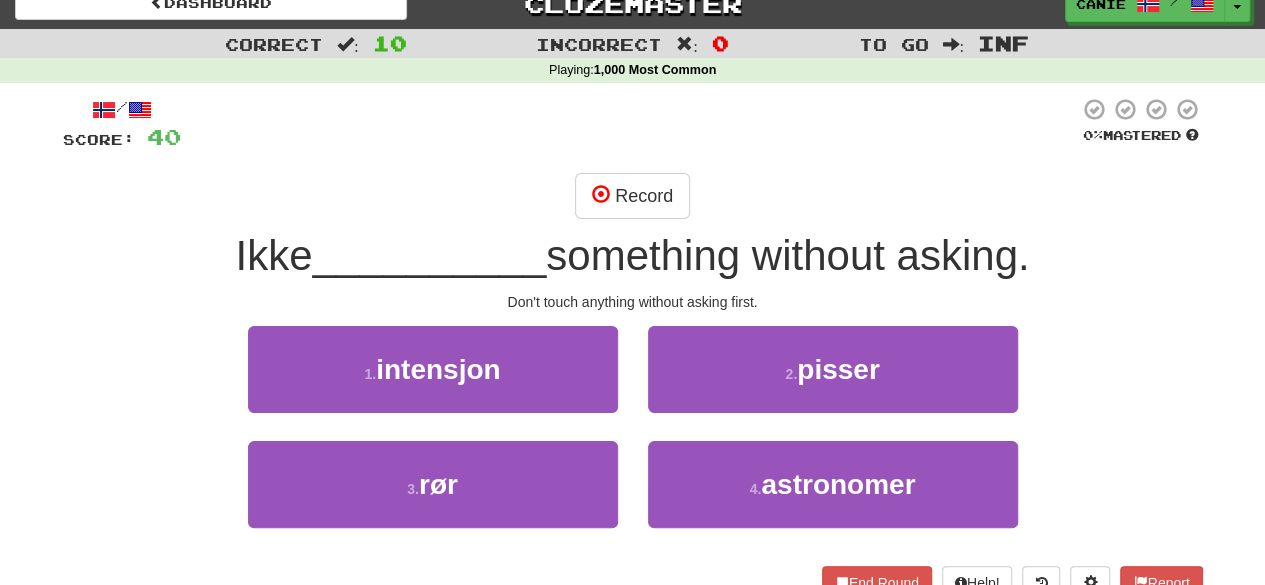 click on "3 .  rør" at bounding box center (433, 498) 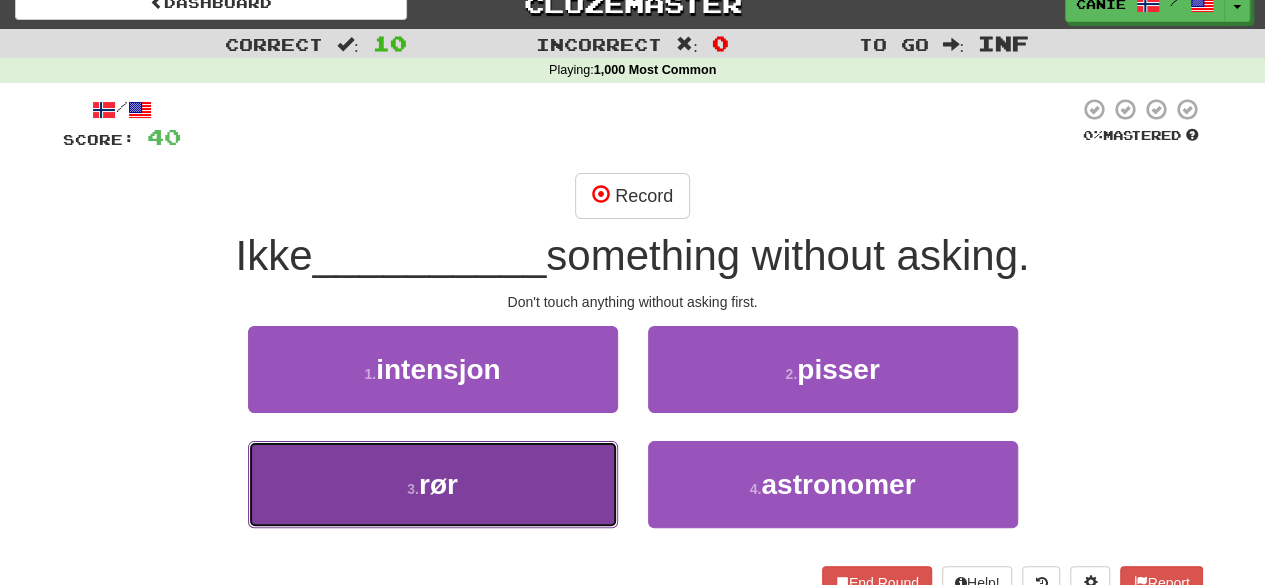 click on "3 .  rør" at bounding box center (433, 484) 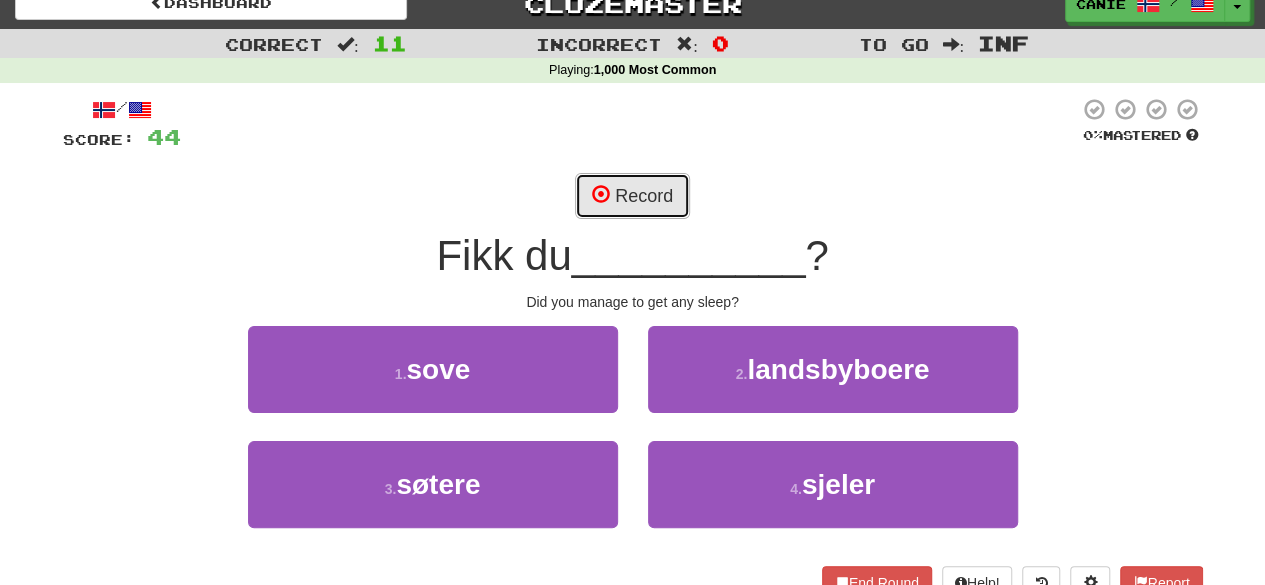 click on "Record" at bounding box center [632, 196] 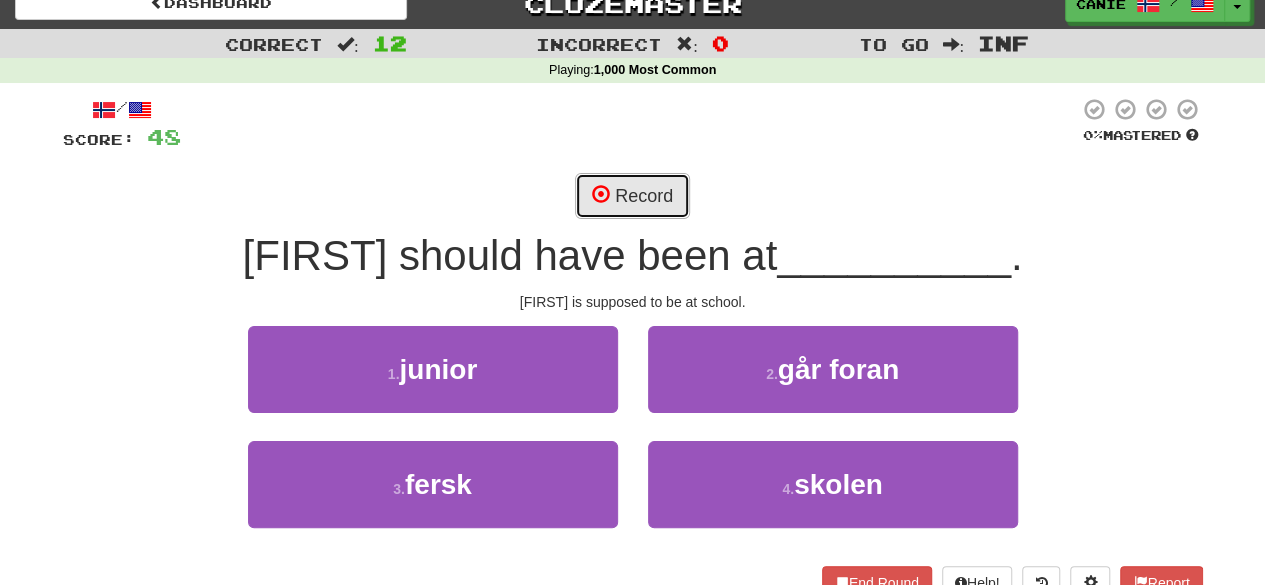 click on "Record" at bounding box center [632, 196] 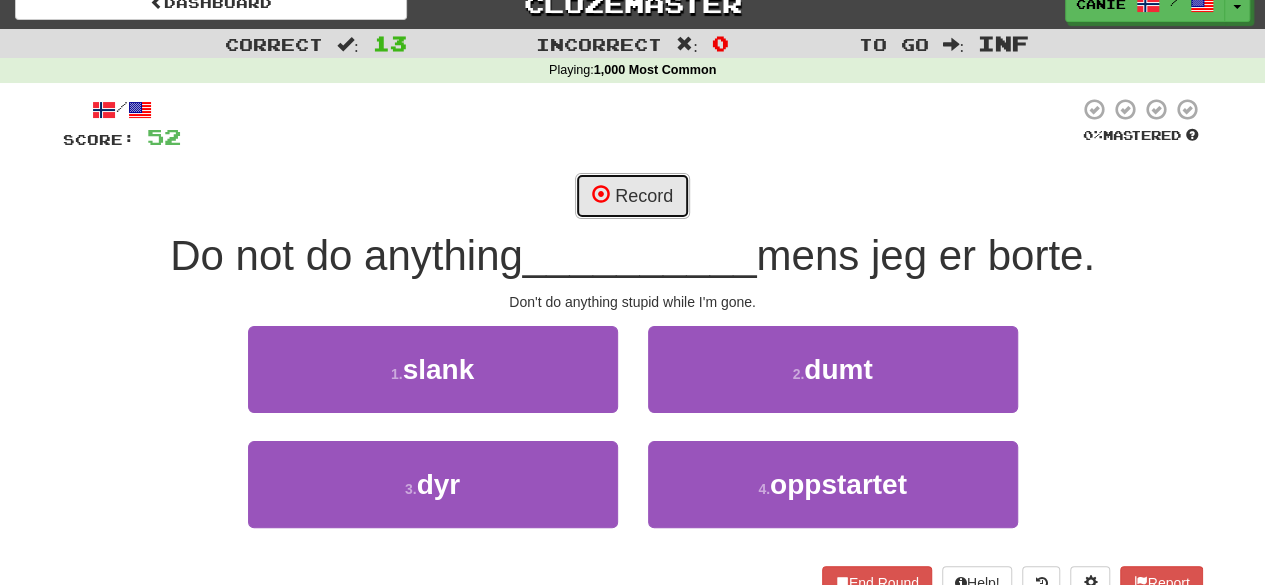 click on "Record" at bounding box center [632, 196] 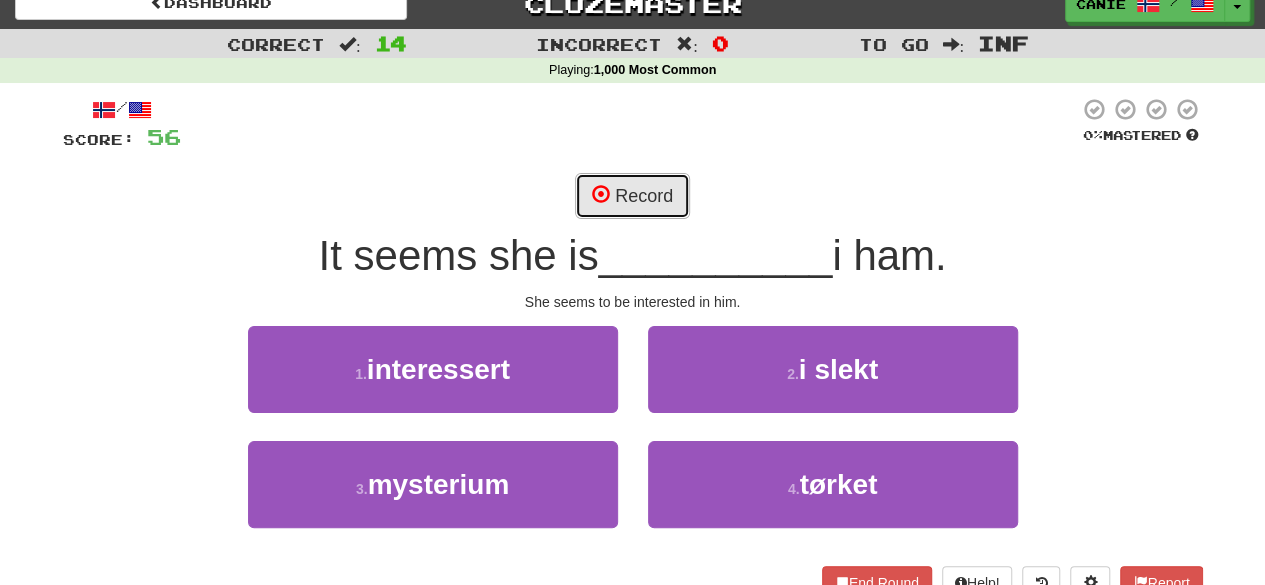 click on "Record" at bounding box center (632, 196) 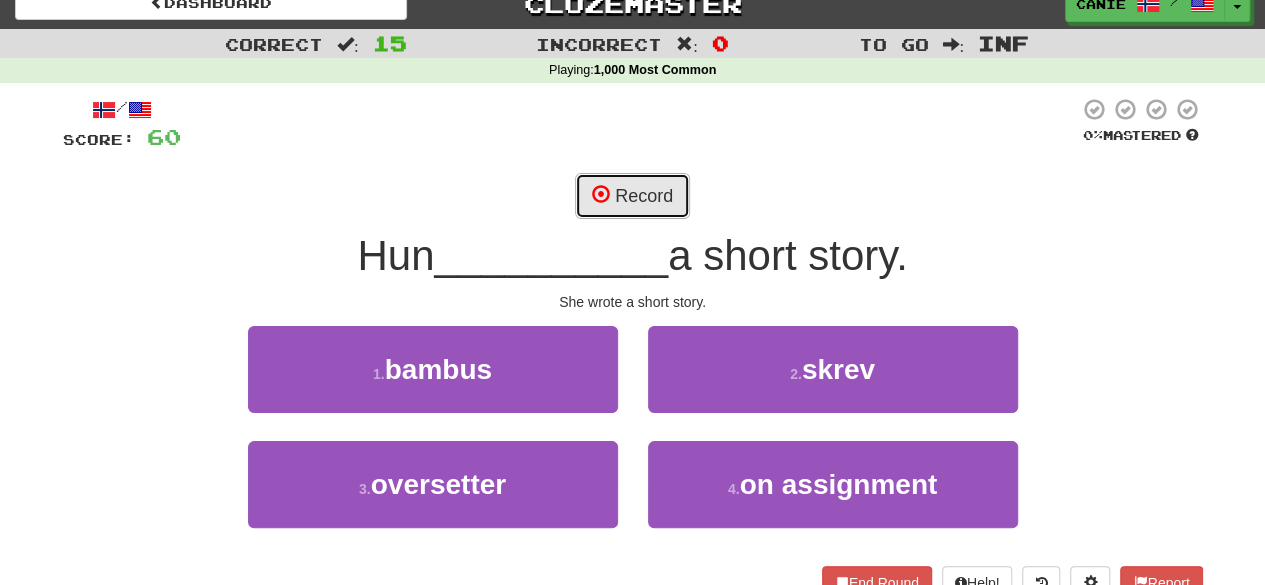 click on "Record" at bounding box center (632, 196) 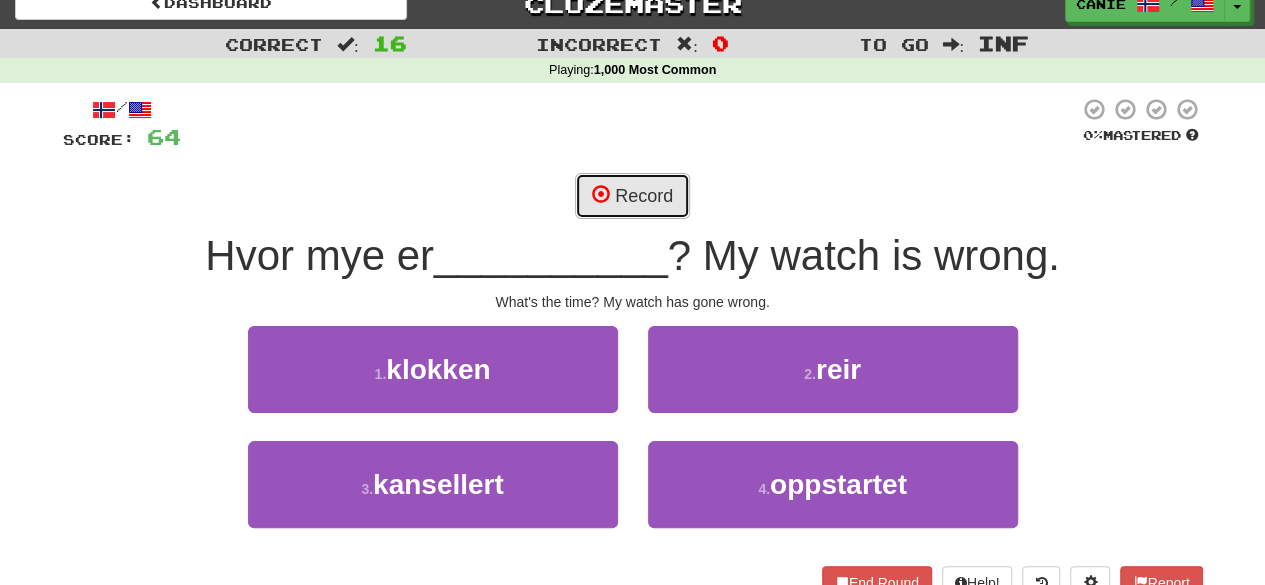 click on "Record" at bounding box center (632, 196) 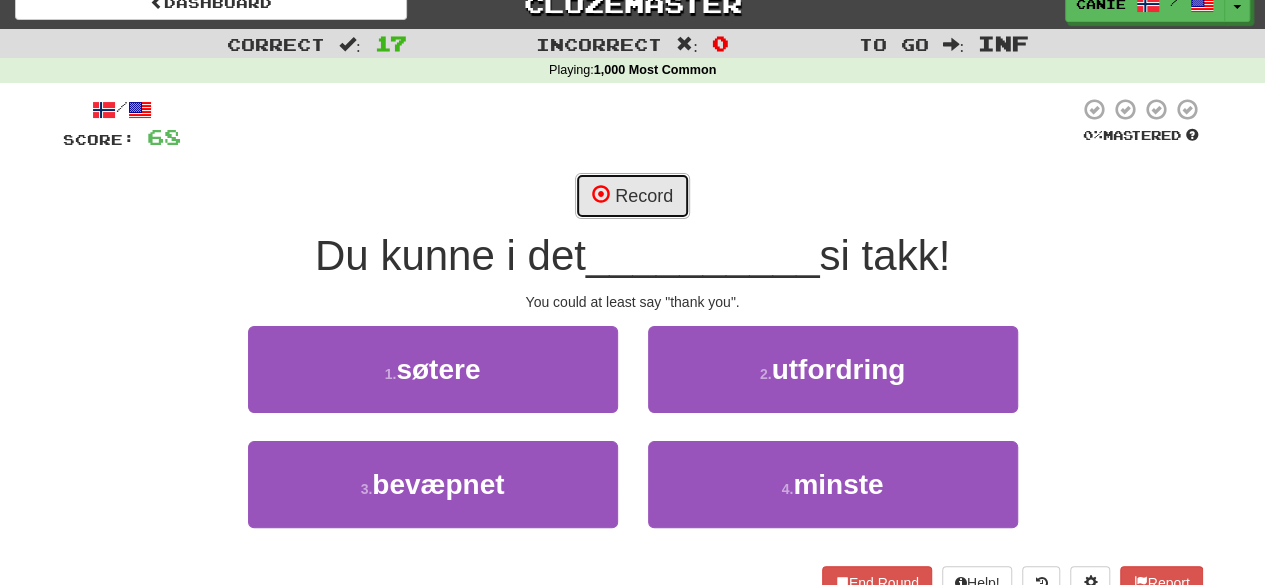 click on "Record" at bounding box center (632, 196) 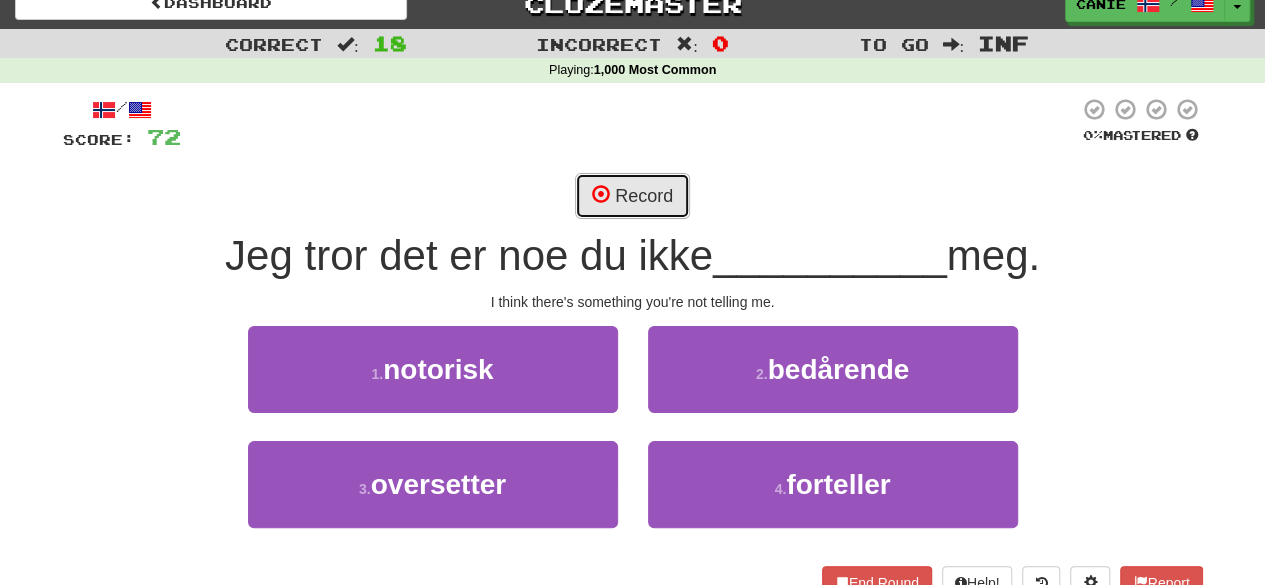 click on "Record" at bounding box center (632, 196) 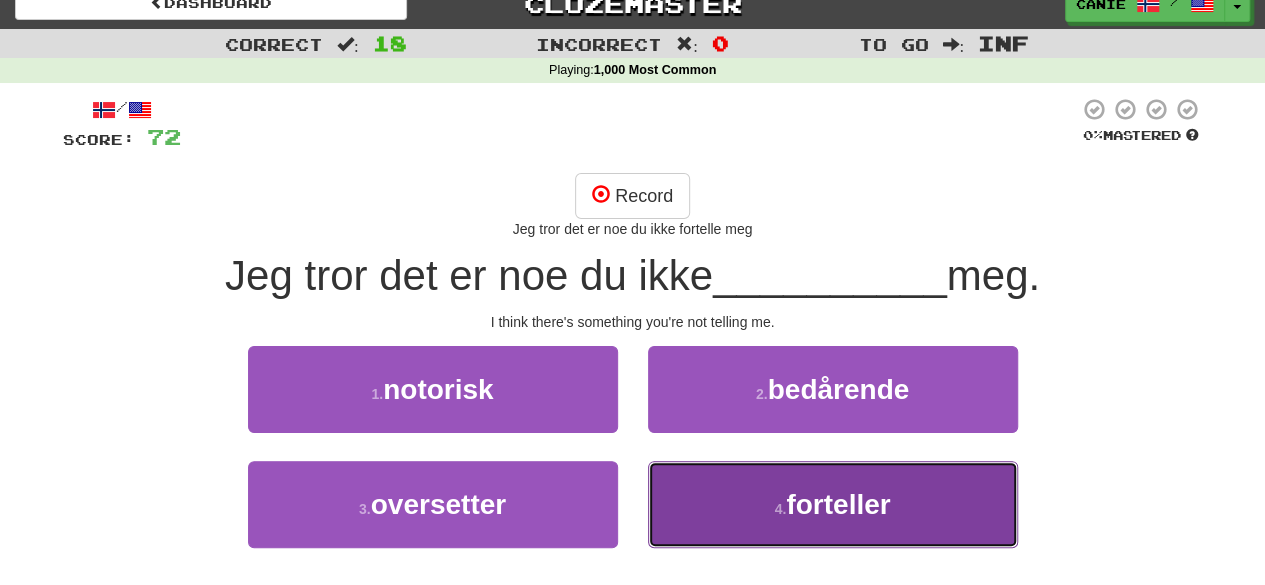 click on "forteller" at bounding box center [838, 504] 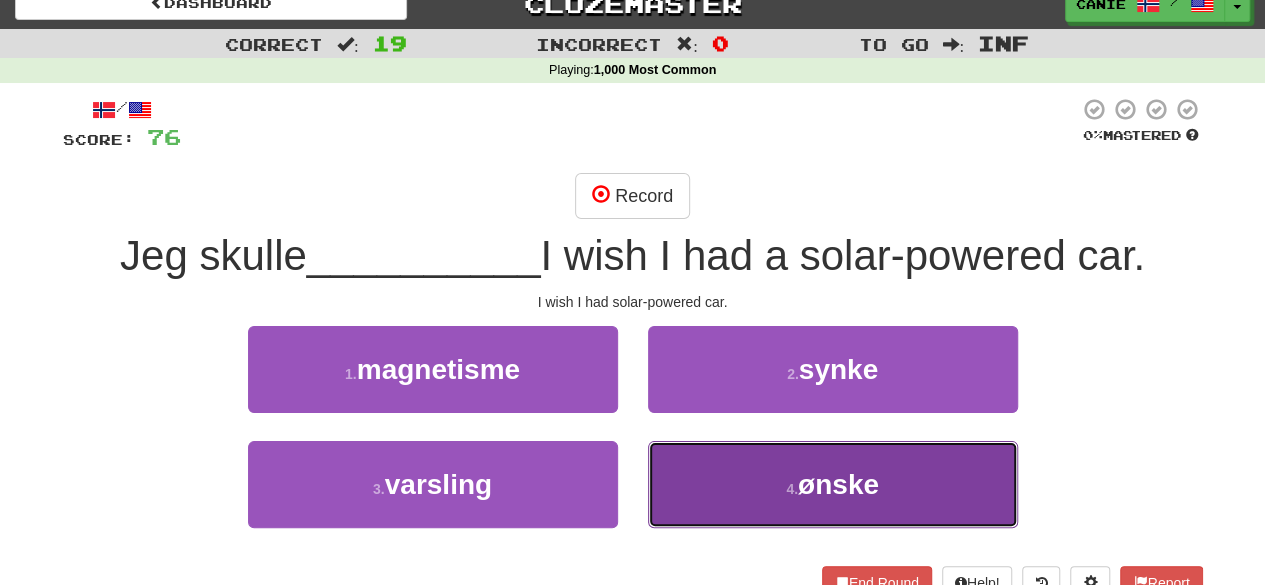 click on "ønske" at bounding box center (838, 484) 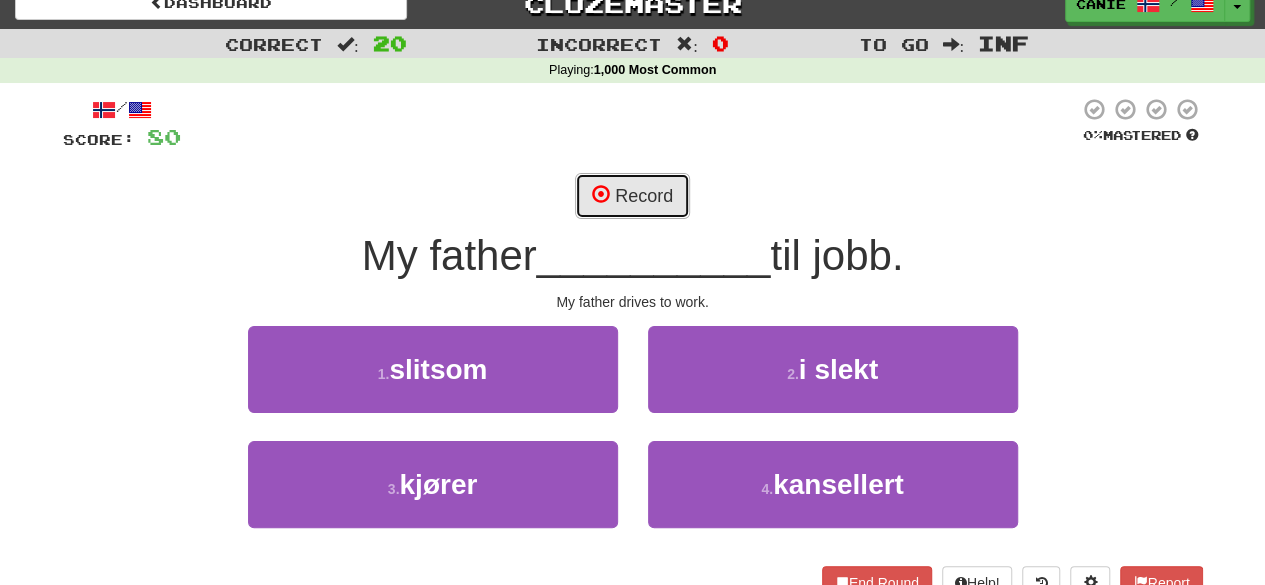 click on "Record" at bounding box center (632, 196) 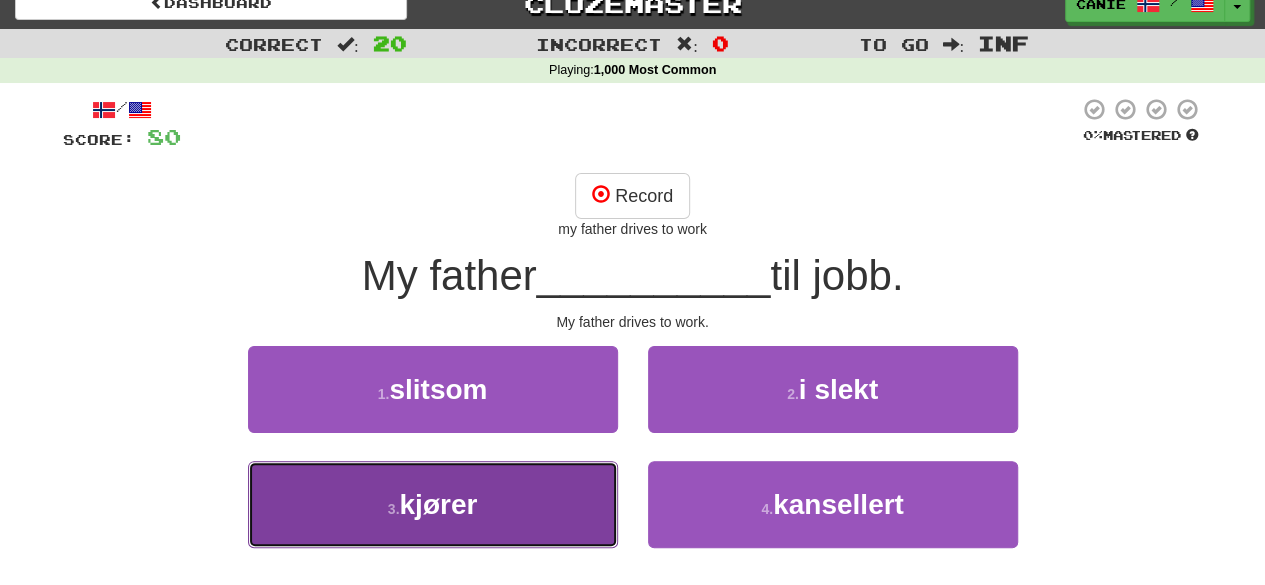 click on "3. driving" at bounding box center [433, 504] 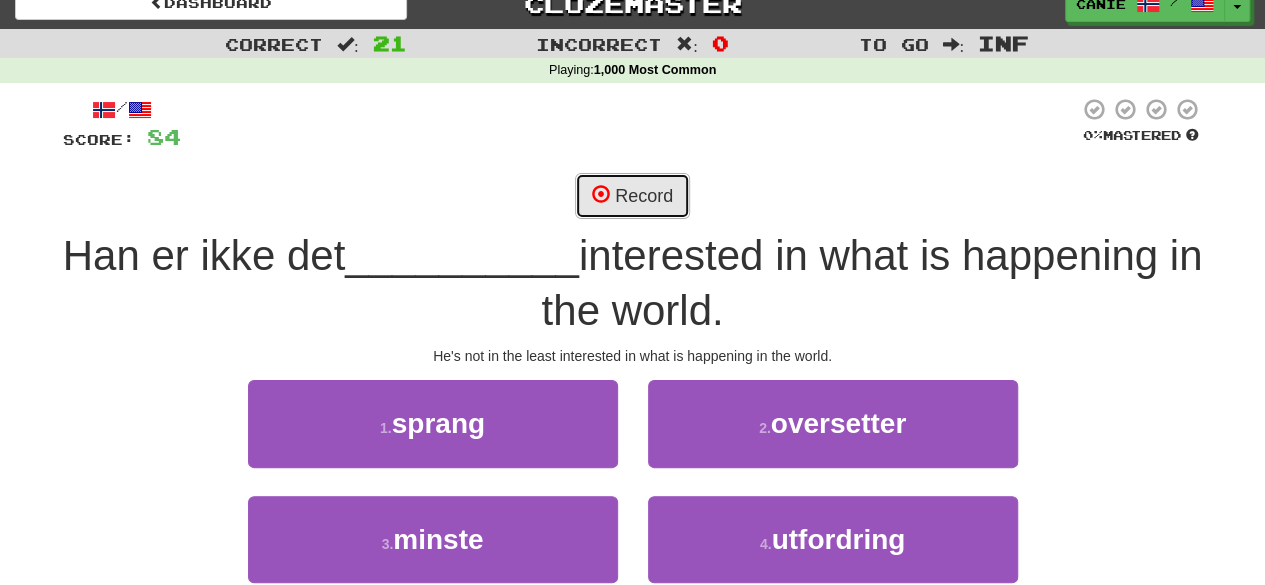 click on "Record" at bounding box center [632, 196] 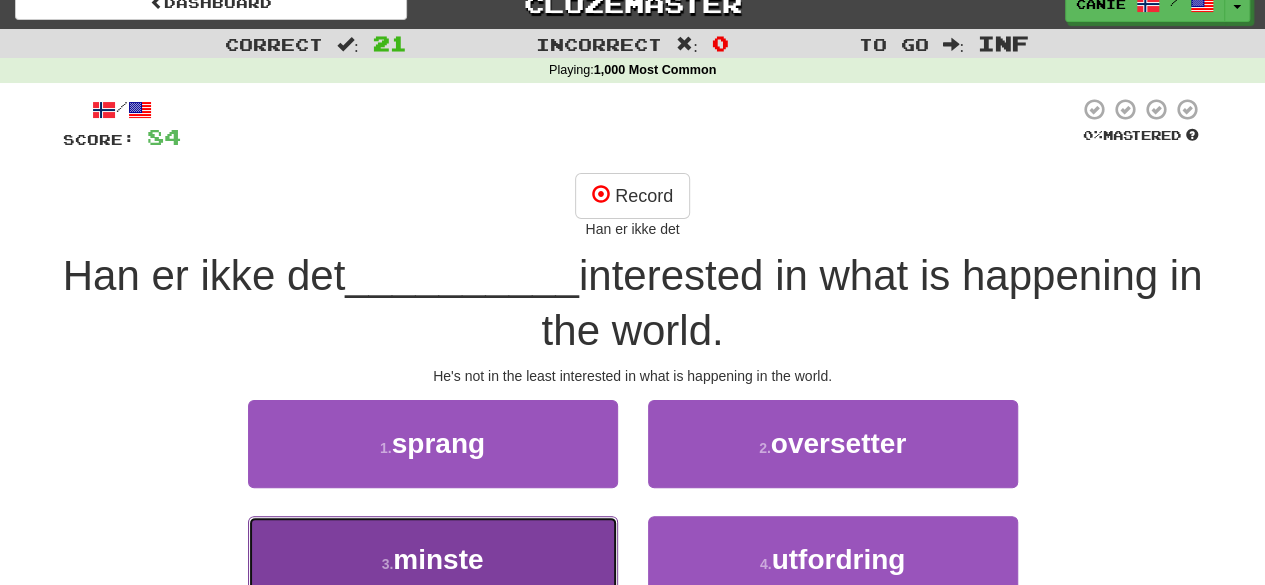 click on "3 .  minste" at bounding box center (433, 559) 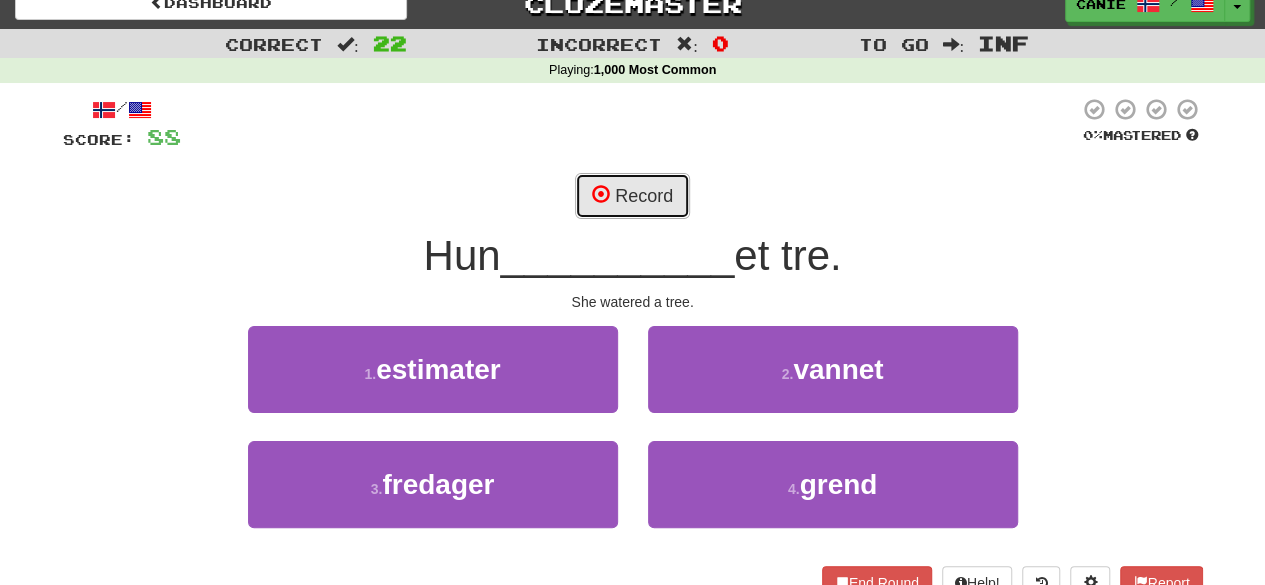 click on "Record" at bounding box center [632, 196] 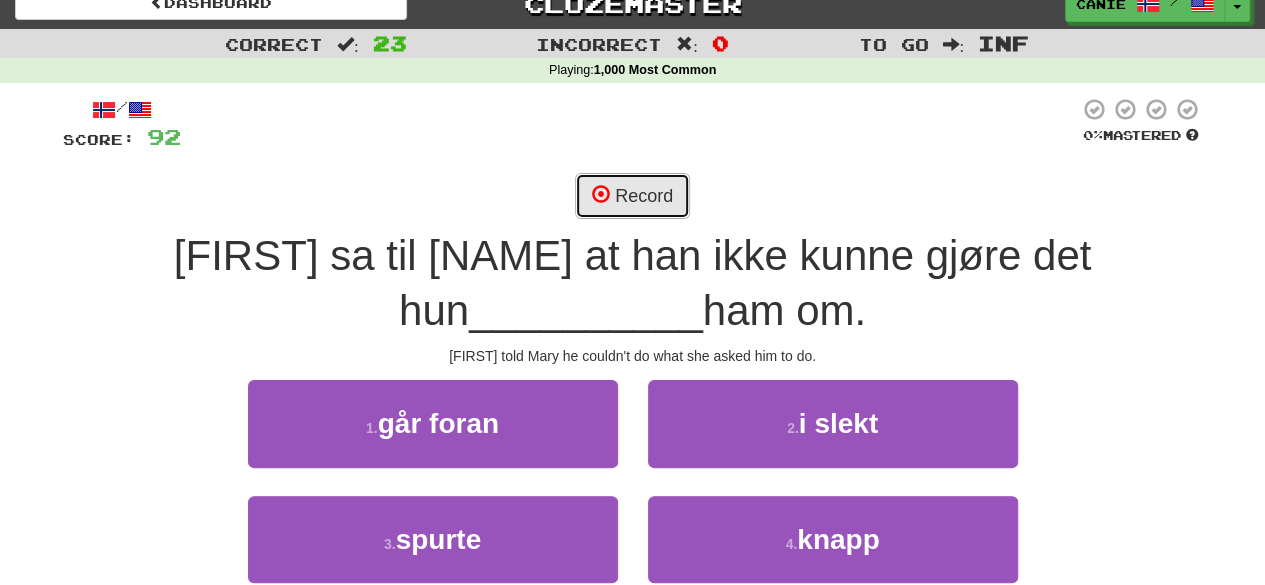 click on "Record" at bounding box center (632, 196) 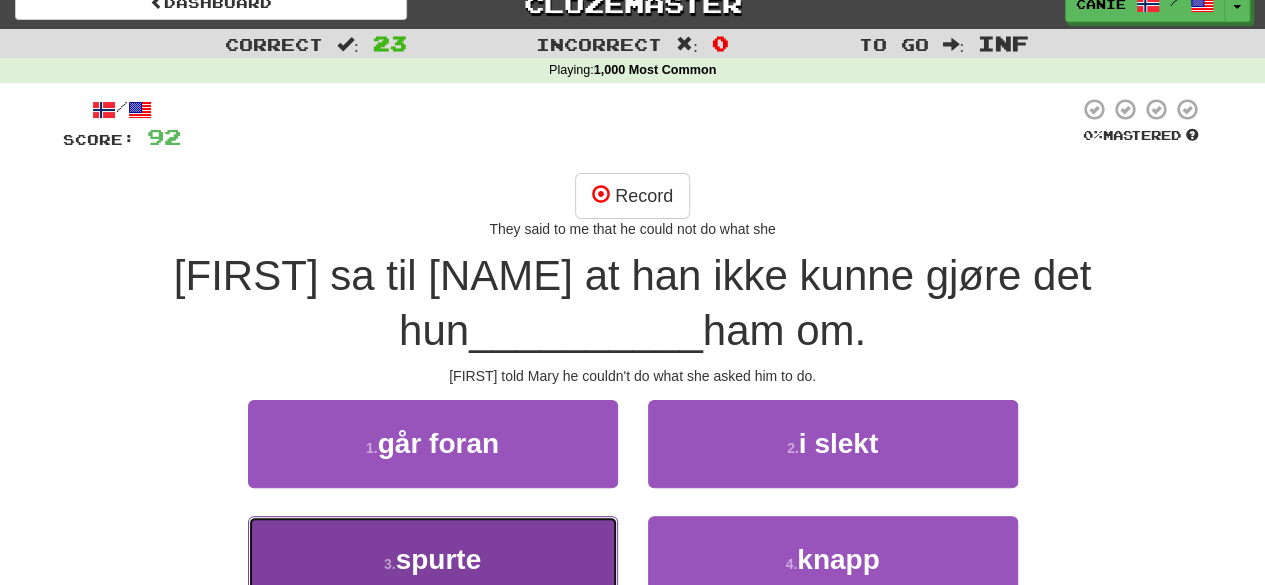 click on "3 .  spurte" at bounding box center (433, 559) 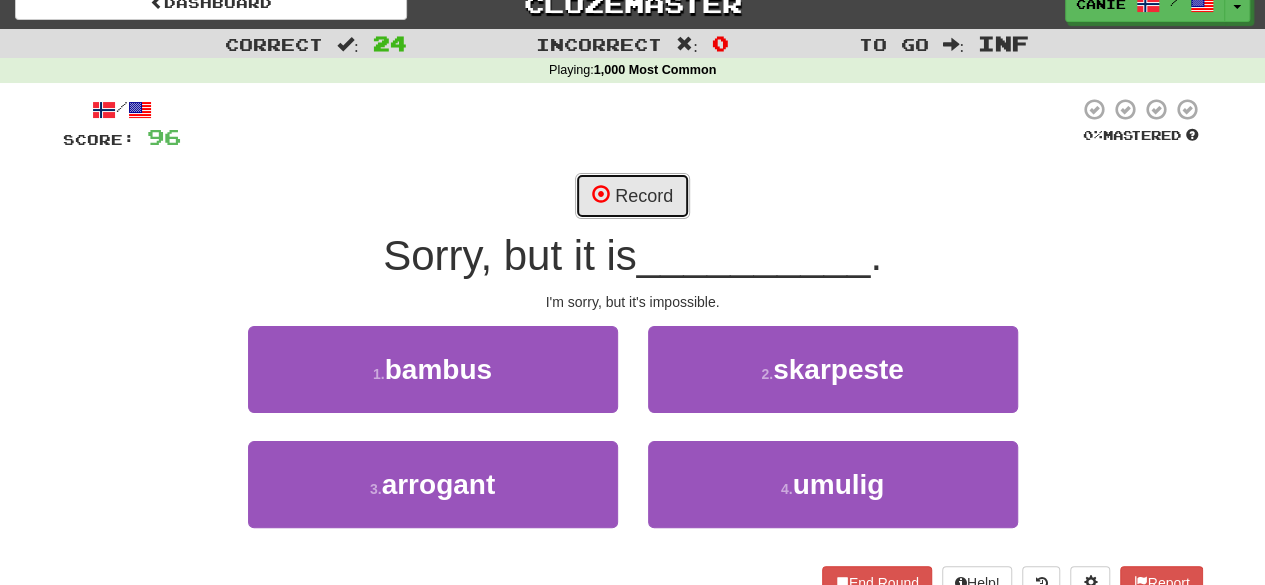 click on "Record" at bounding box center (632, 196) 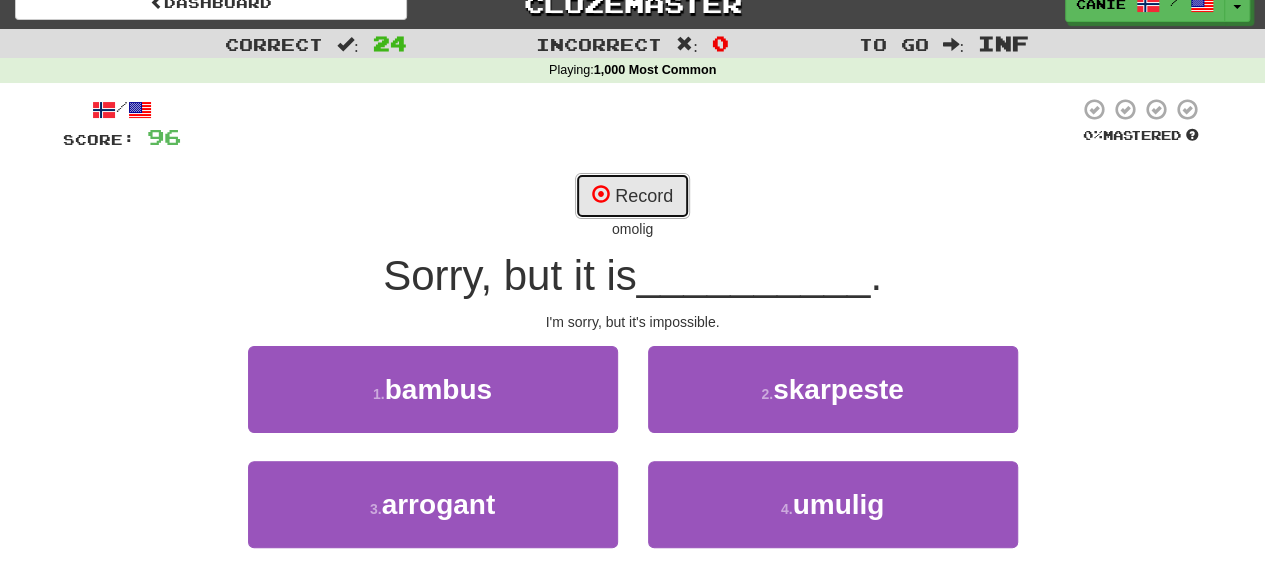 click on "Record" at bounding box center [632, 196] 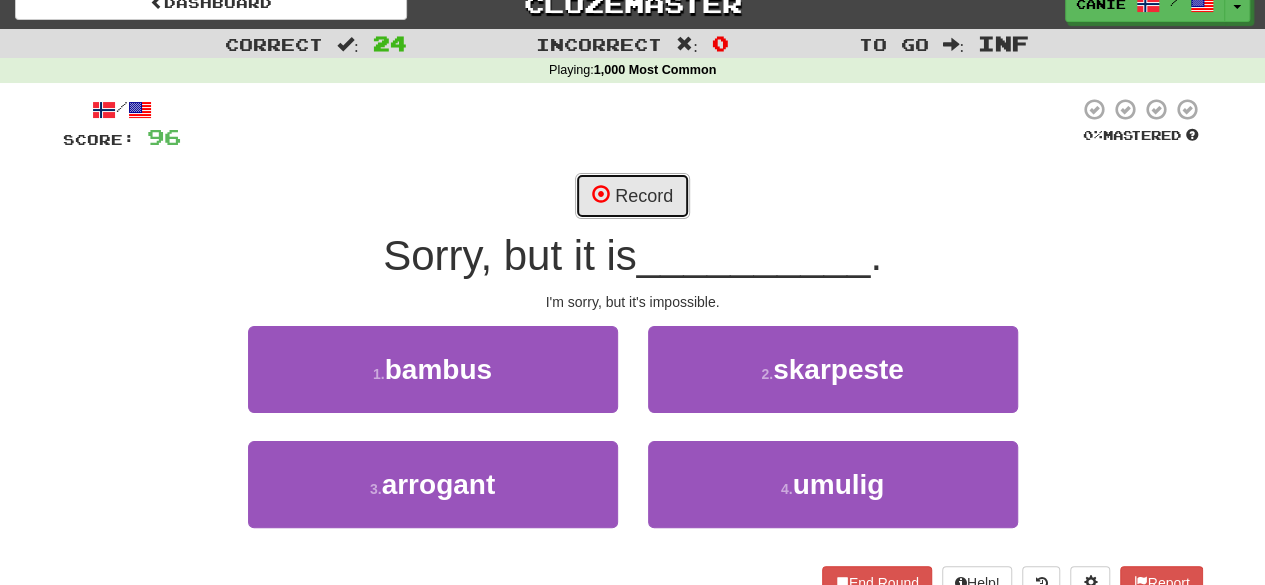 click on "Record" at bounding box center (632, 196) 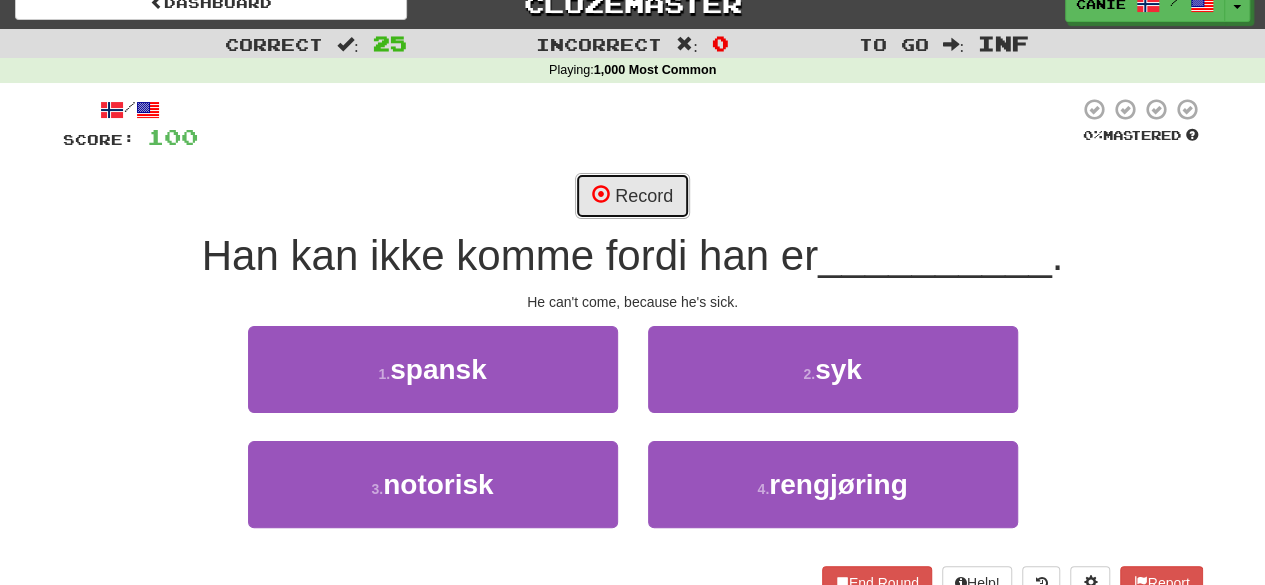 click on "Record" at bounding box center [632, 196] 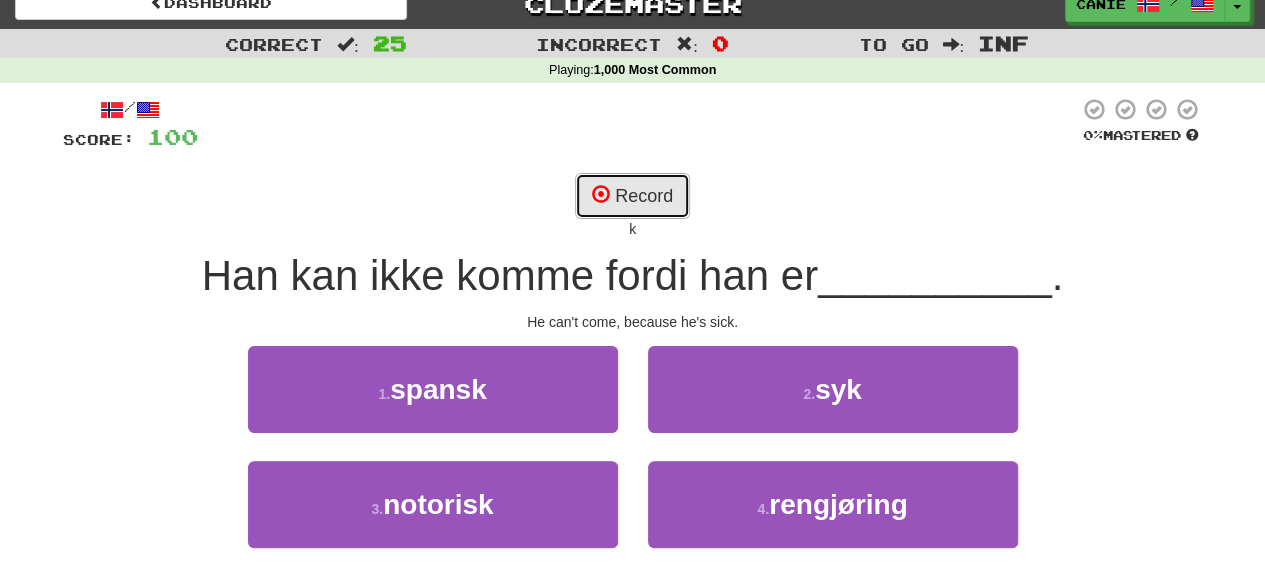 click on "Record" at bounding box center (632, 196) 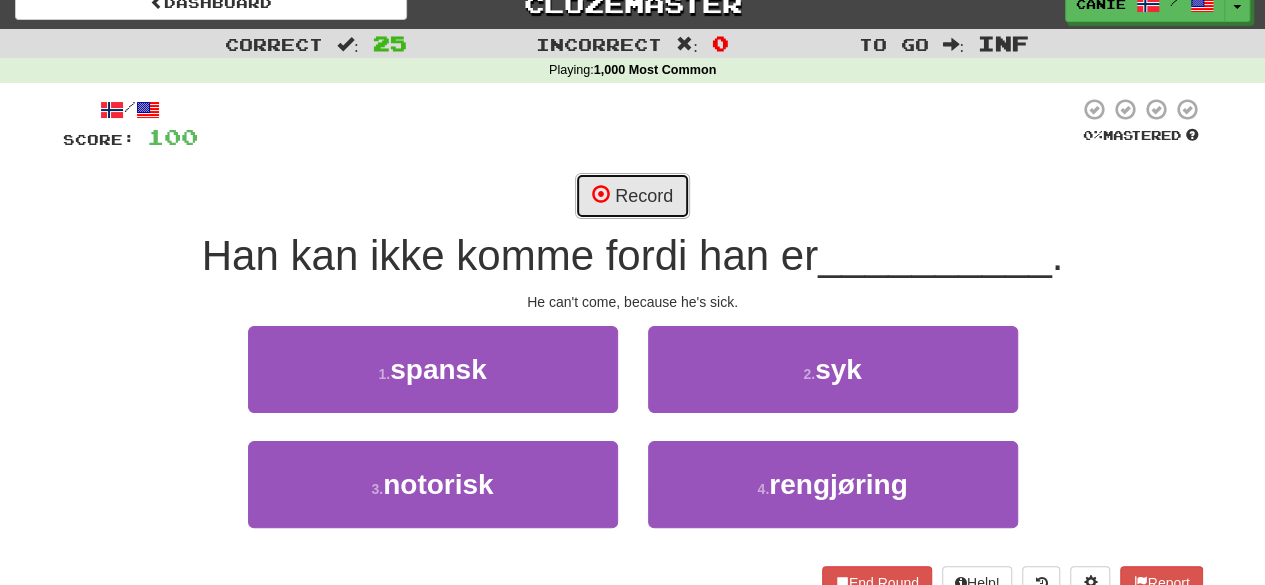 click on "Record" at bounding box center (632, 196) 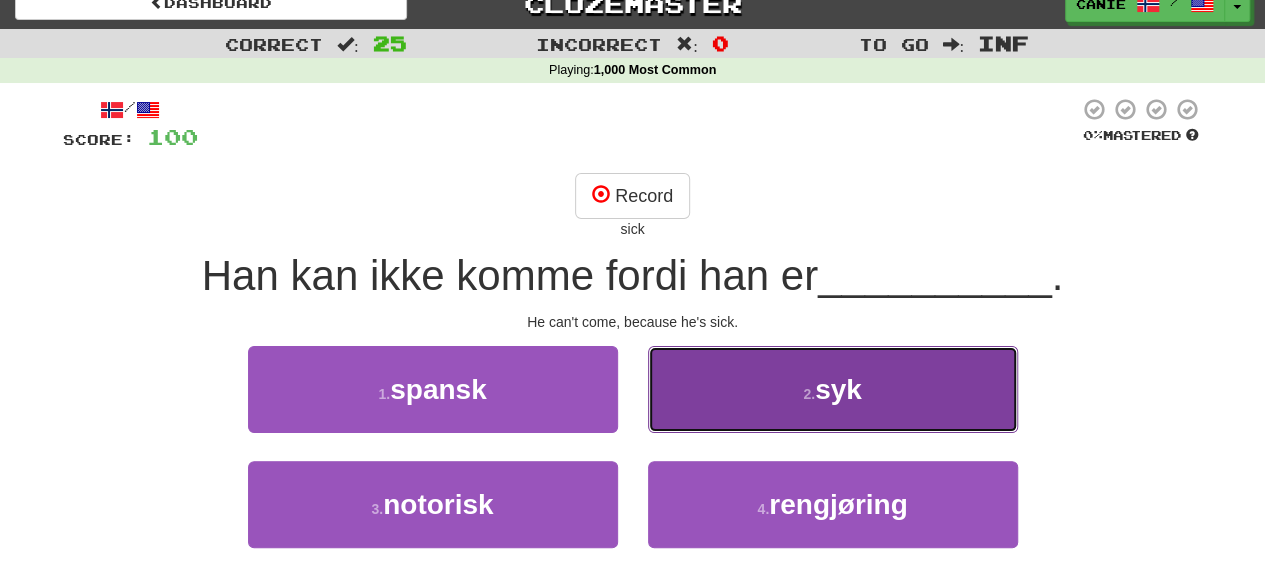 click on "2 .  syk" at bounding box center (833, 389) 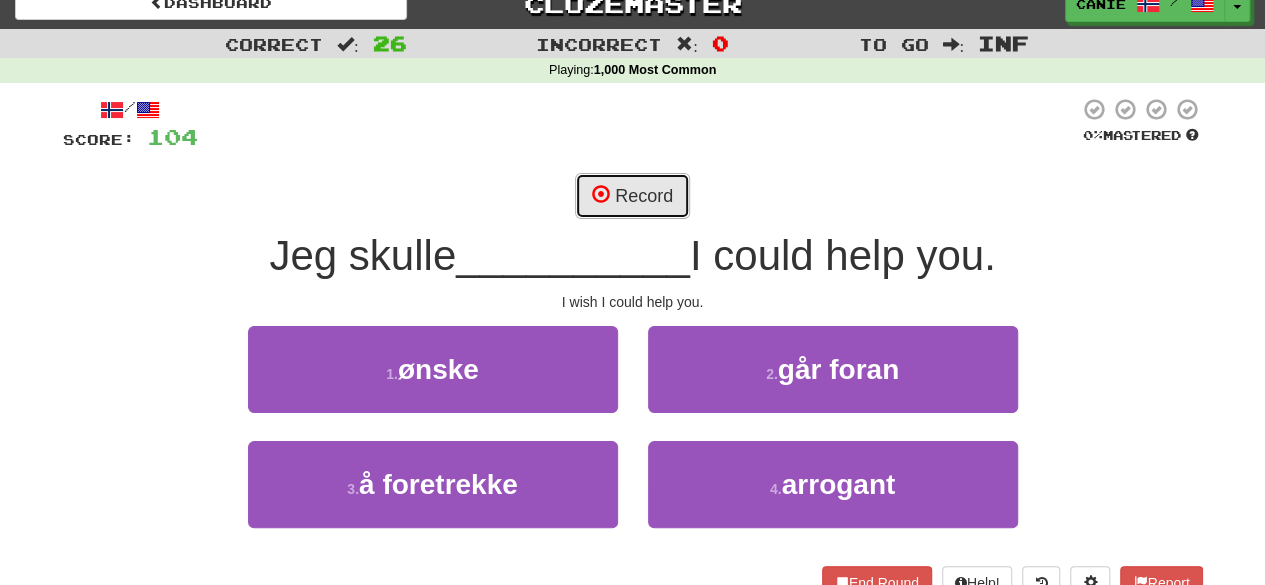 click on "Record" at bounding box center [632, 196] 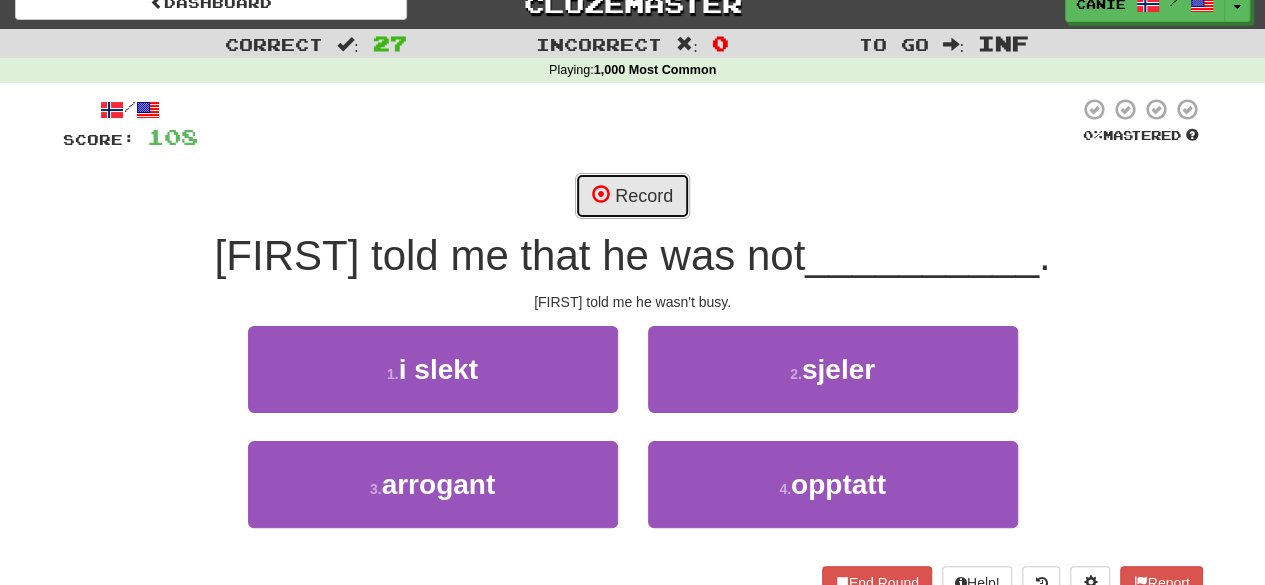 click on "Record" at bounding box center (632, 196) 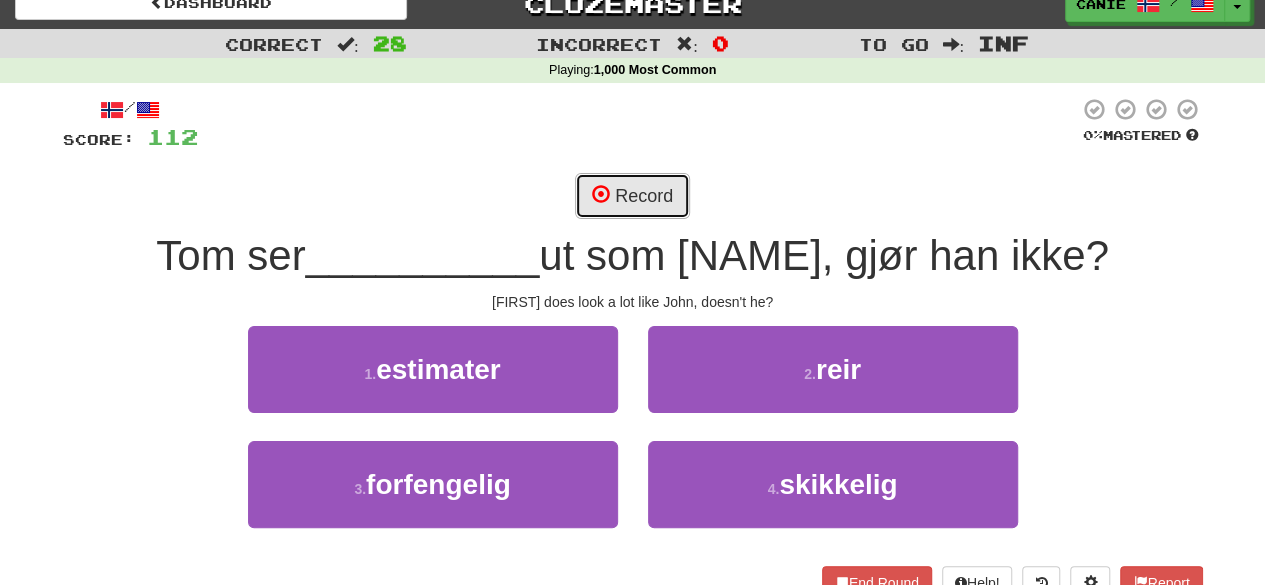 click on "Record" at bounding box center (632, 196) 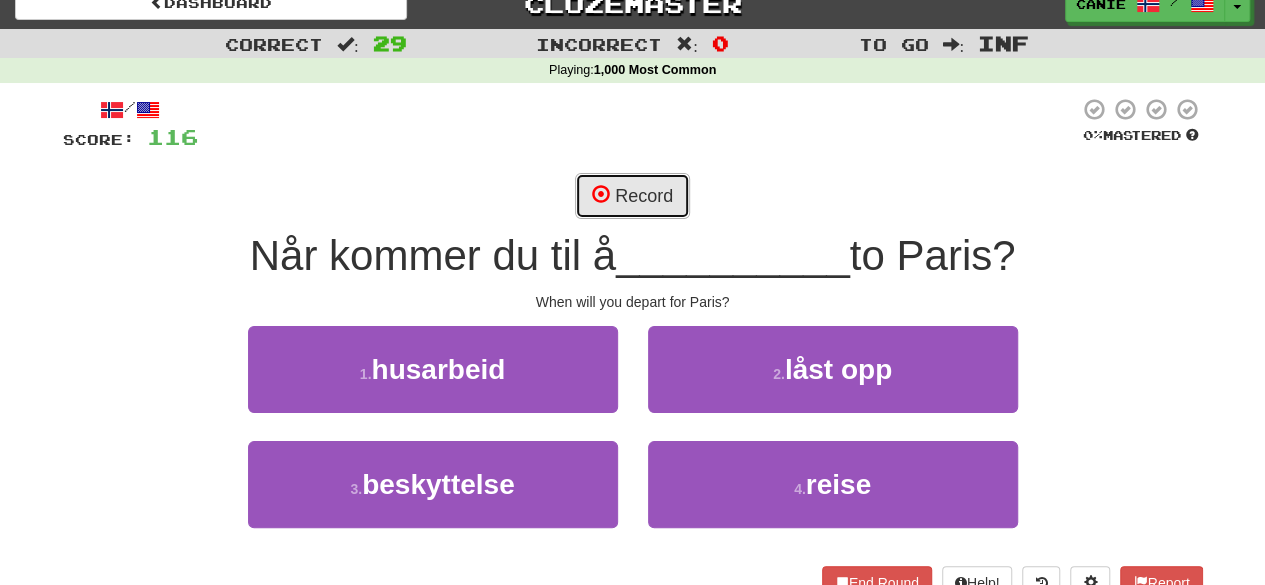 click on "Record" at bounding box center [632, 196] 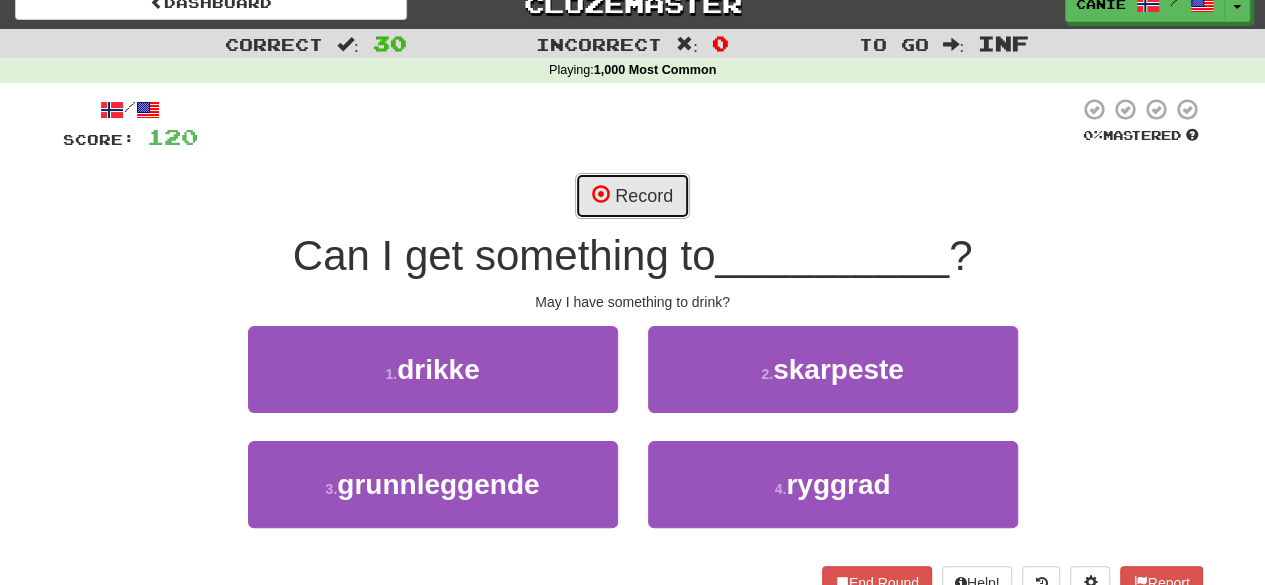 click on "Record" at bounding box center [632, 196] 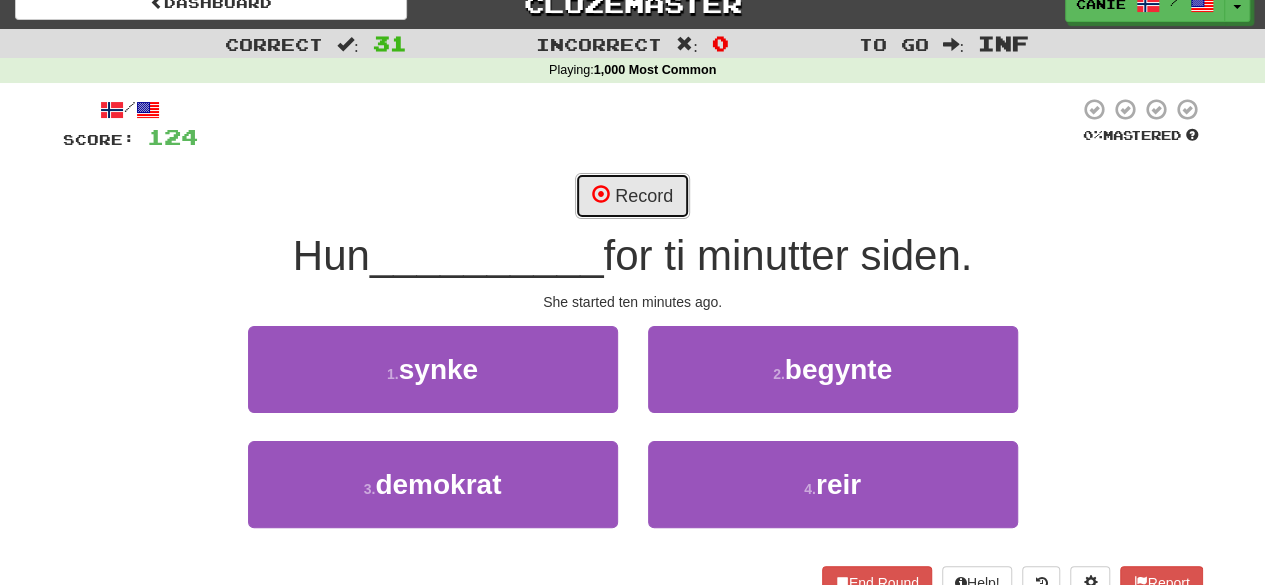 click on "Record" at bounding box center [632, 196] 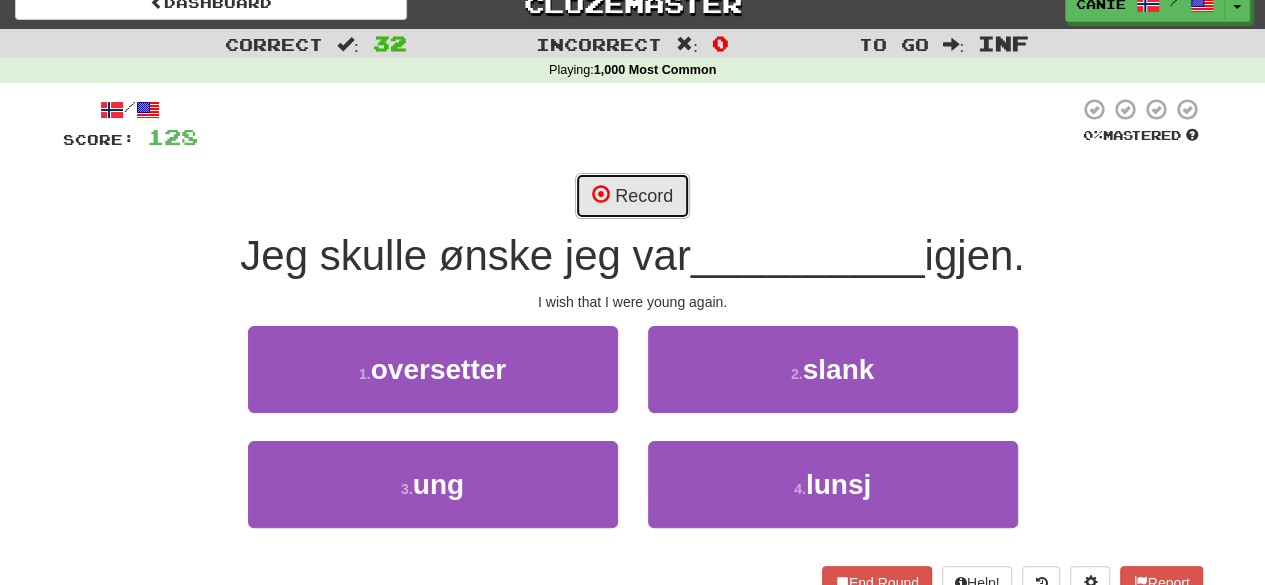 click on "Record" at bounding box center [632, 196] 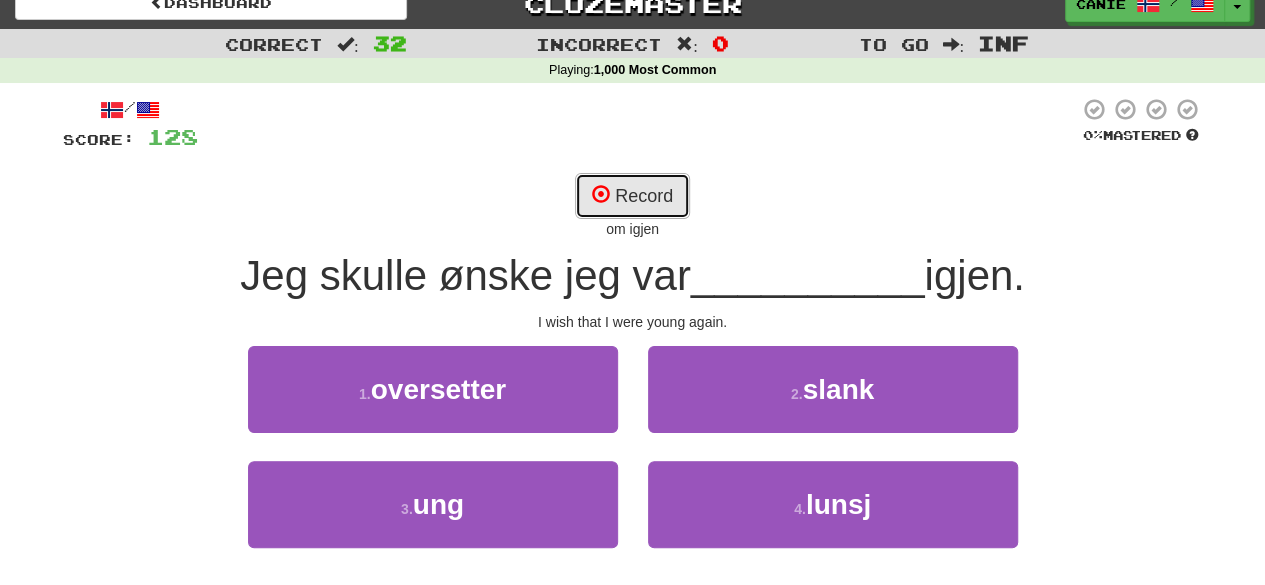 click on "Record" at bounding box center [632, 196] 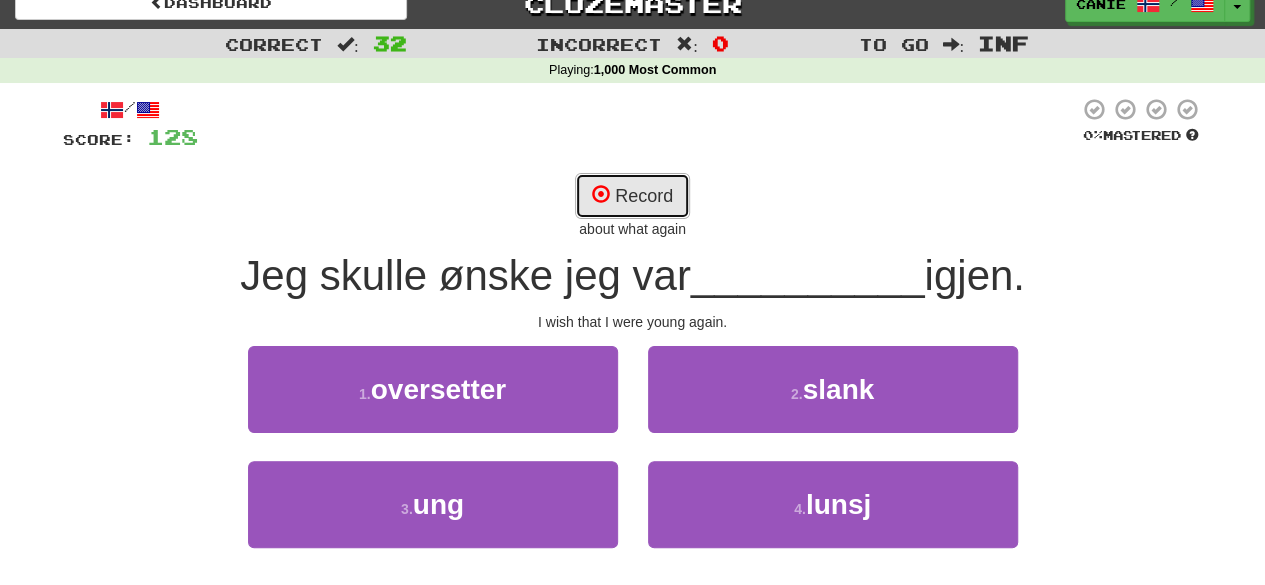 click on "Record" at bounding box center [632, 196] 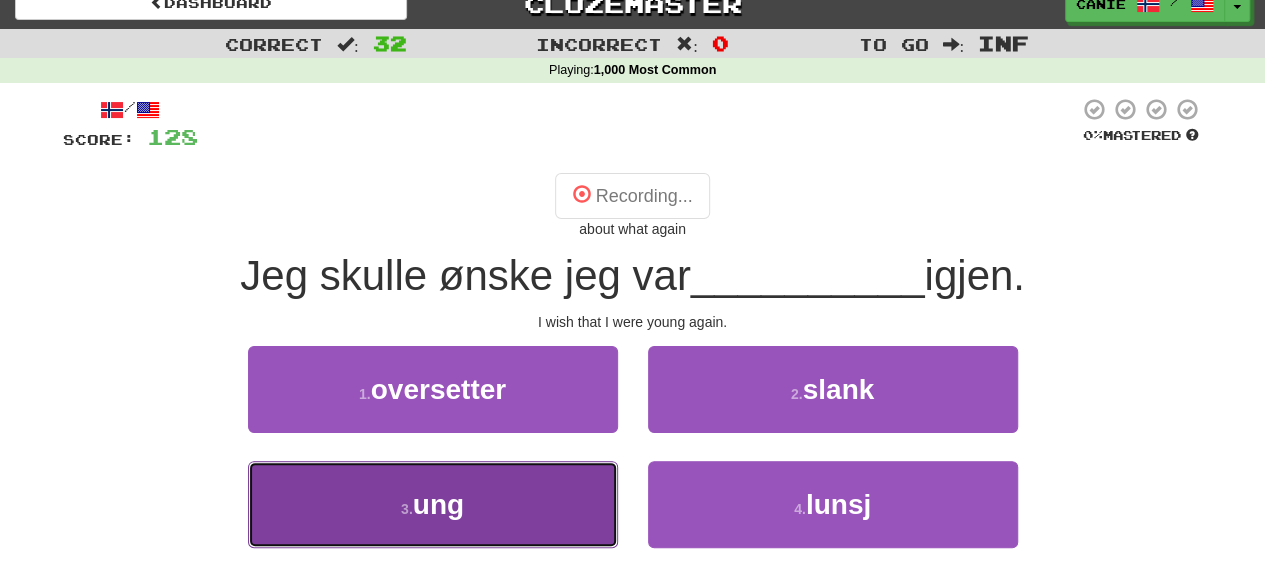 click on "3 .  ung" at bounding box center [433, 504] 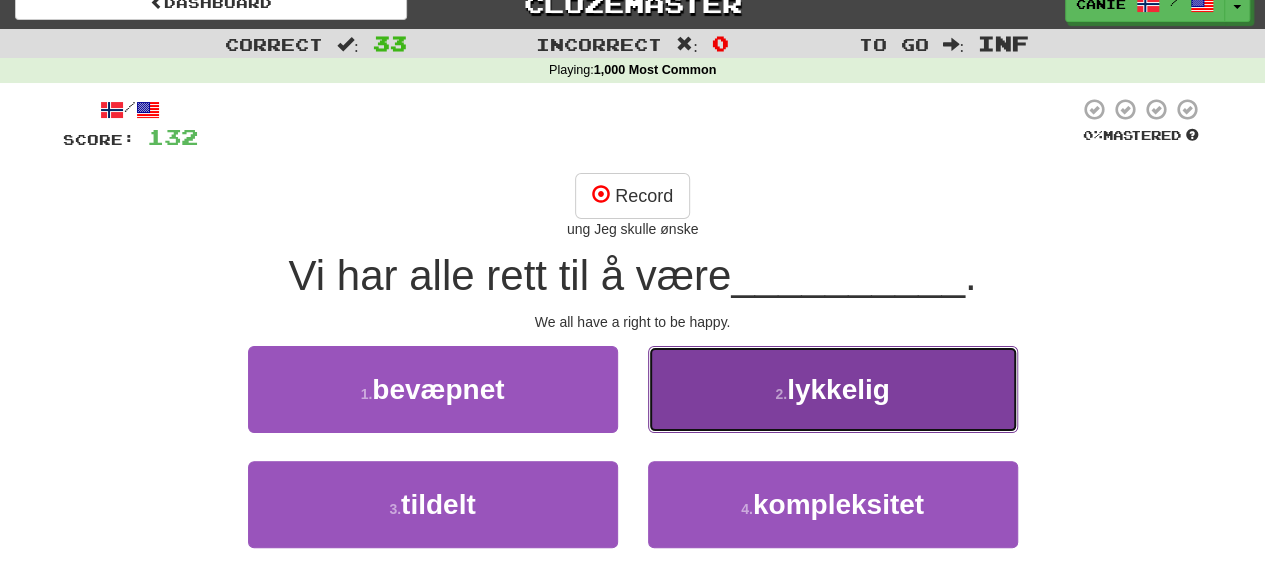 click on "2. happy" at bounding box center (833, 389) 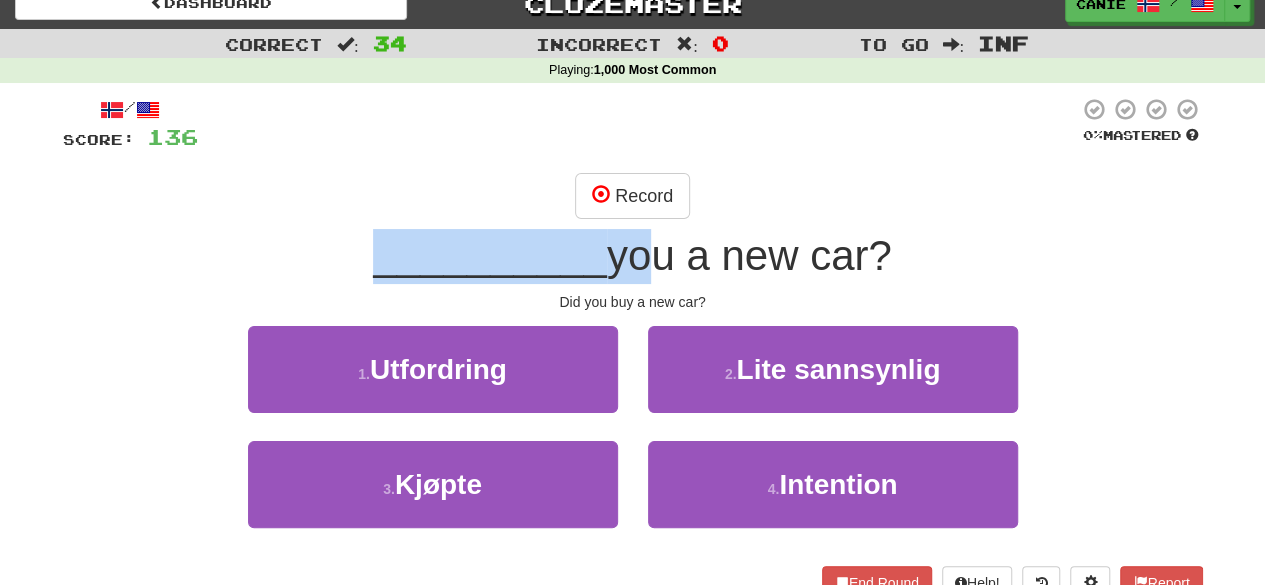 drag, startPoint x: 690, startPoint y: 273, endPoint x: 738, endPoint y: 210, distance: 79.20227 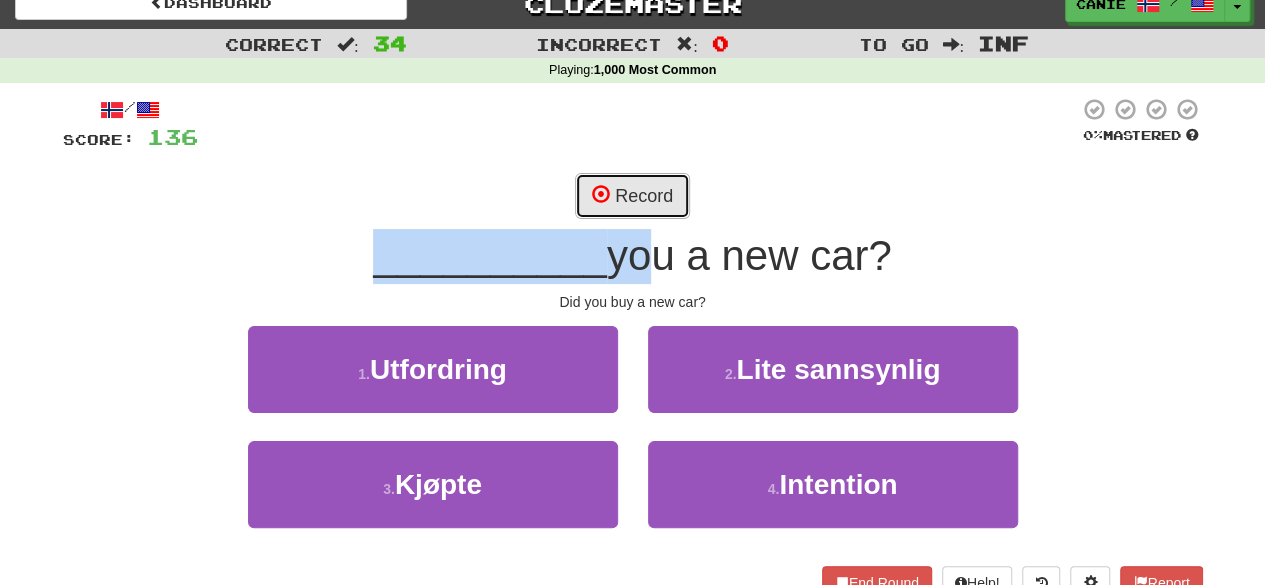 click on "Record" at bounding box center [632, 196] 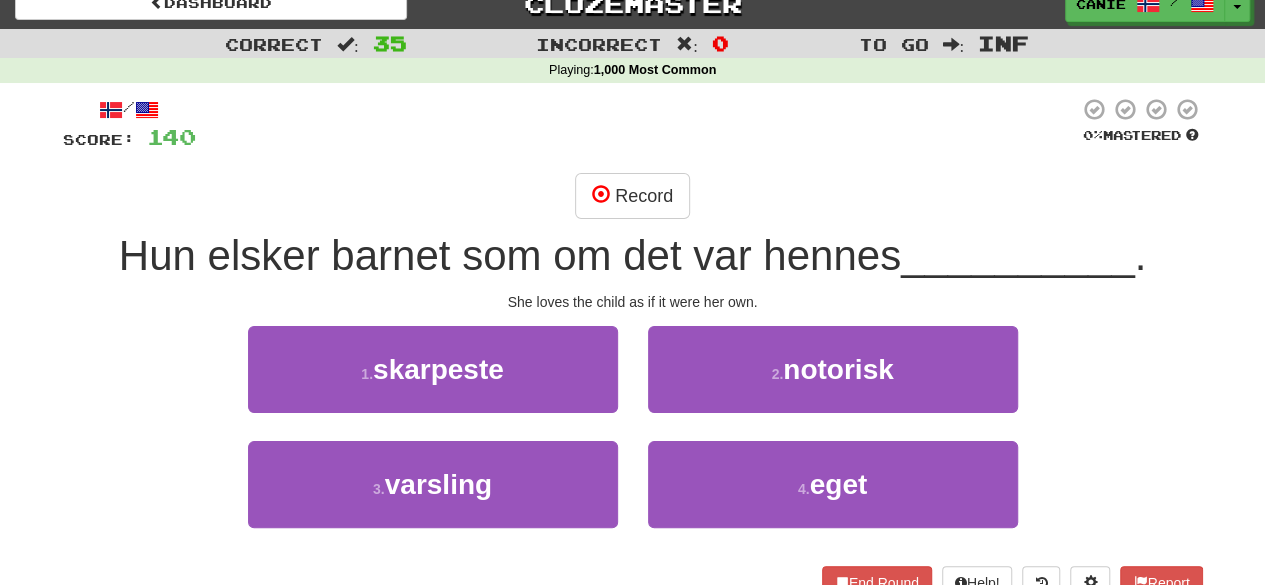 click on "Hun elsker barnet som om det var hennes [OPTION] . She loves the child as if it were her own. 1 . skarpeste 2 . notorisk 3 . varsling 4 . eget End Round Help! Report" at bounding box center (633, 348) 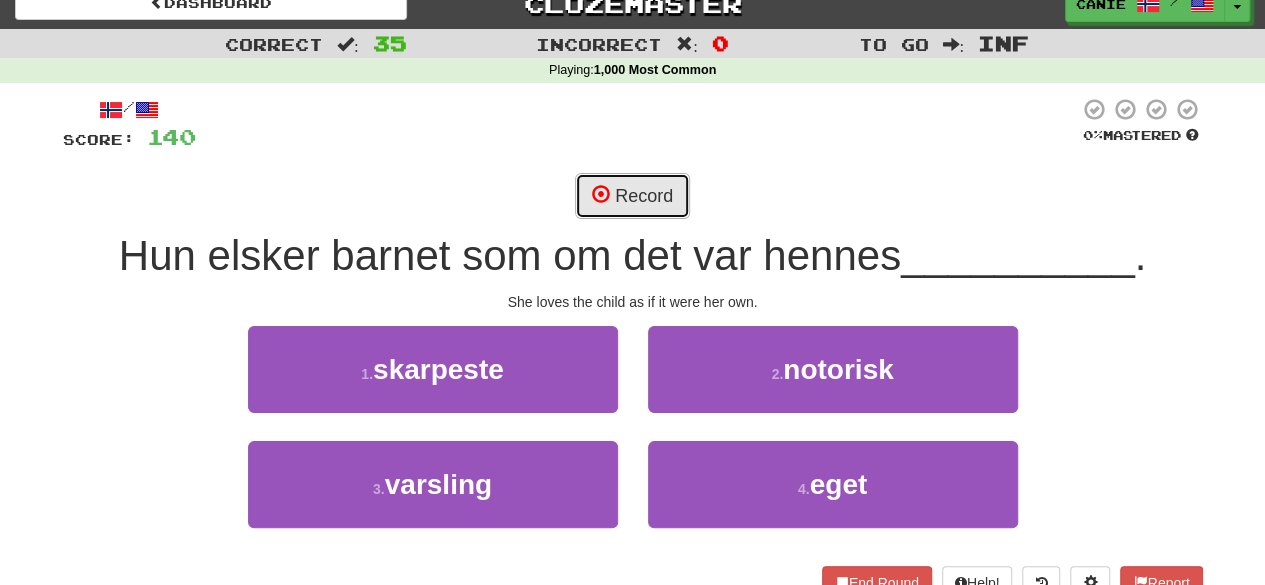 click on "Record" at bounding box center [632, 196] 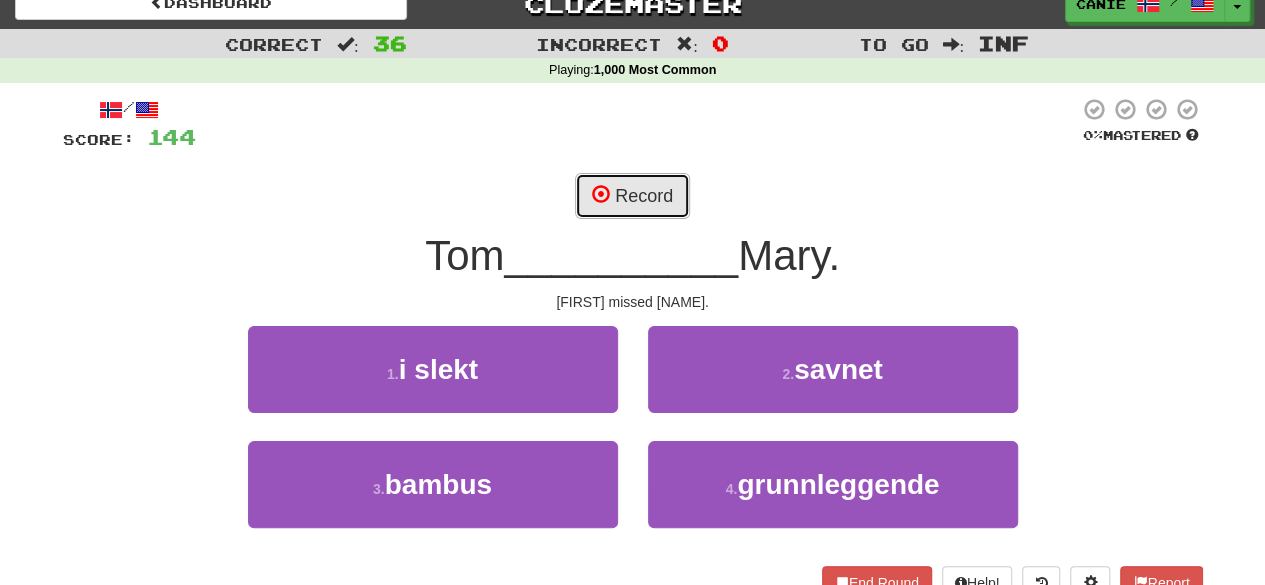 click on "Record" at bounding box center [632, 196] 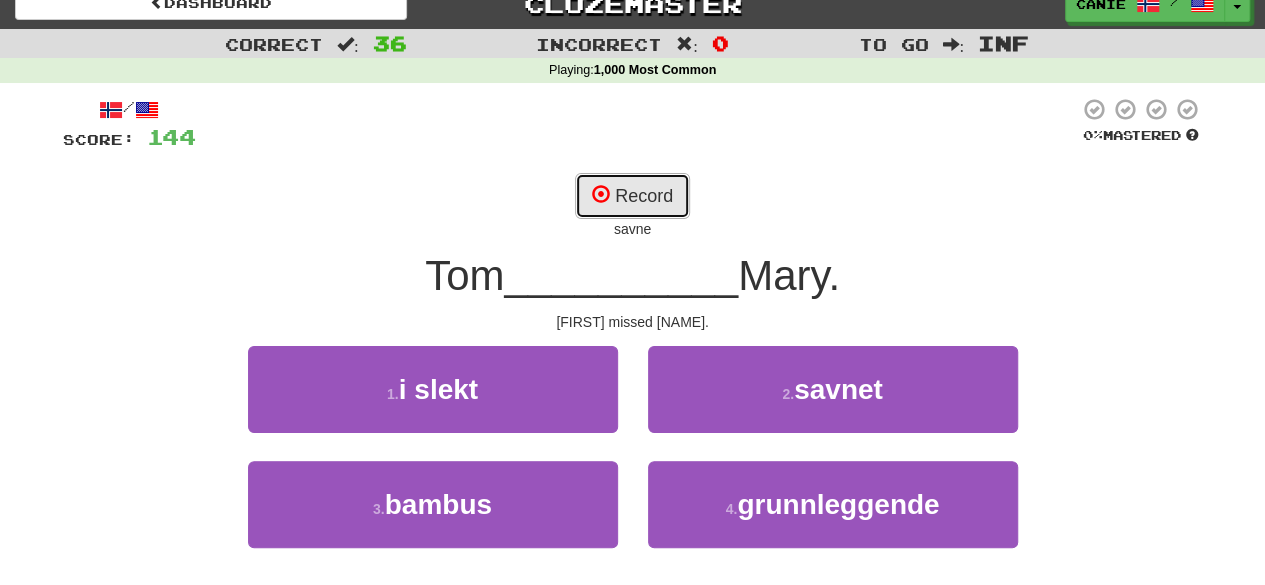 click on "Record" at bounding box center [632, 196] 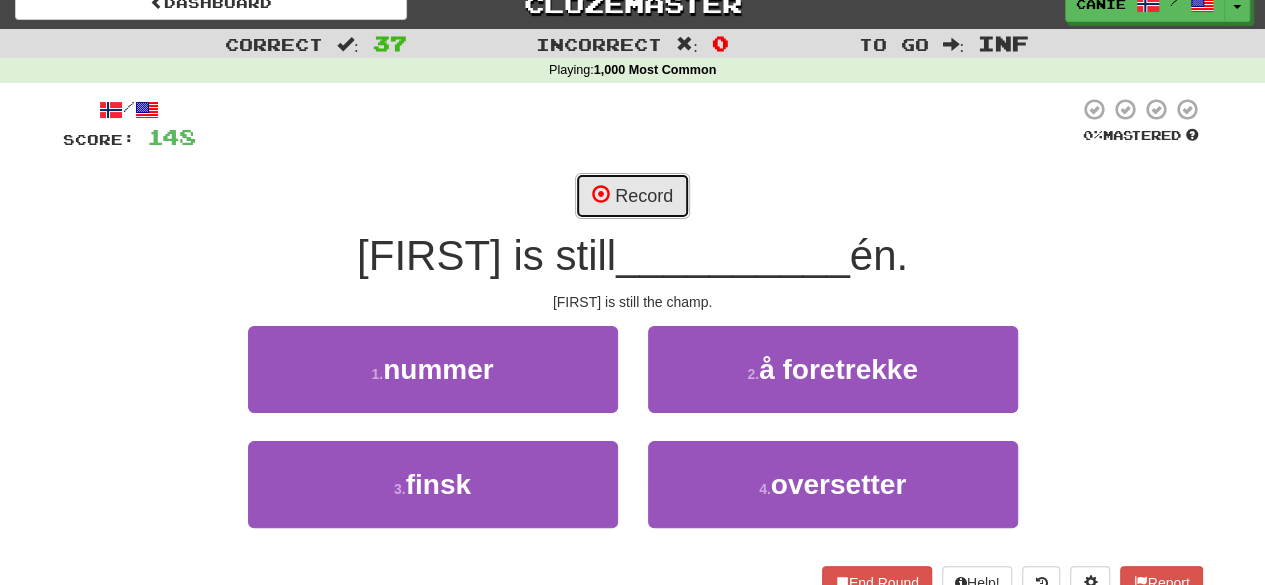 click on "Record" at bounding box center (632, 196) 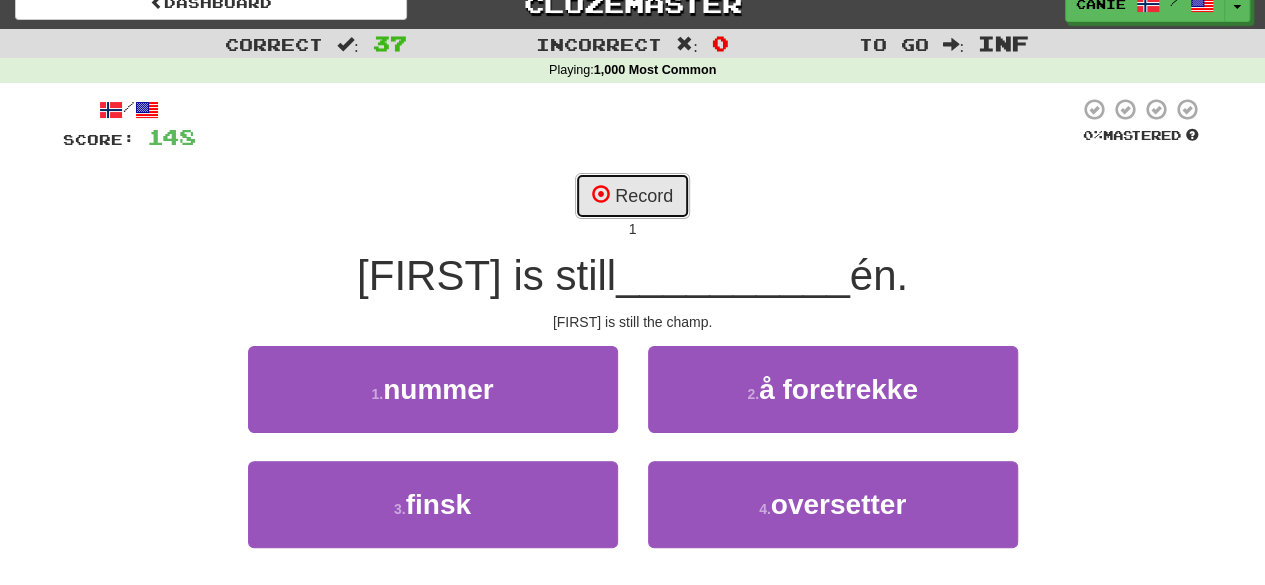click on "Record" at bounding box center [632, 196] 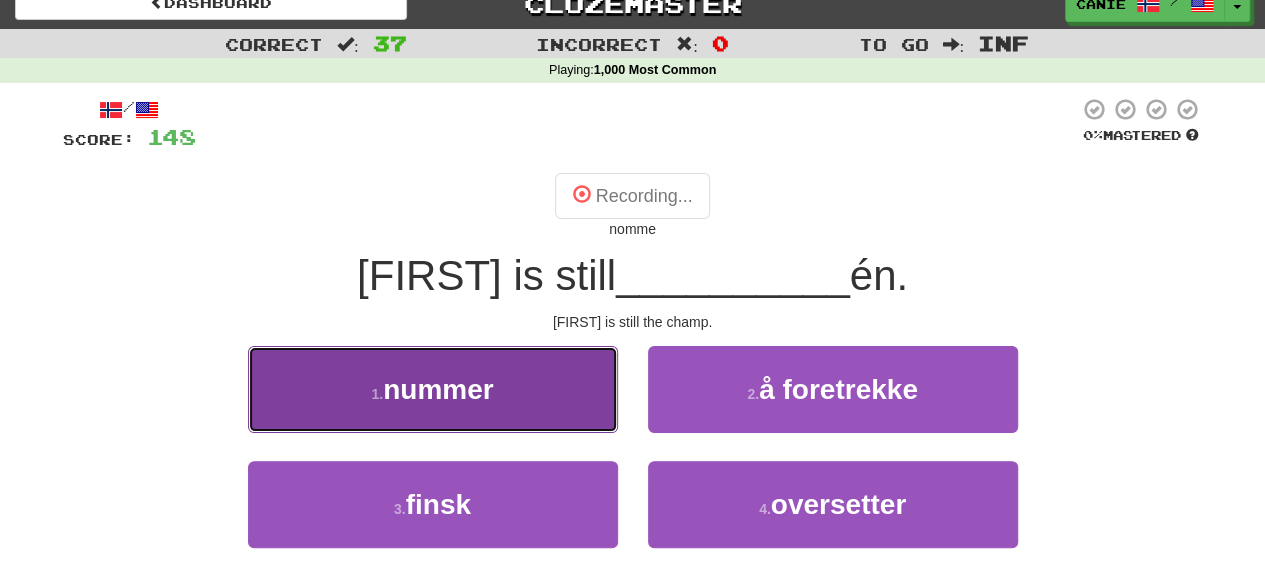 click on "1 .  nummer" at bounding box center (433, 389) 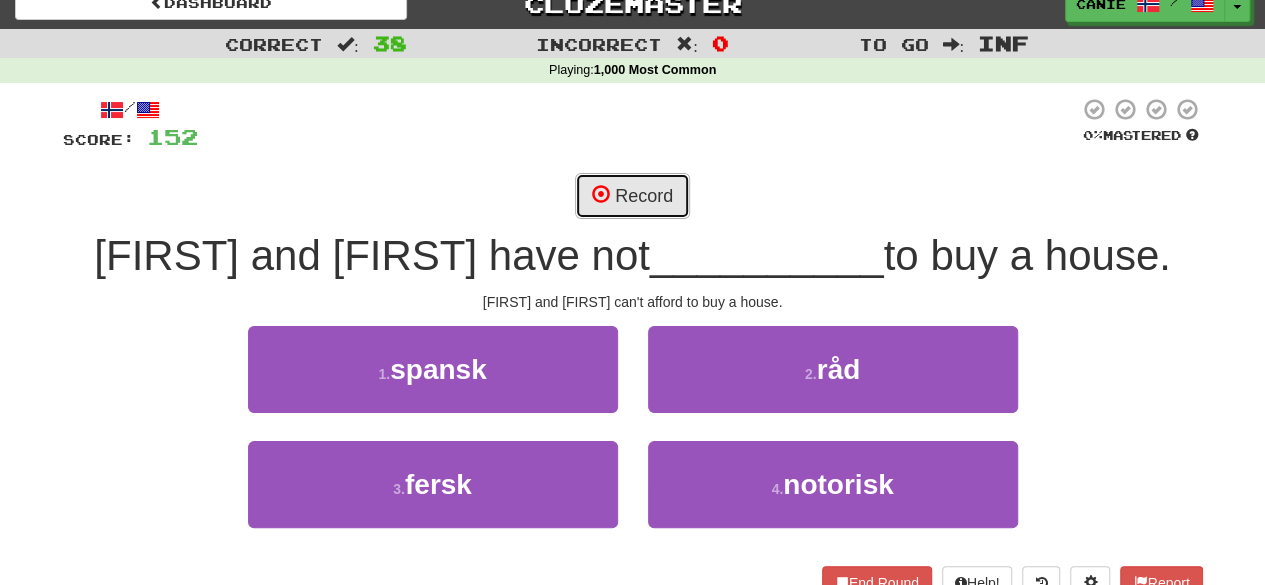 click on "Record" at bounding box center (632, 196) 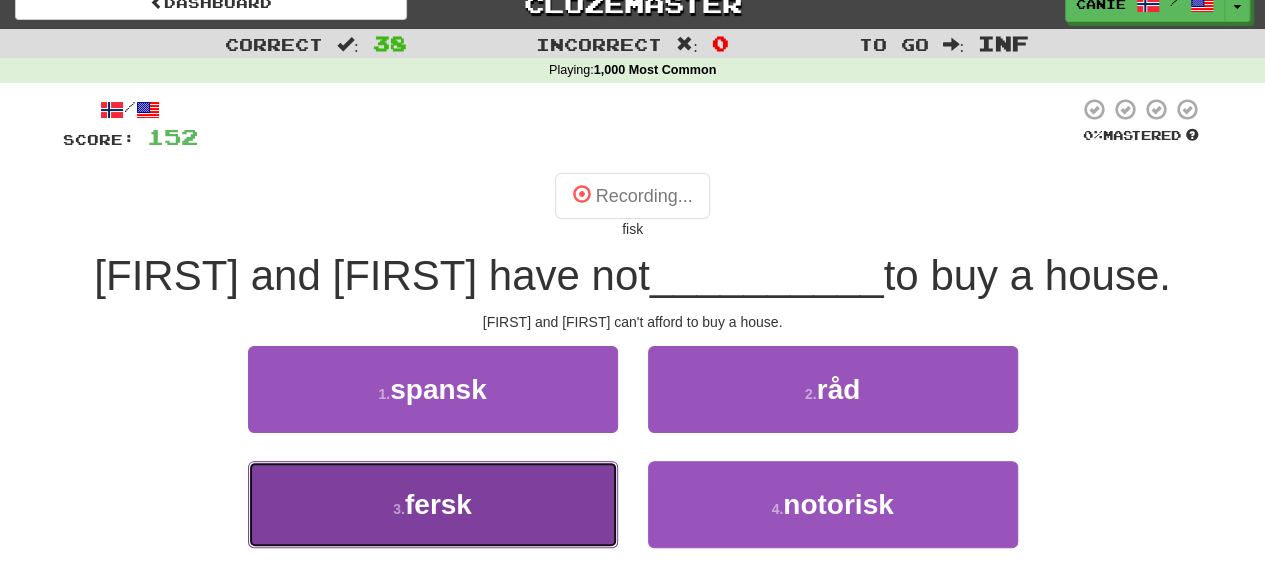 click on "3 .  fersk" at bounding box center (433, 504) 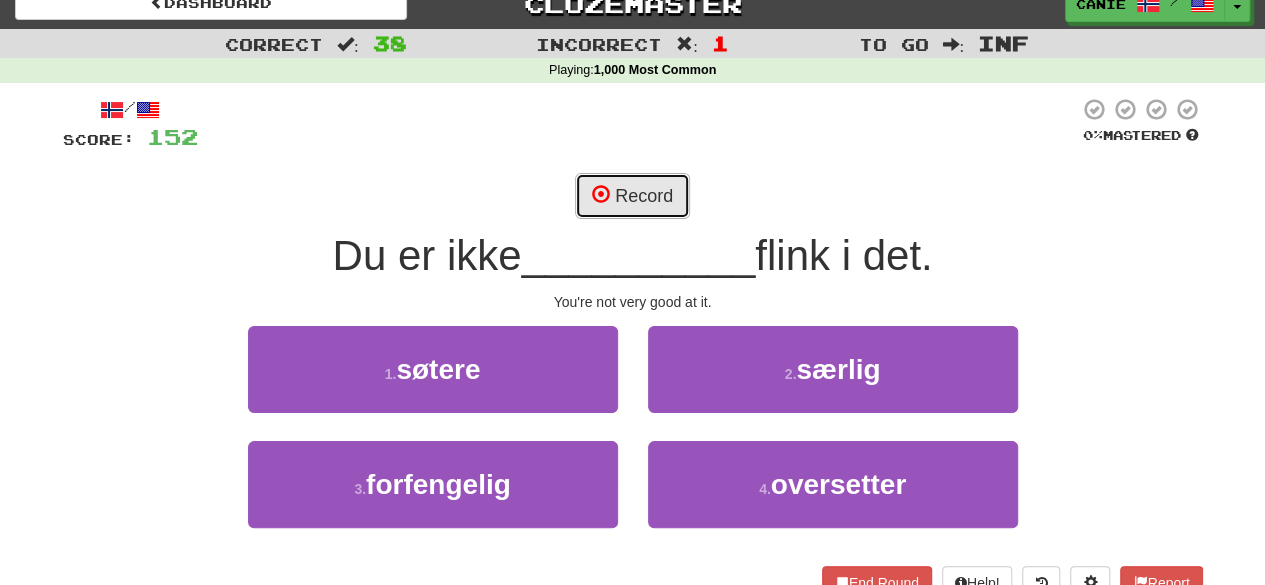 click on "Record" at bounding box center [632, 196] 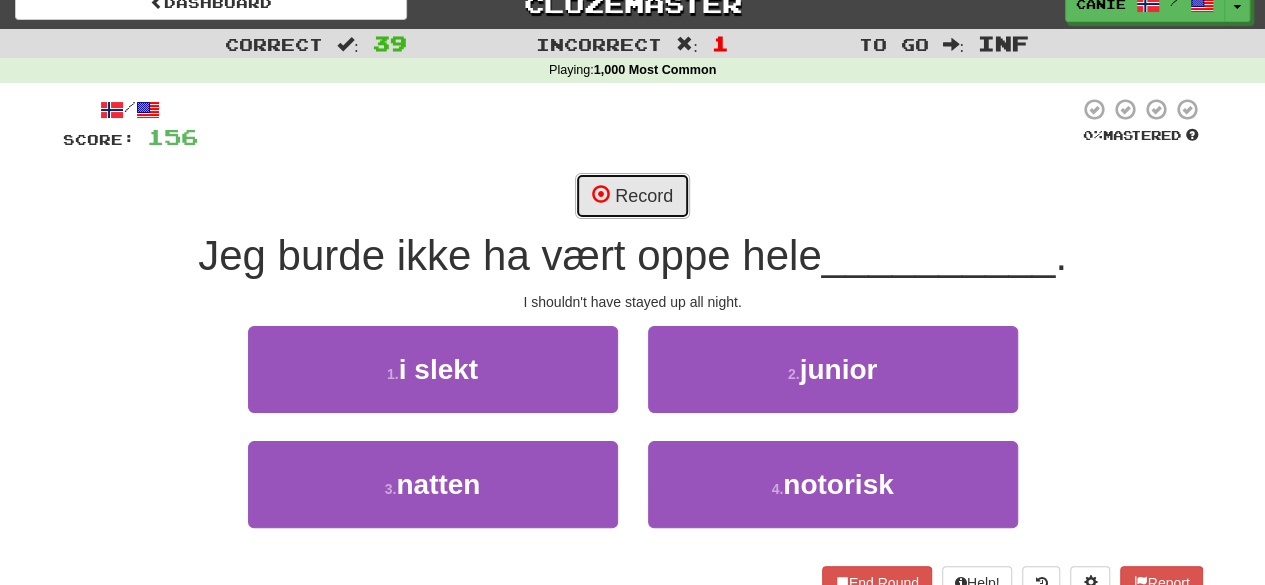 click on "Record" at bounding box center (632, 196) 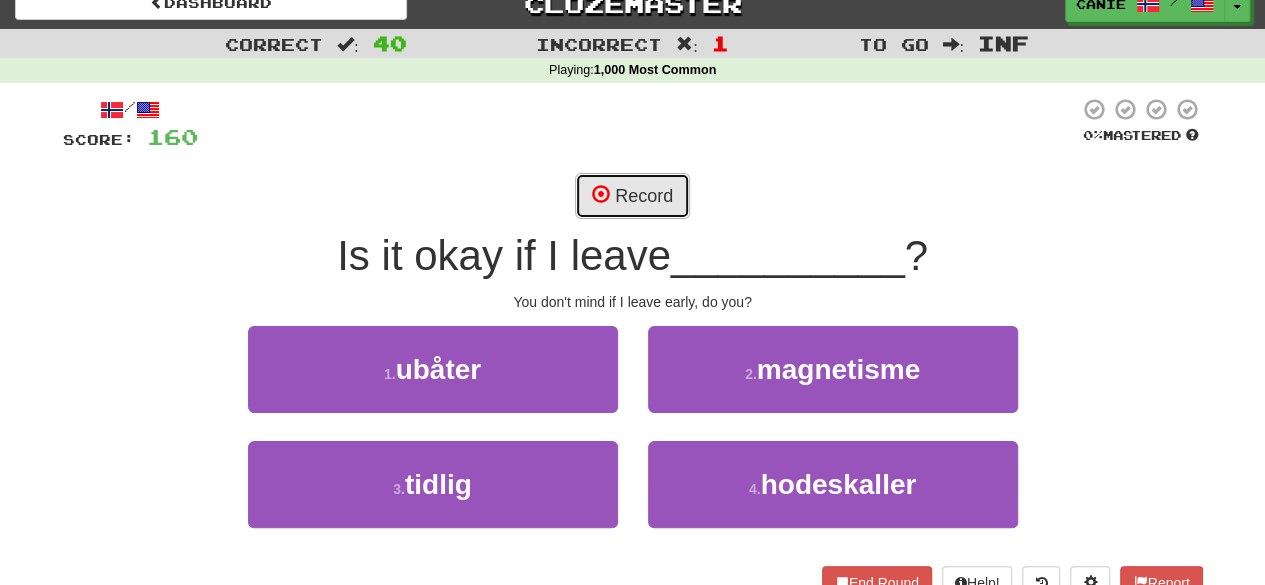 click on "Record" at bounding box center (632, 196) 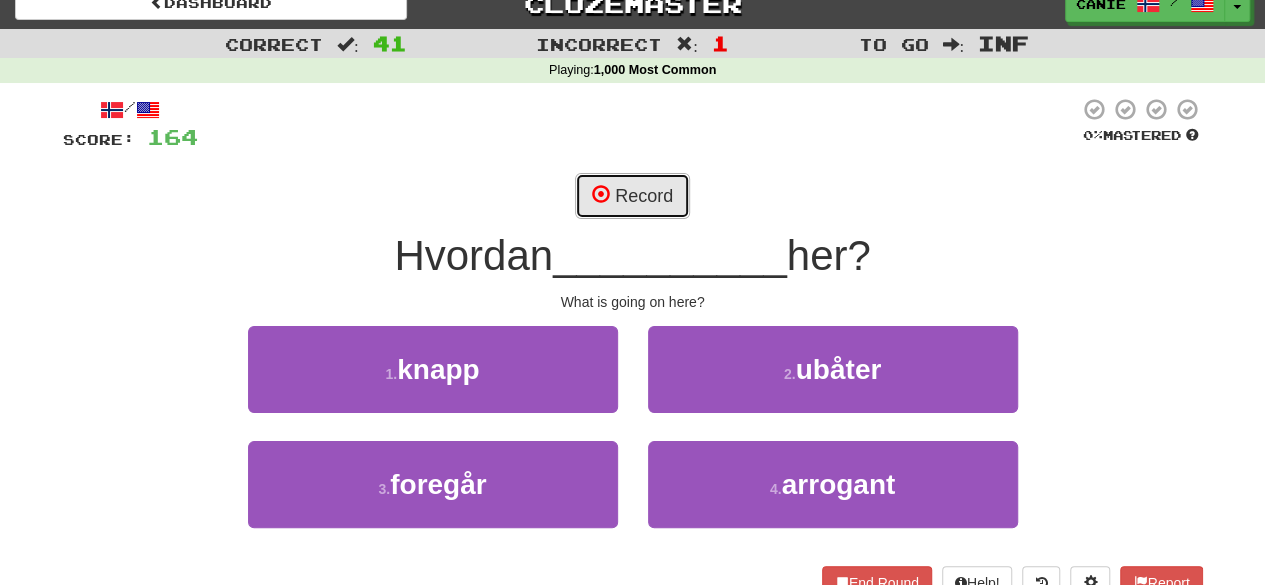 click on "Record" at bounding box center [632, 196] 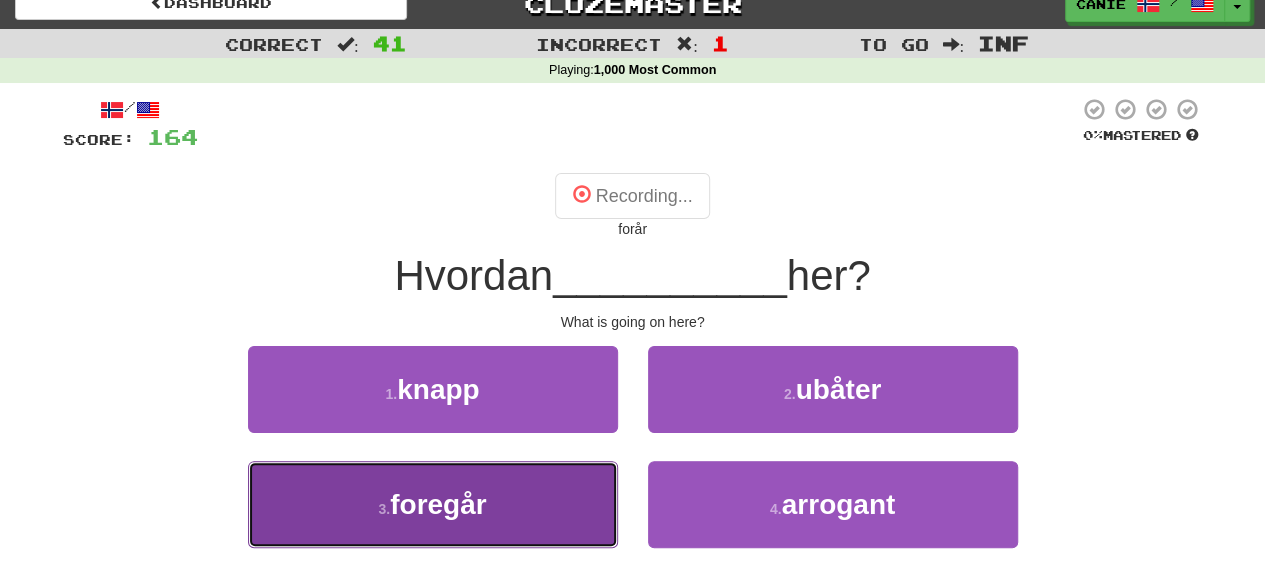 click on "3 .  foregår" at bounding box center (433, 504) 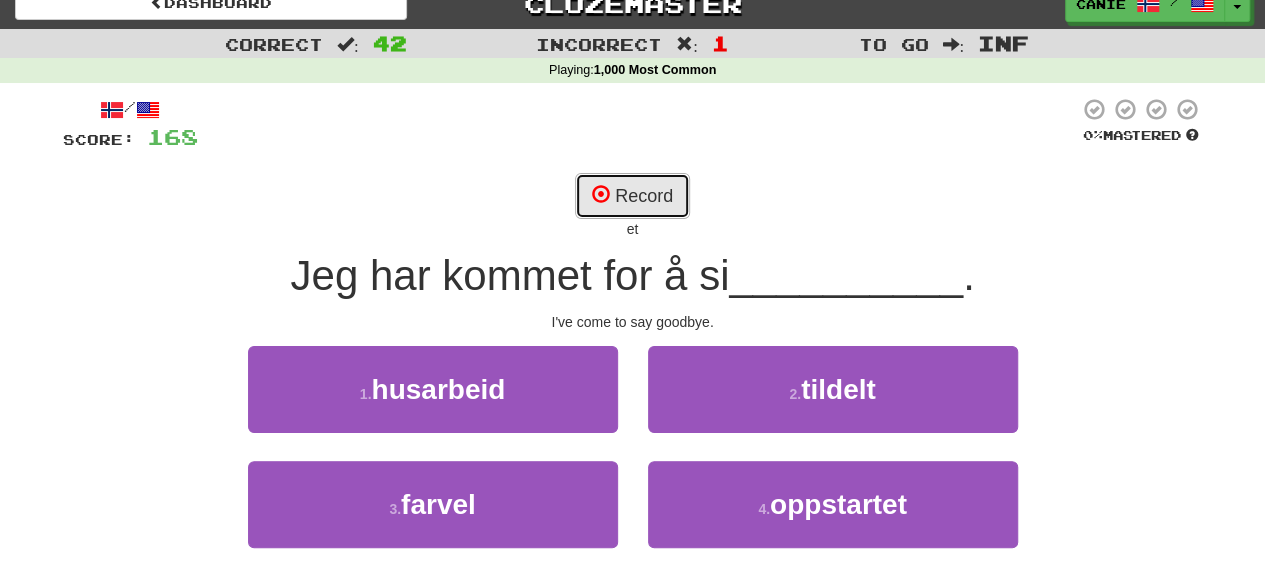 click on "Record" at bounding box center (632, 196) 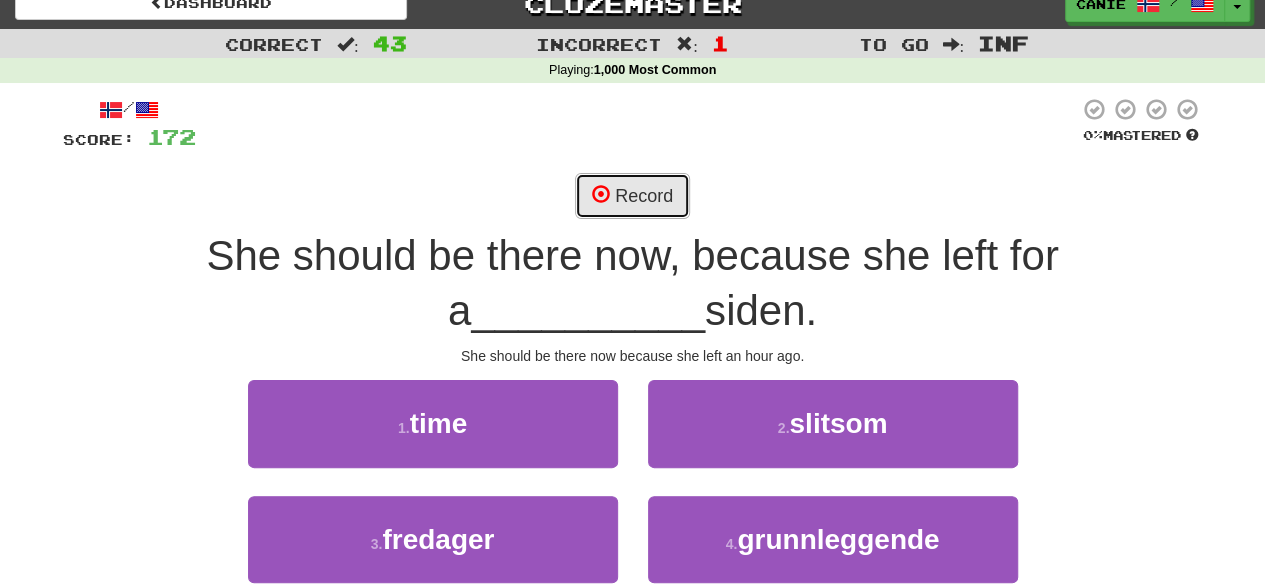 click on "Record" at bounding box center [632, 196] 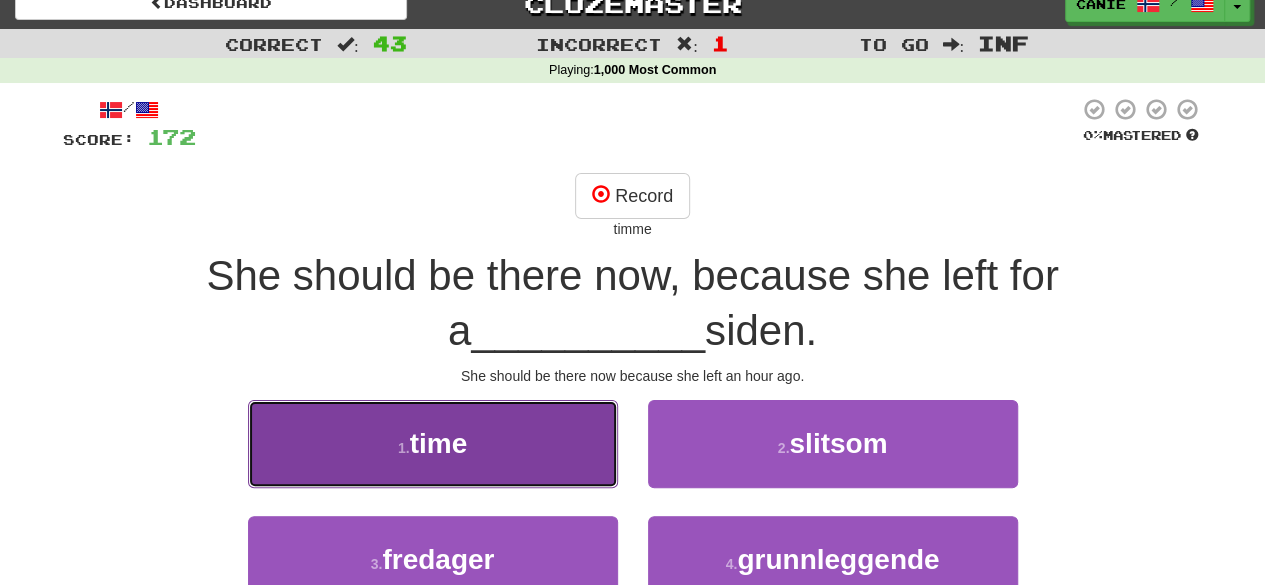 click on "1 .  time" at bounding box center [433, 443] 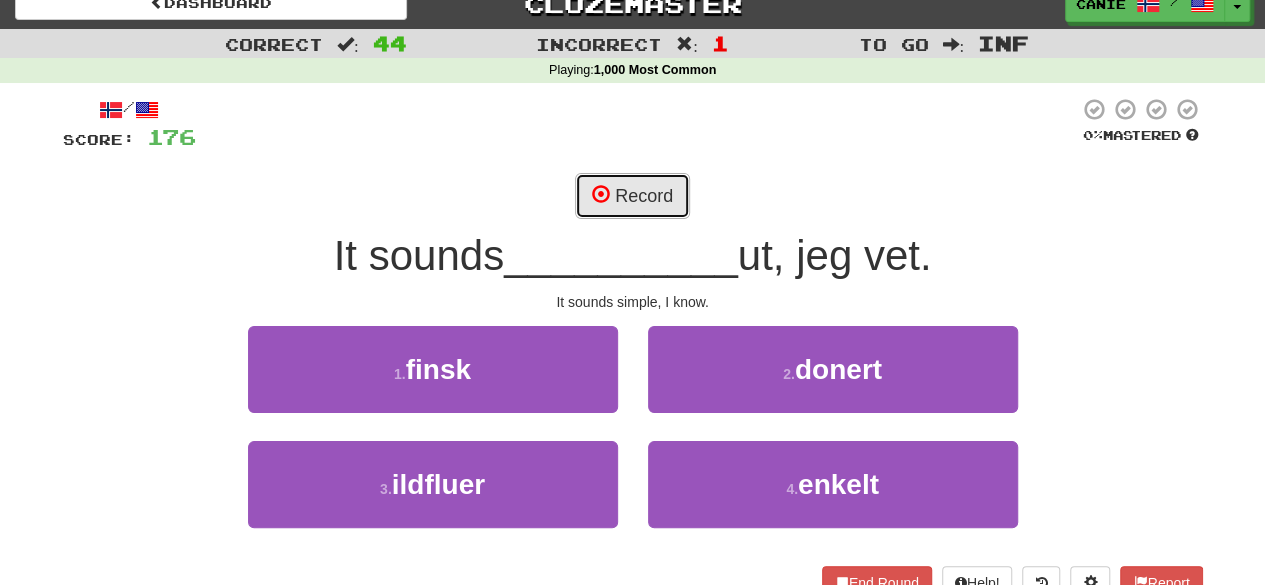 click on "Record" at bounding box center (632, 196) 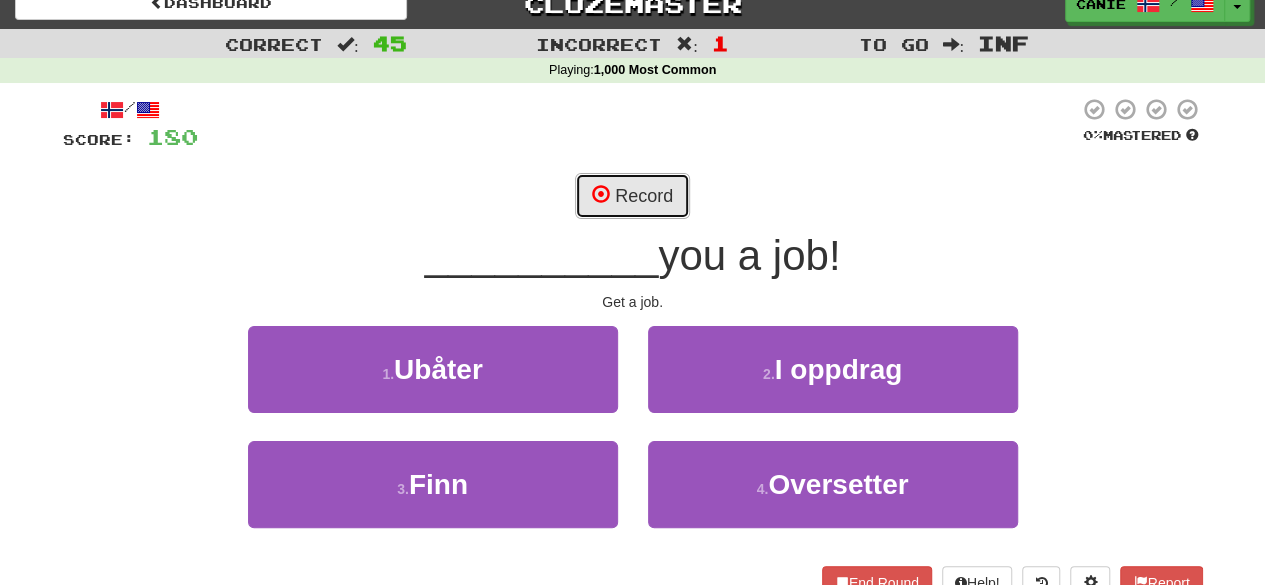 click on "Record" at bounding box center [632, 196] 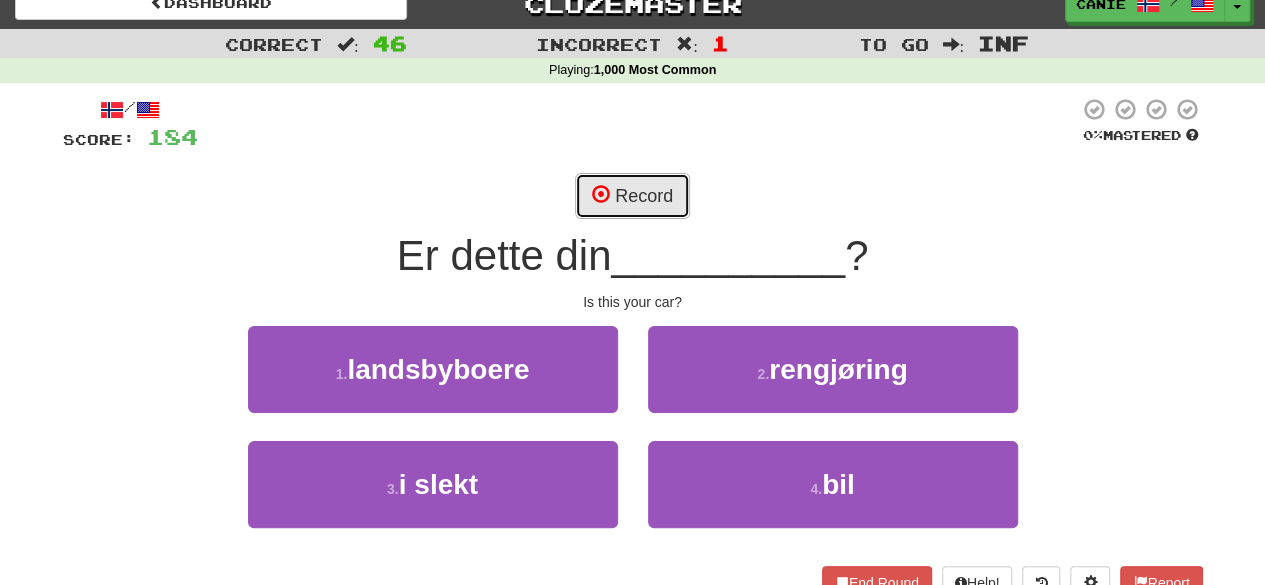 click on "Record" at bounding box center (632, 196) 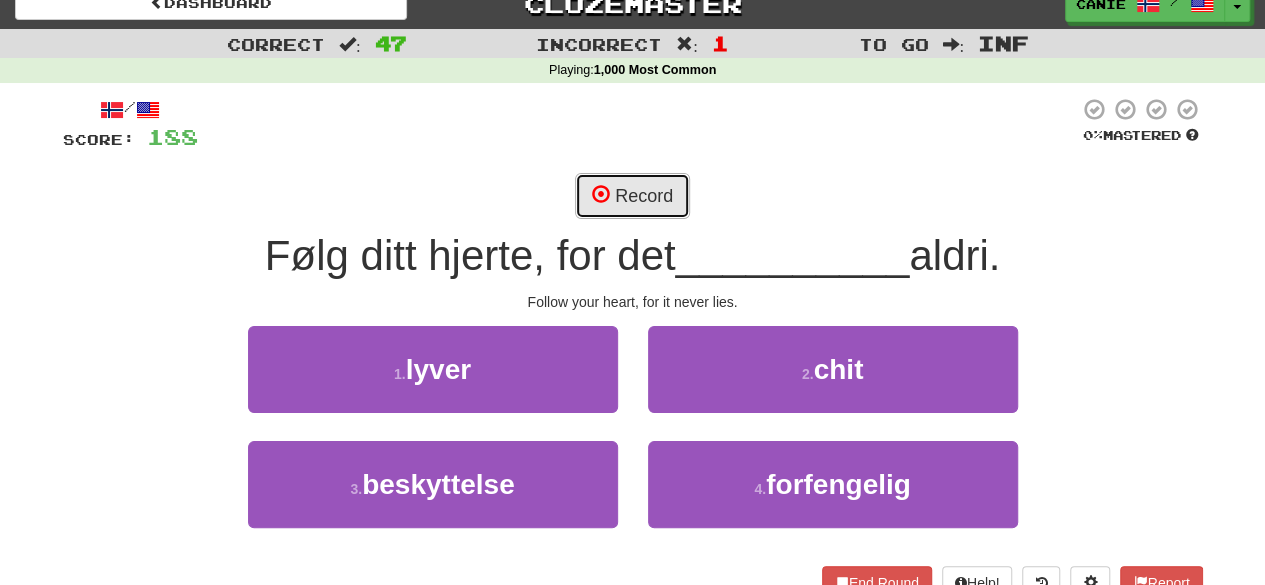 click on "Record" at bounding box center [632, 196] 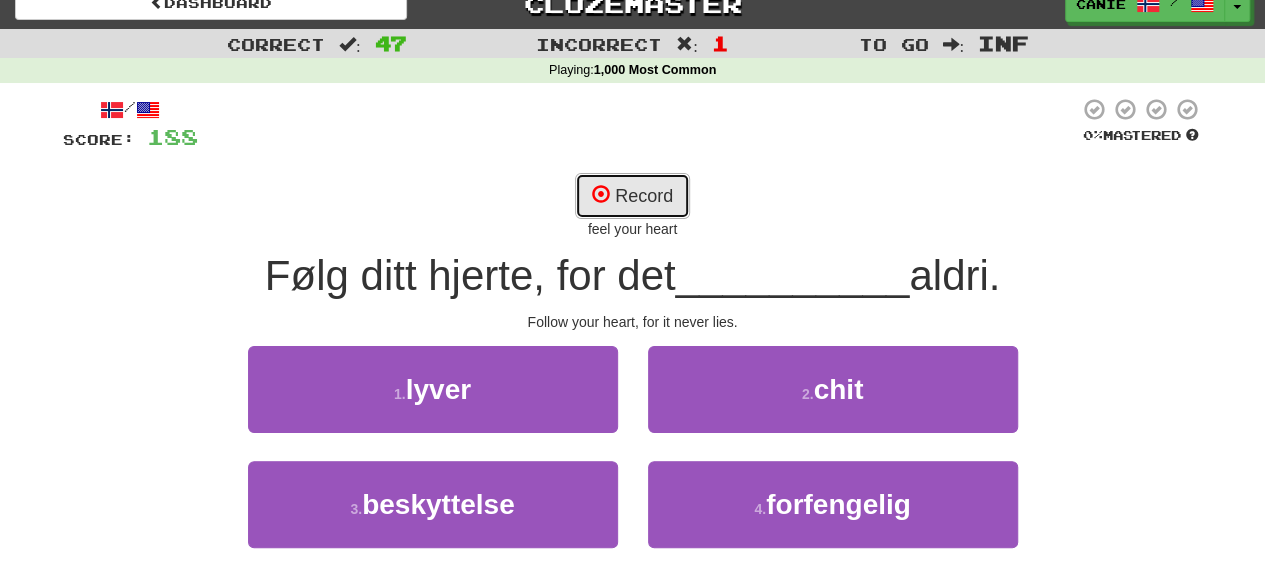 click on "Record" at bounding box center [632, 196] 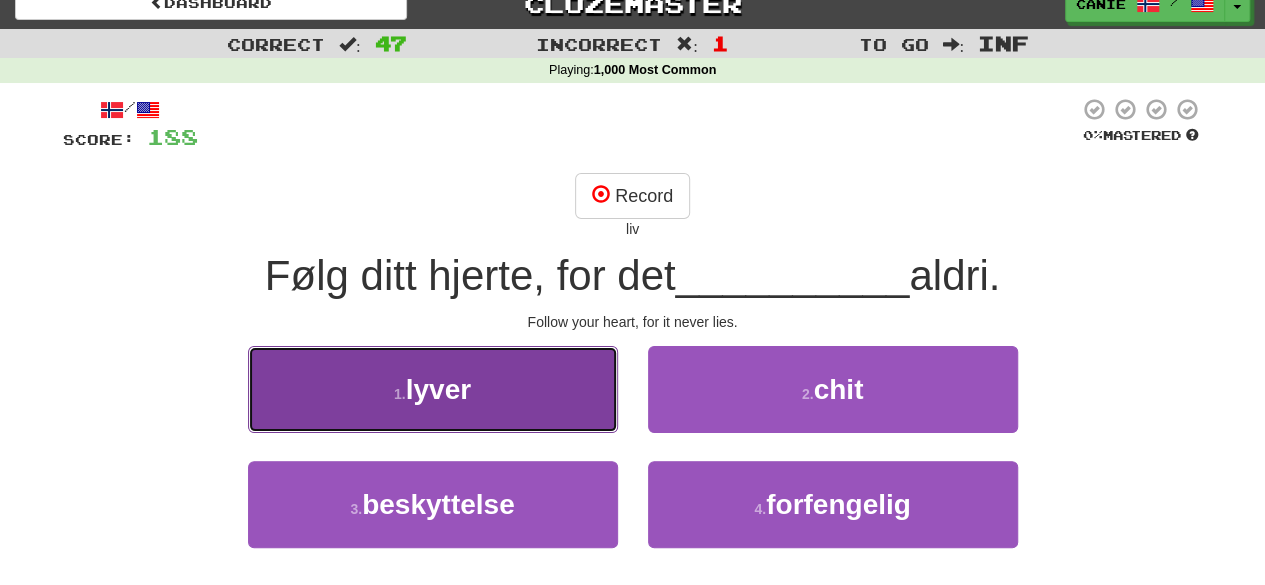 click on "lyver" at bounding box center (438, 389) 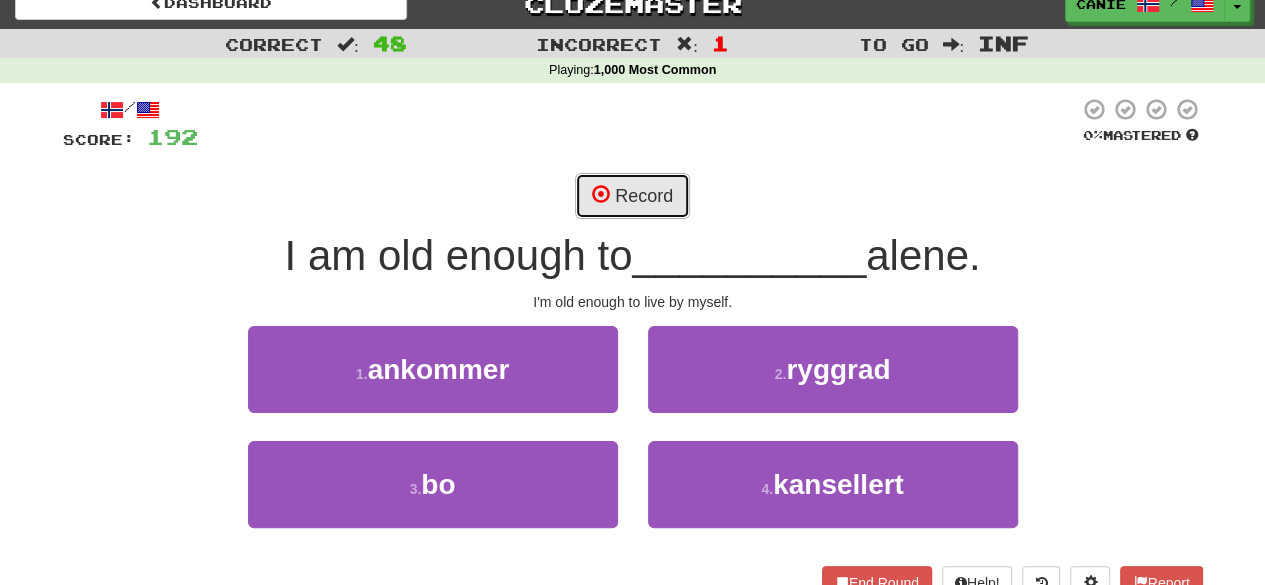 click on "Record" at bounding box center [632, 196] 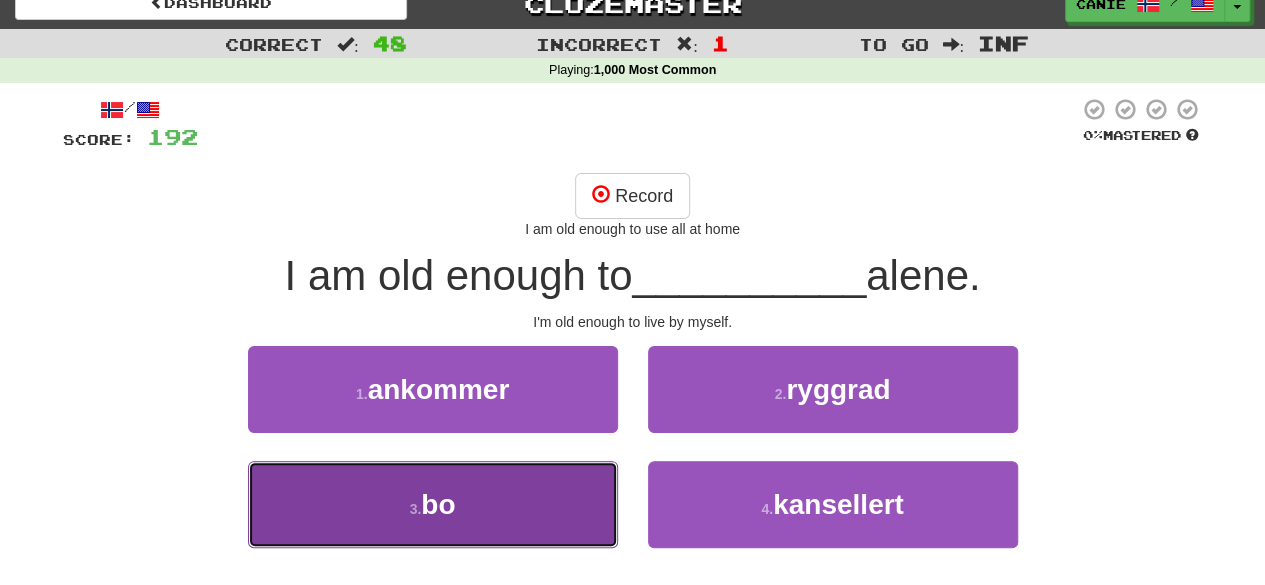 click on "3 .  bo" at bounding box center (433, 504) 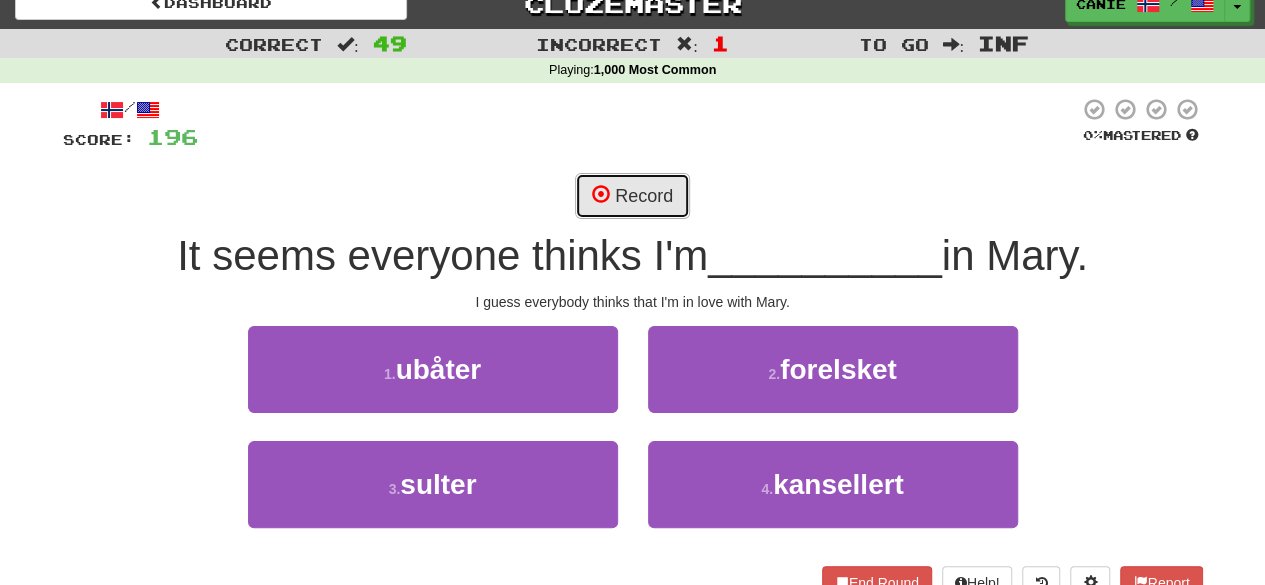 click on "Record" at bounding box center (632, 196) 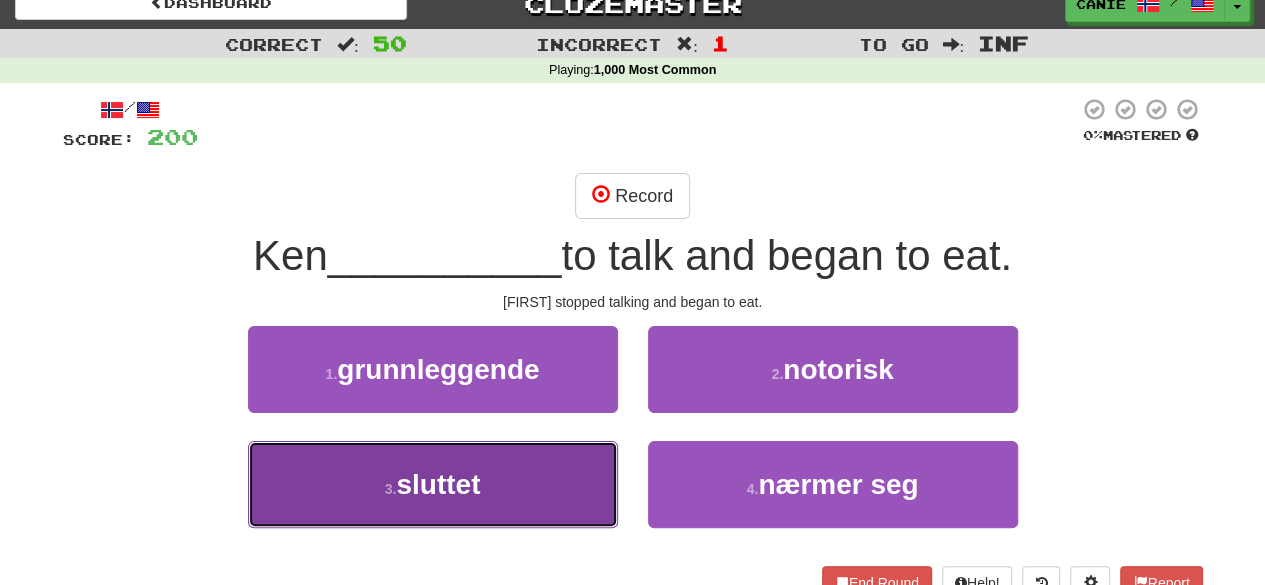 click on "3. stopped" at bounding box center (433, 484) 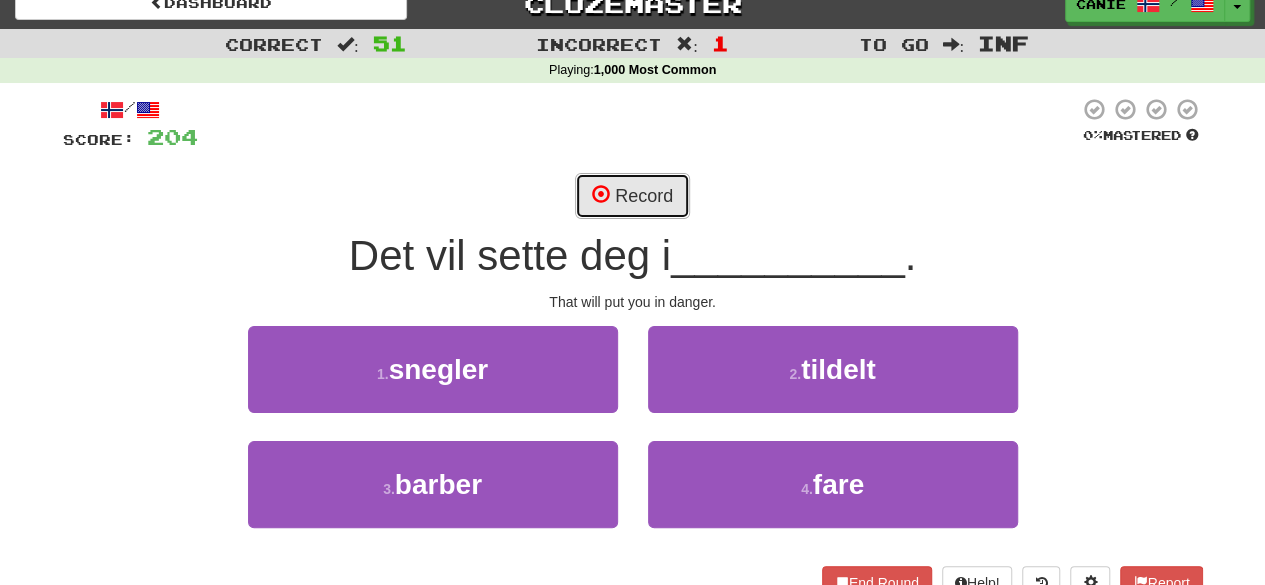 click on "Record" at bounding box center (632, 196) 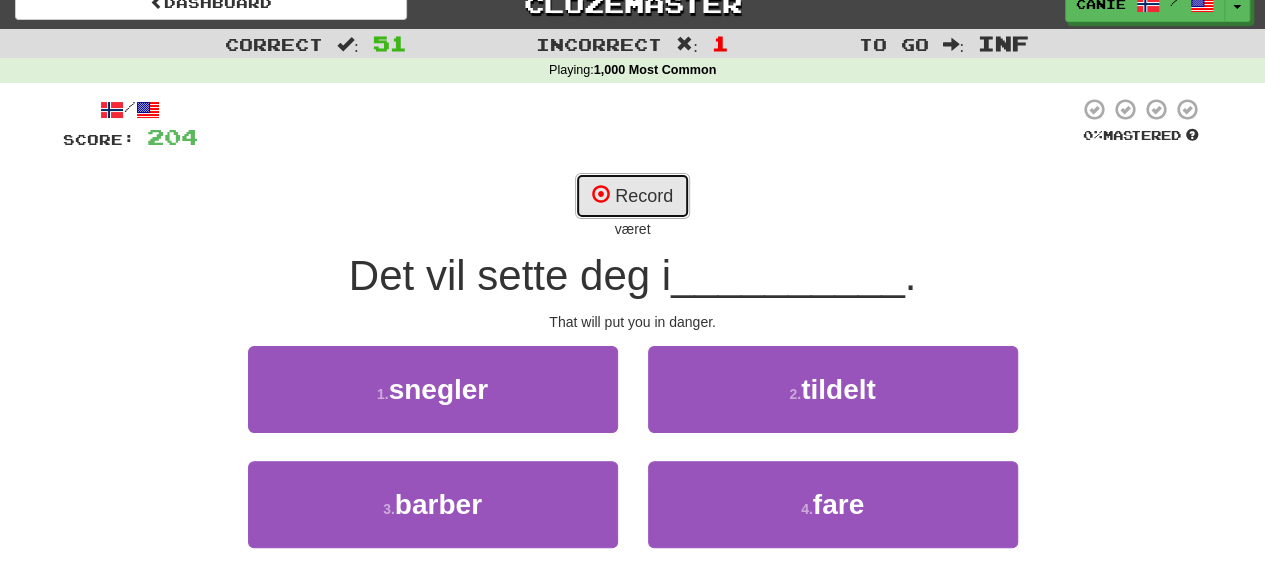 click on "Record" at bounding box center (632, 196) 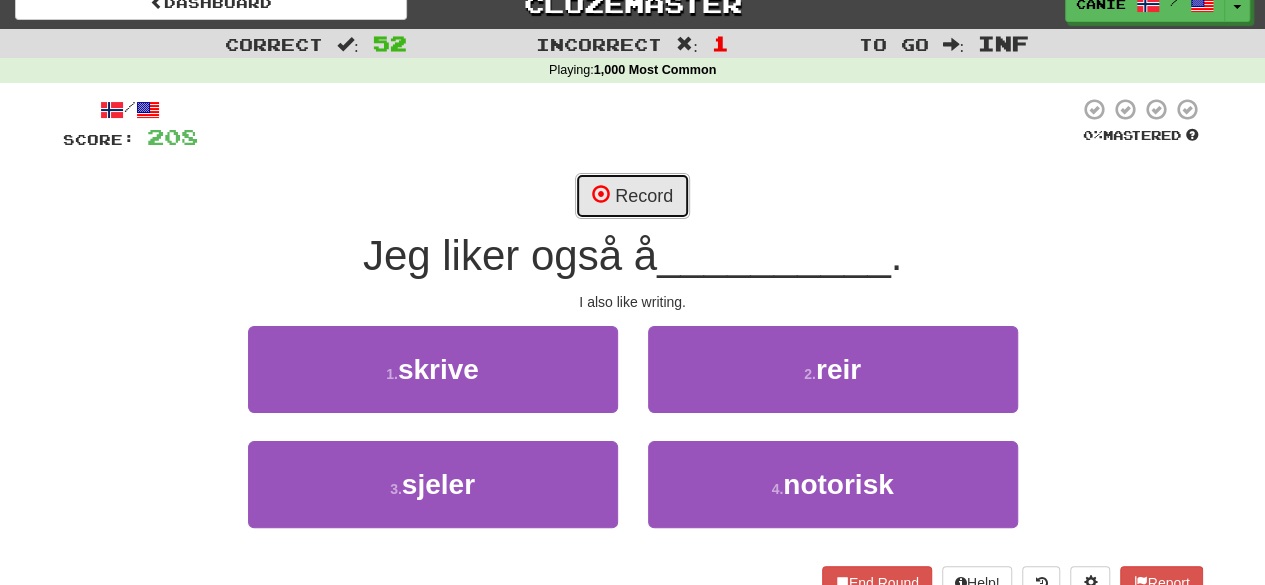 click on "Record" at bounding box center (632, 196) 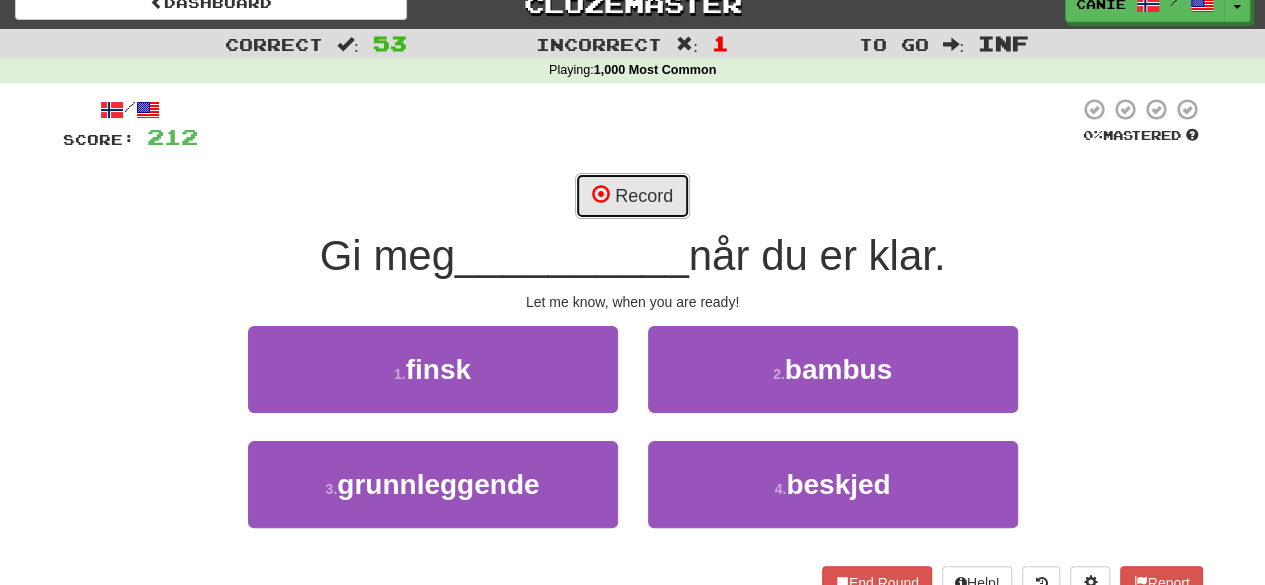 click on "Record" at bounding box center [632, 196] 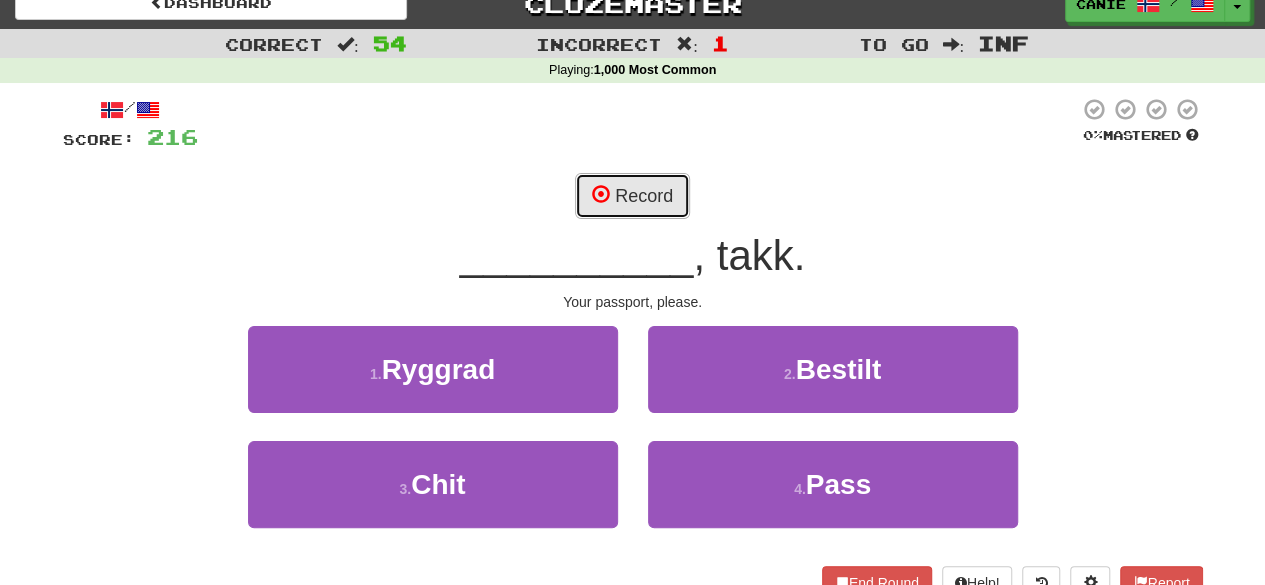 click on "Record" at bounding box center (632, 196) 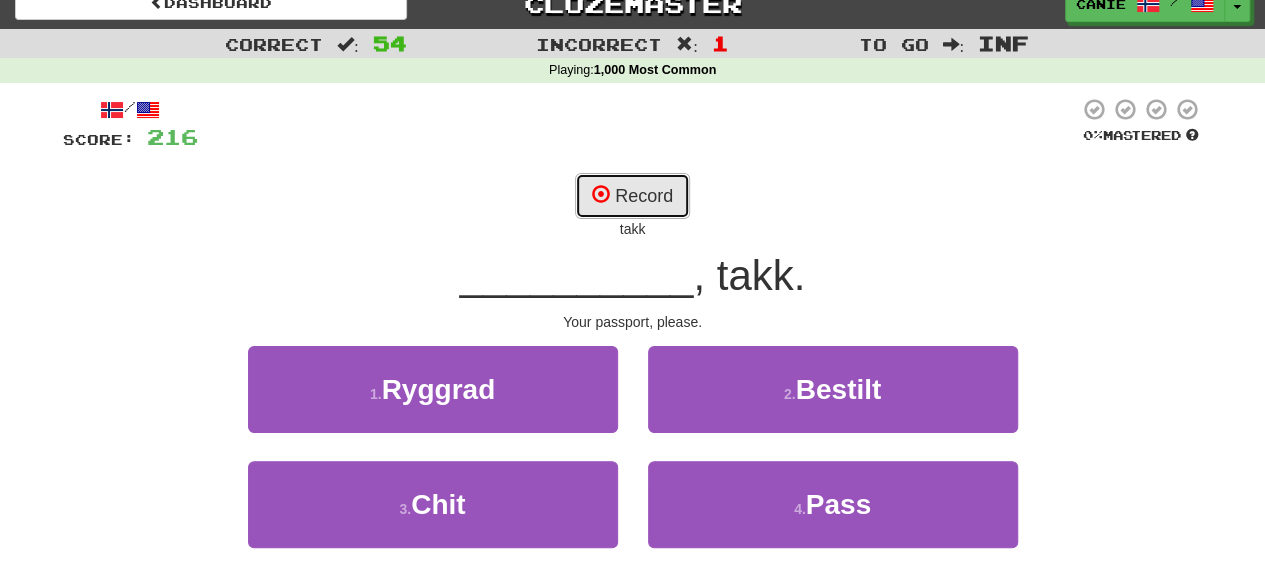 click on "Record" at bounding box center [632, 196] 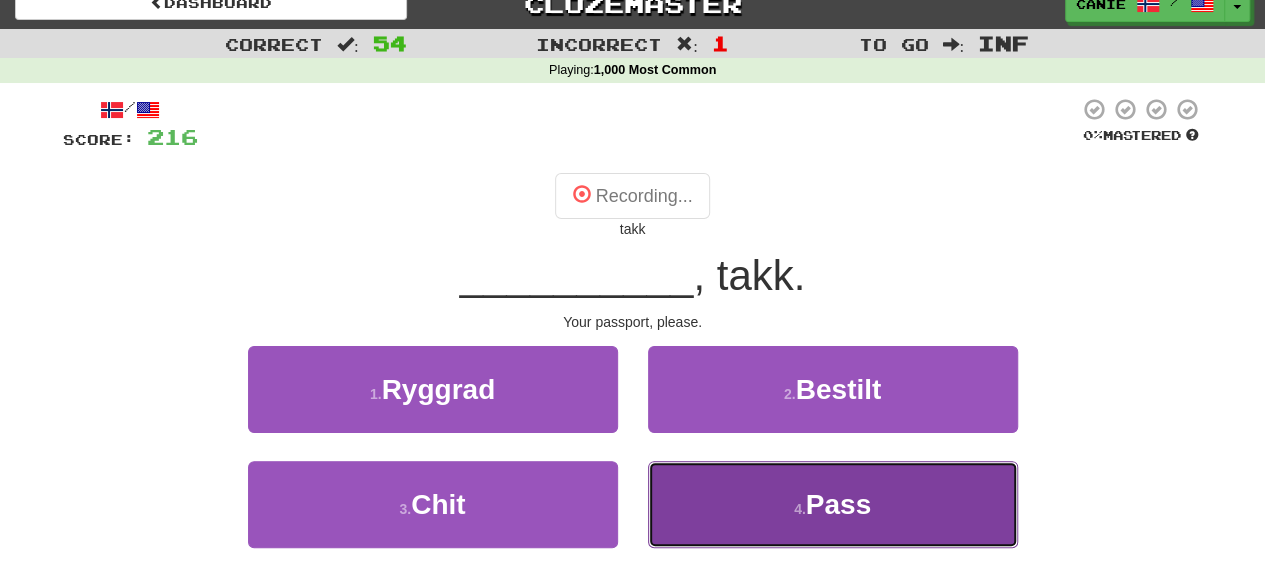 click on "4 .  Pass" at bounding box center [833, 504] 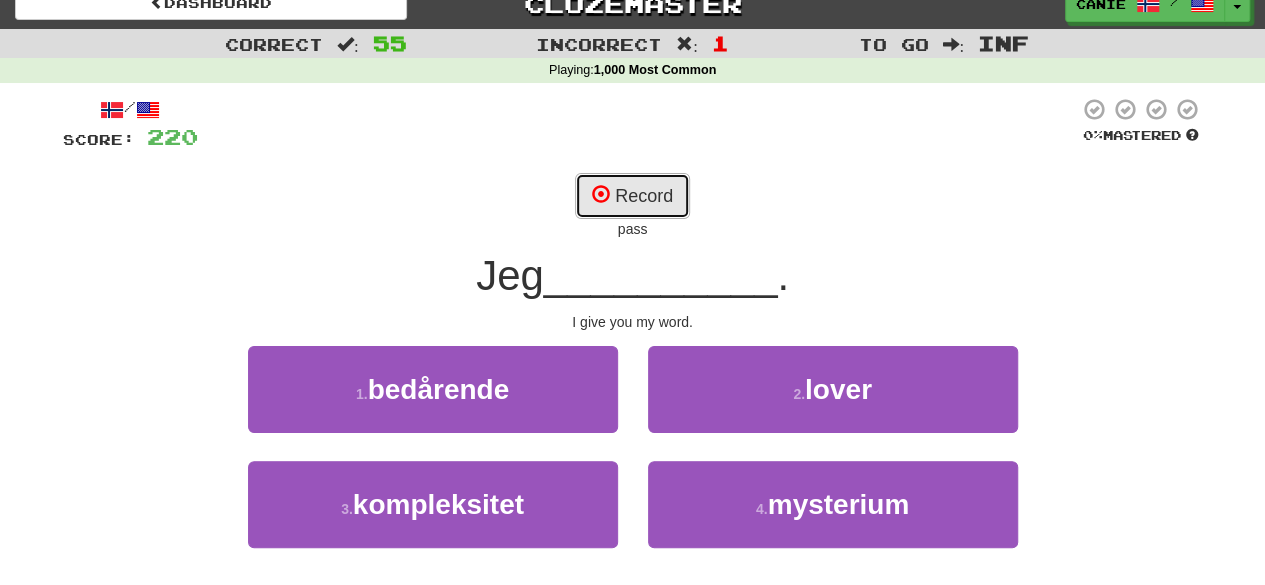 click on "Record" at bounding box center [632, 196] 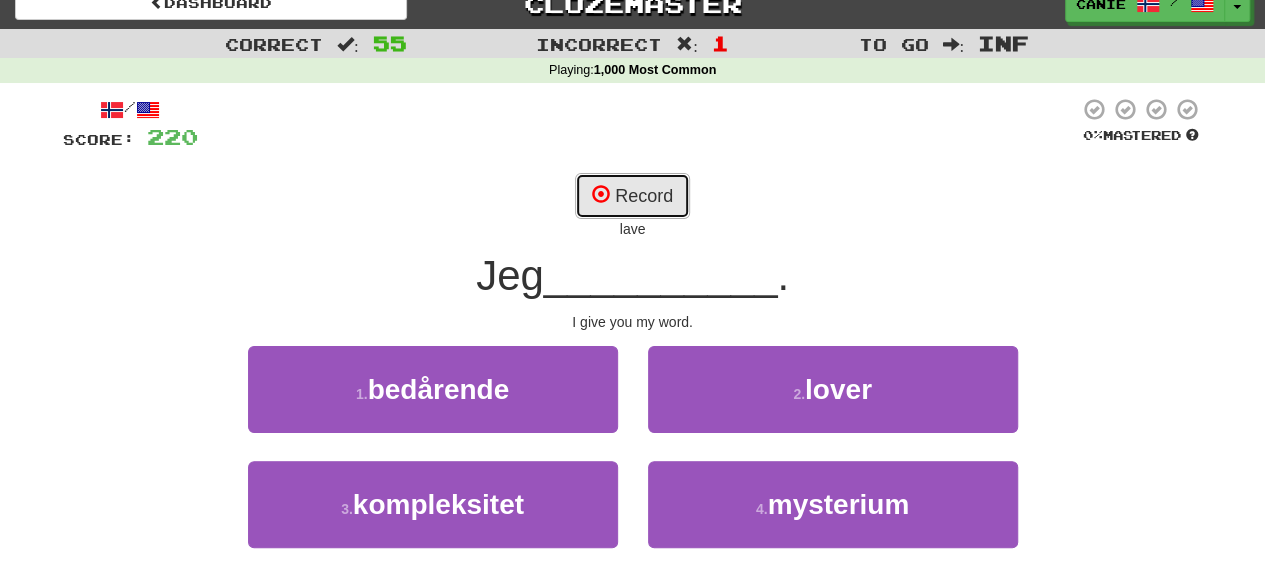 click on "Record" at bounding box center [632, 196] 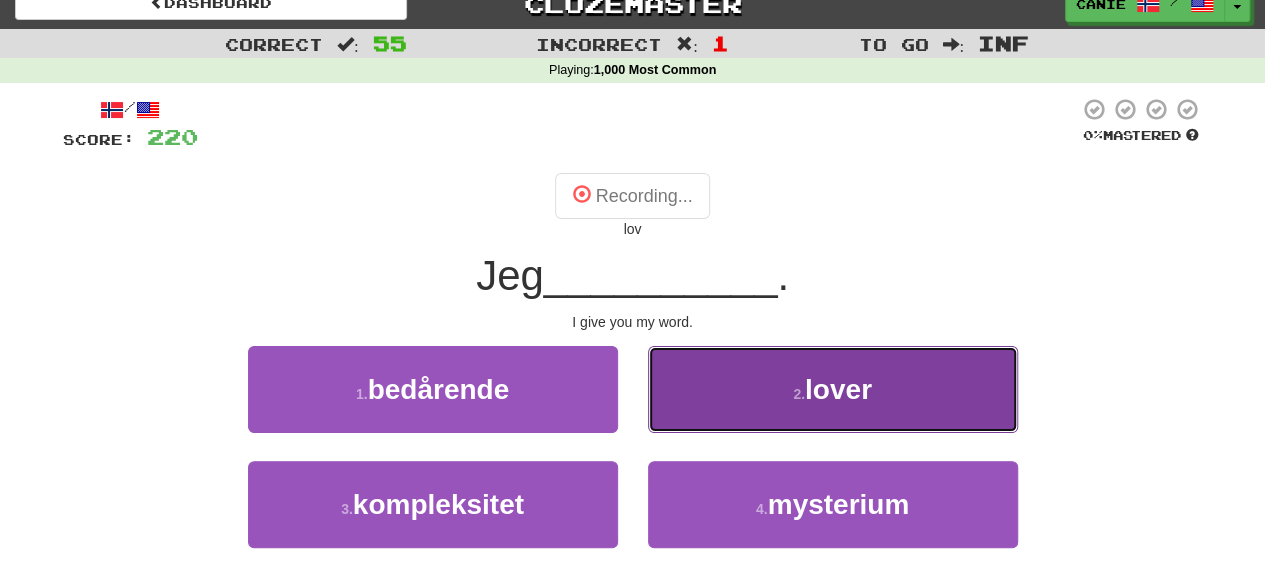 click on "2 .  lover" at bounding box center (833, 389) 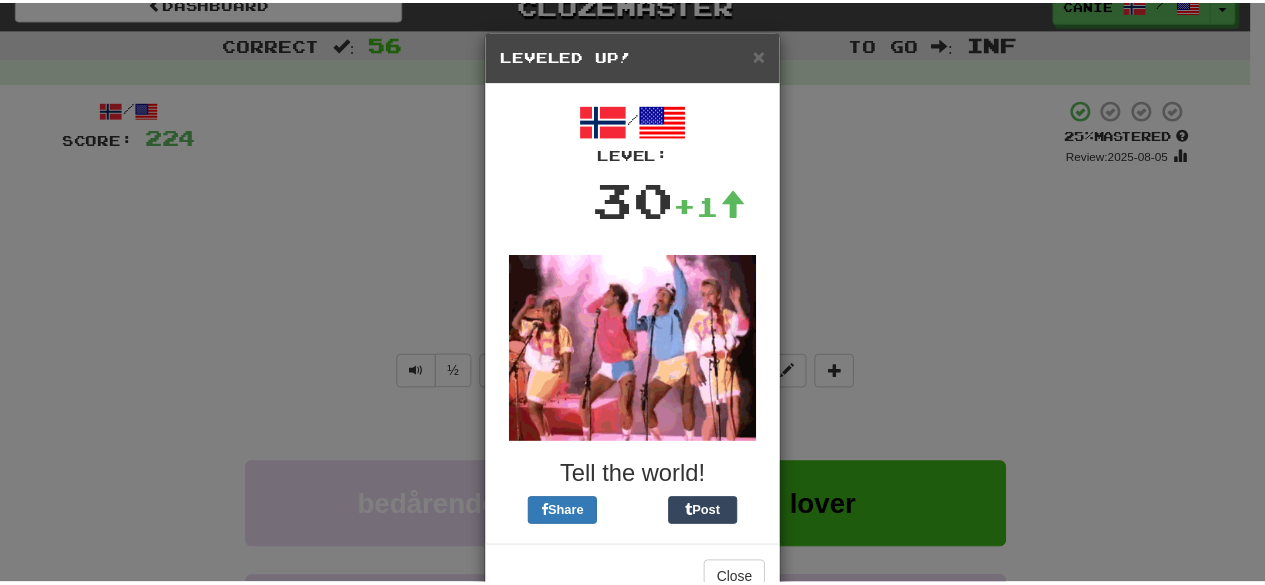 scroll, scrollTop: 56, scrollLeft: 0, axis: vertical 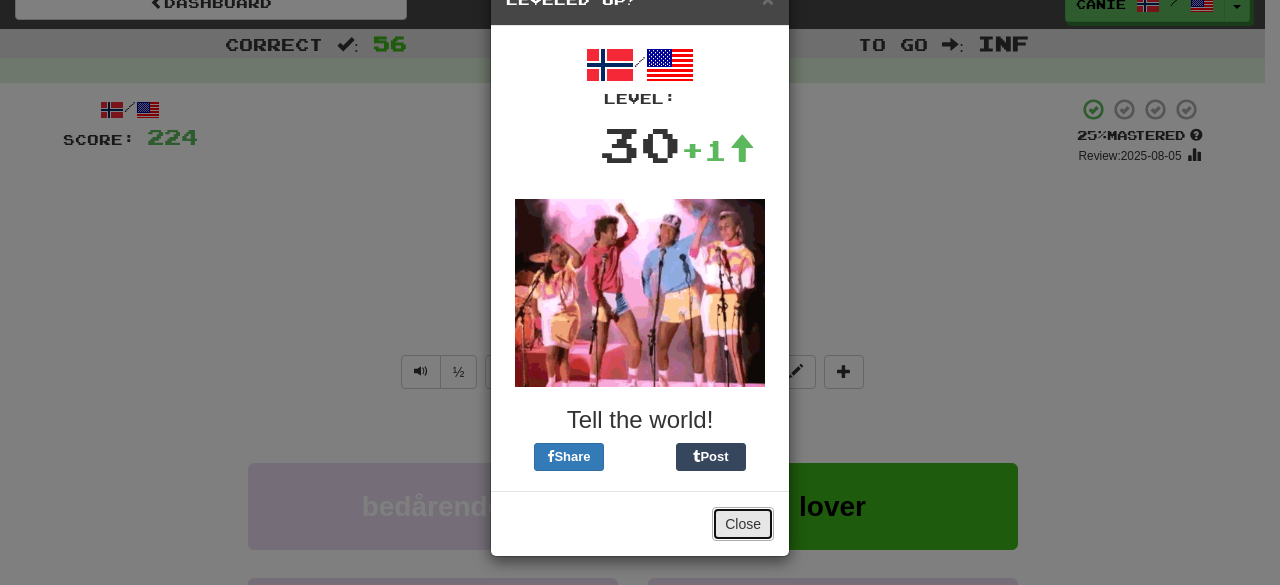 click on "Close" at bounding box center (743, 524) 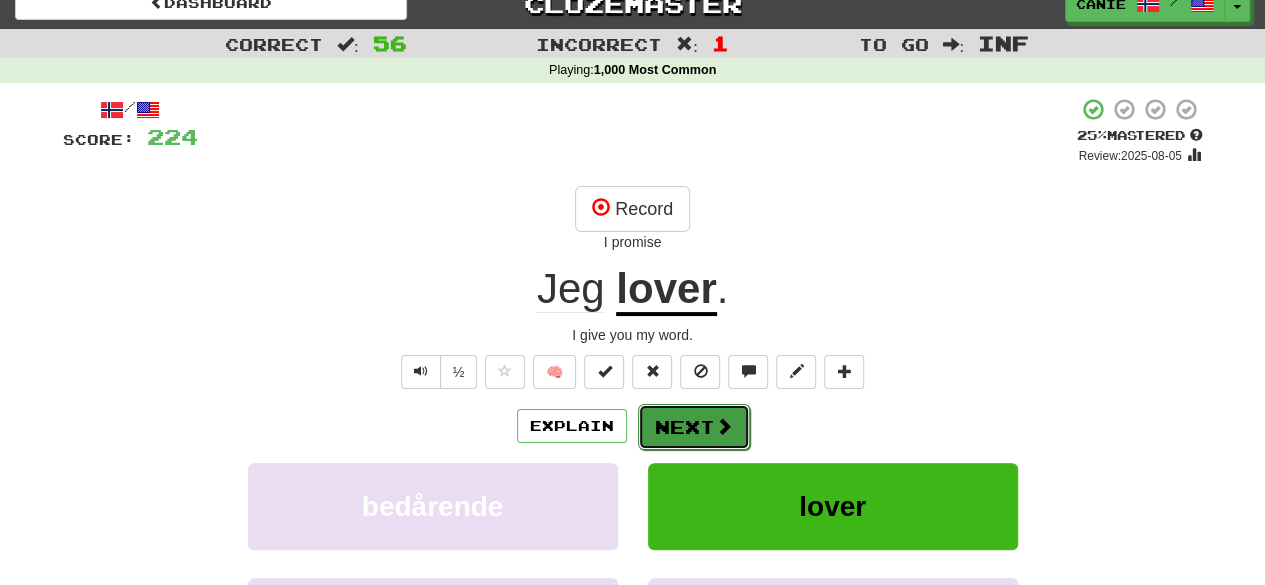 click on "Next" at bounding box center [694, 427] 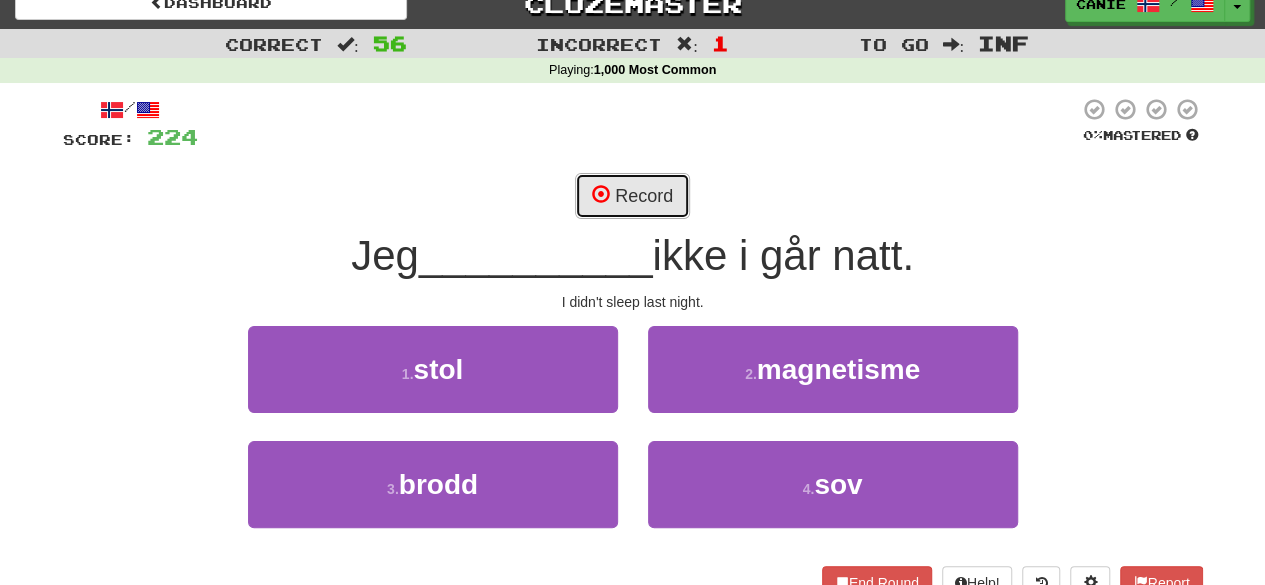 click on "Record" at bounding box center (632, 196) 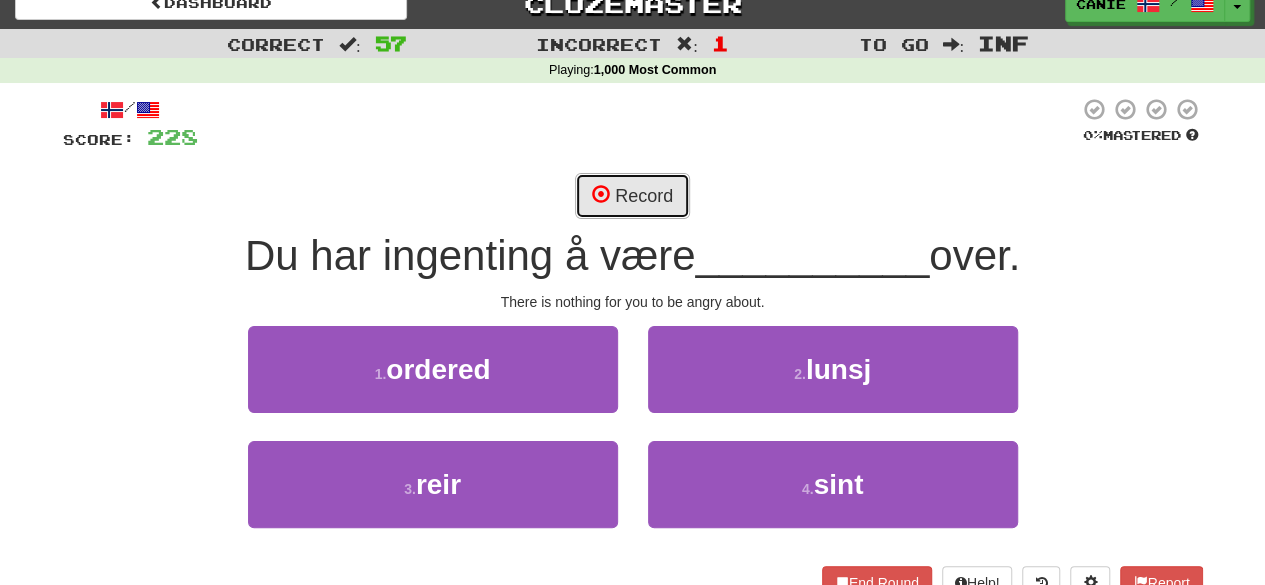 click on "Record" at bounding box center [632, 196] 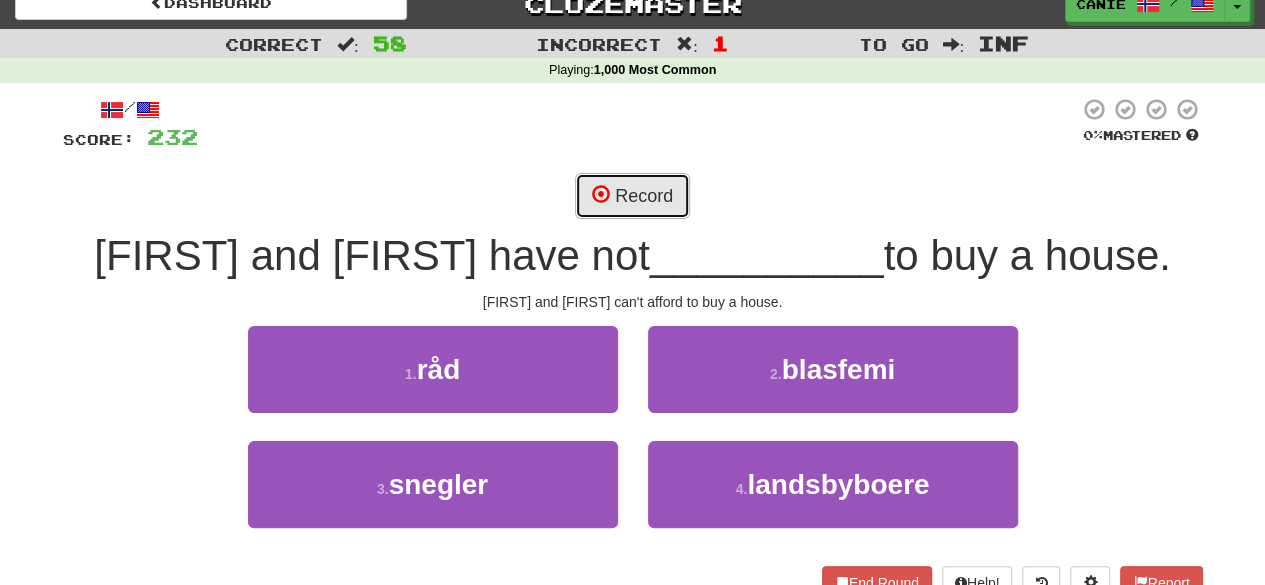 click on "Record" at bounding box center (632, 196) 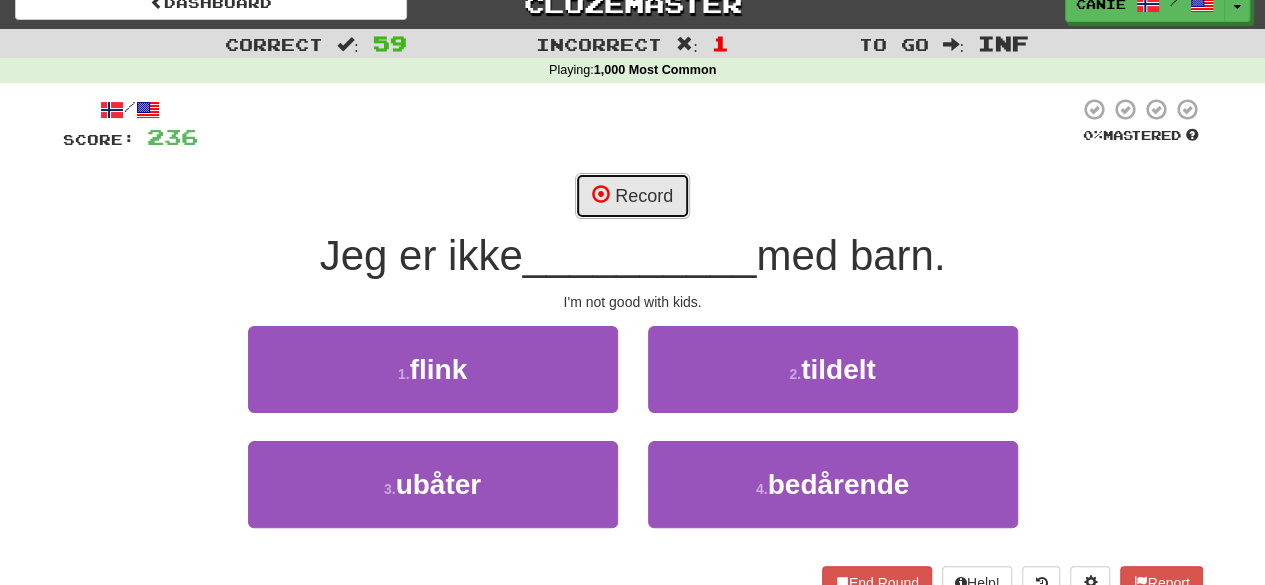 click on "Record" at bounding box center [632, 196] 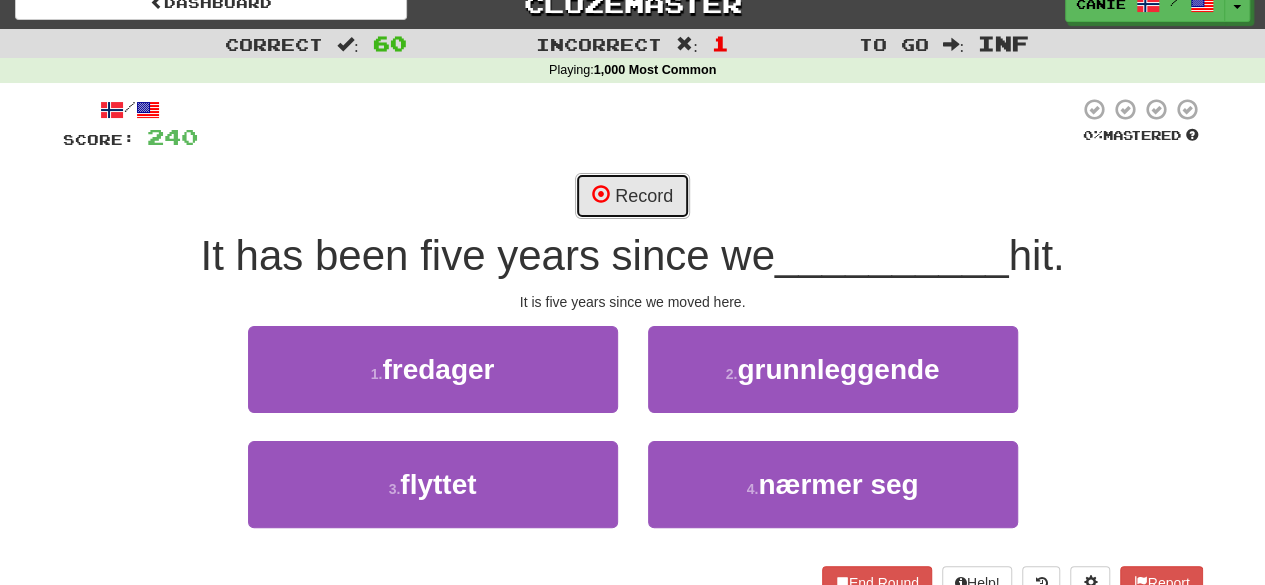 click on "Record" at bounding box center (632, 196) 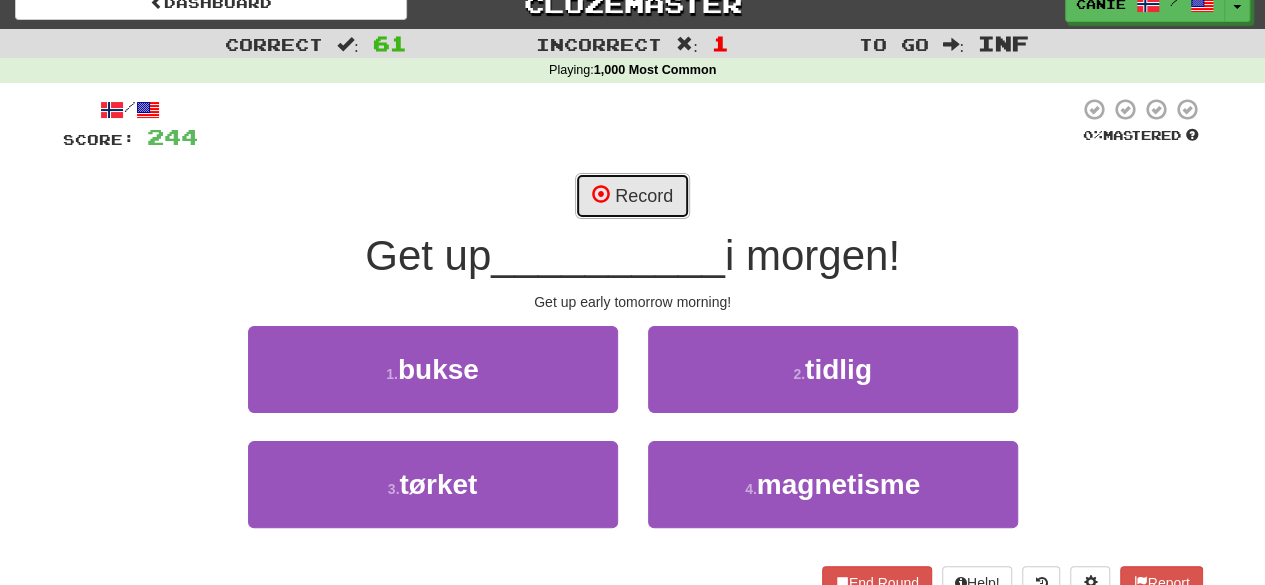 click on "Record" at bounding box center [632, 196] 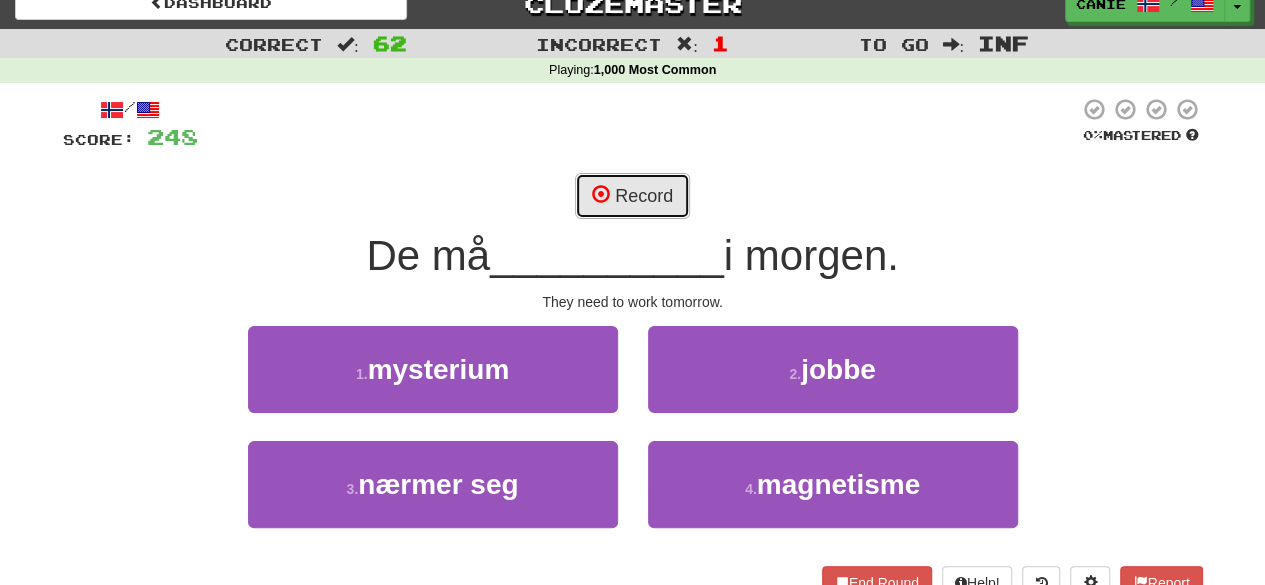 click on "Record" at bounding box center [632, 196] 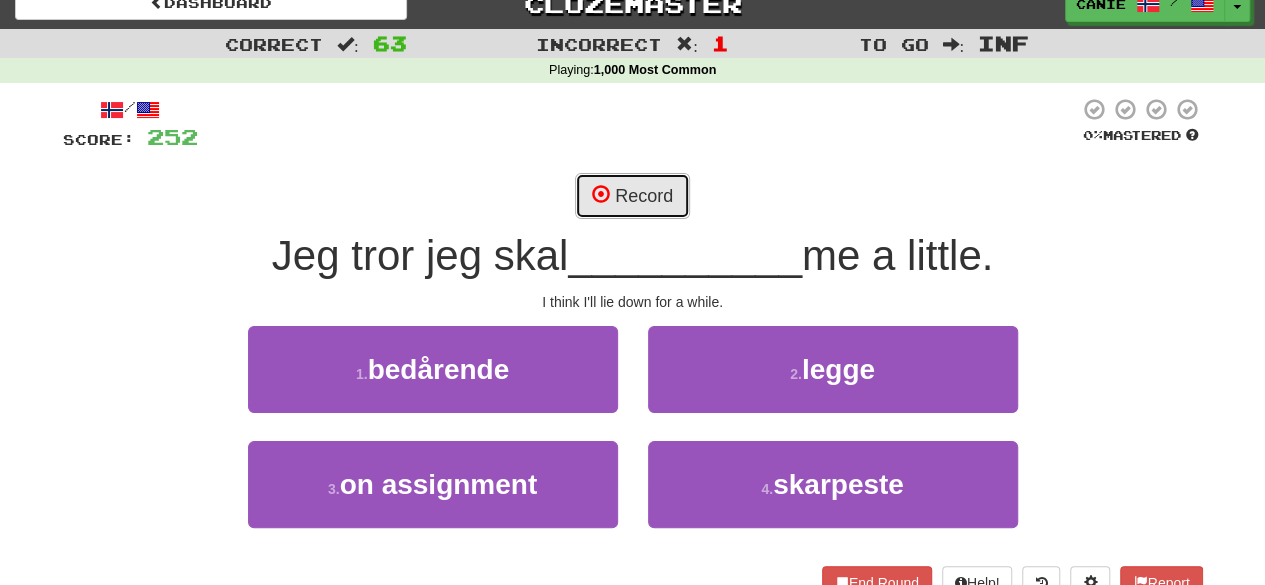 click on "Record" at bounding box center (632, 196) 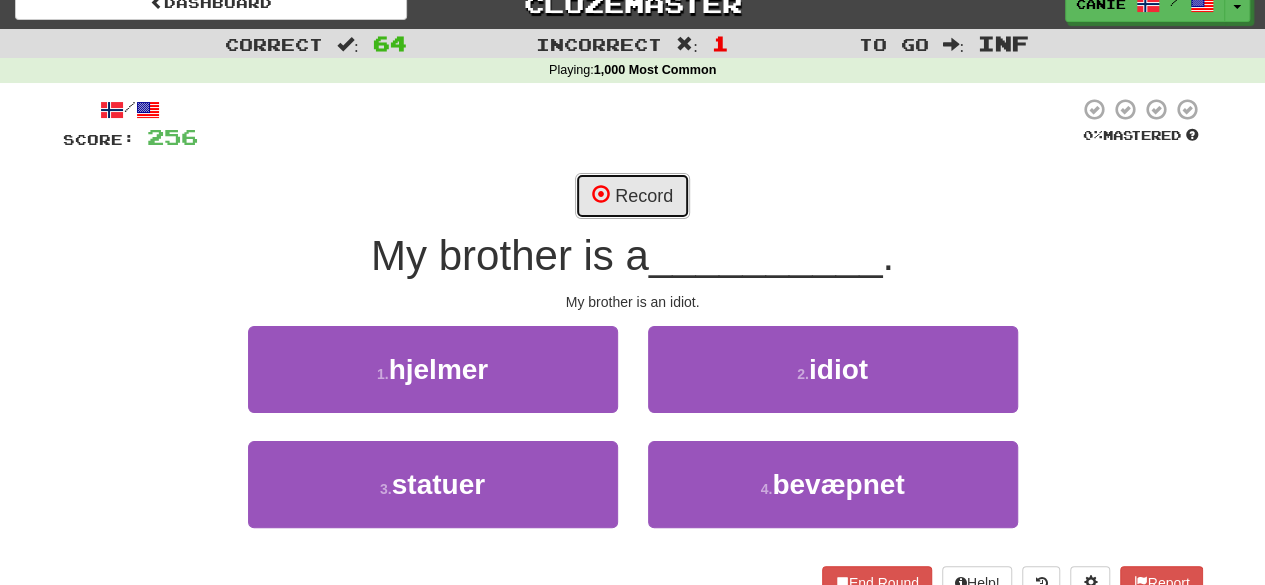 click on "Record" at bounding box center [632, 196] 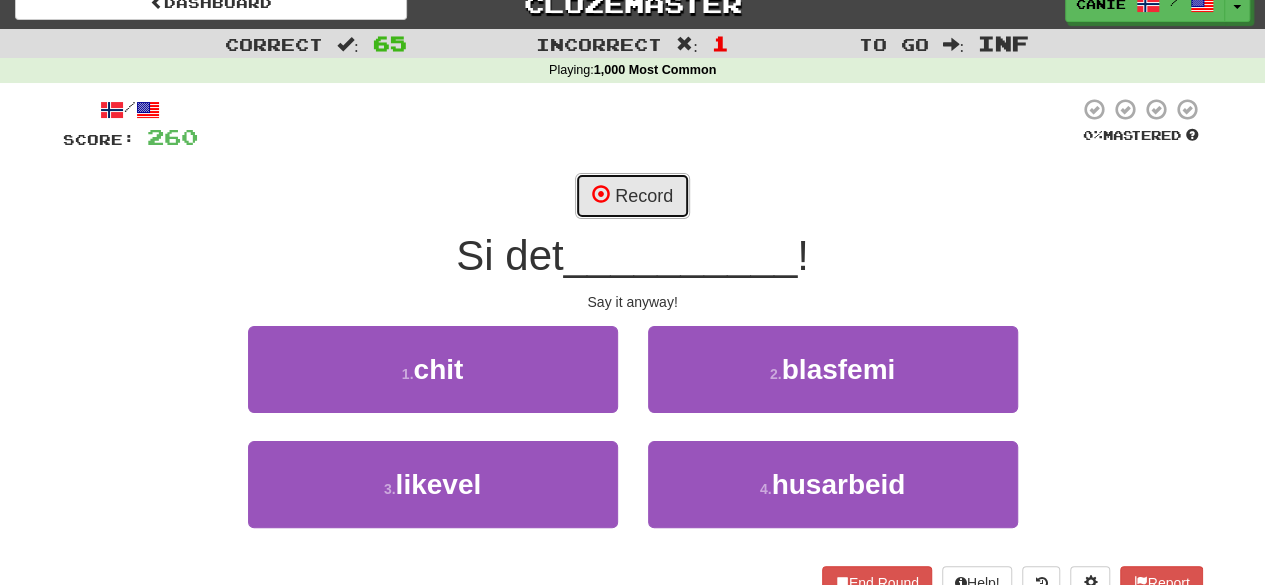 click on "Record" at bounding box center [632, 196] 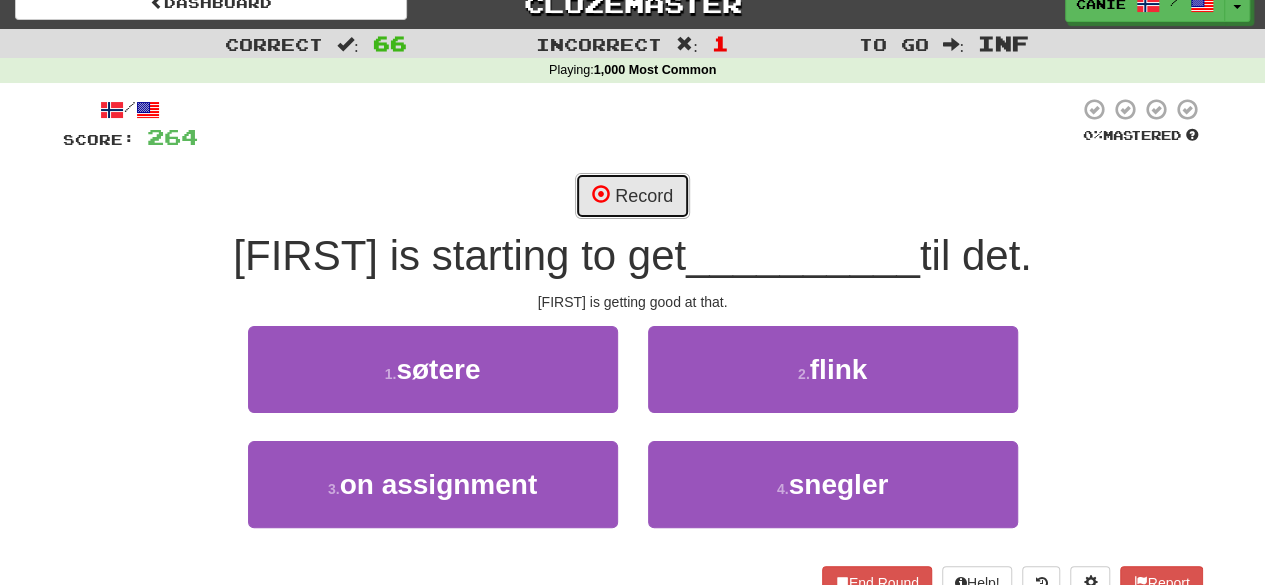 click on "Record" at bounding box center [632, 196] 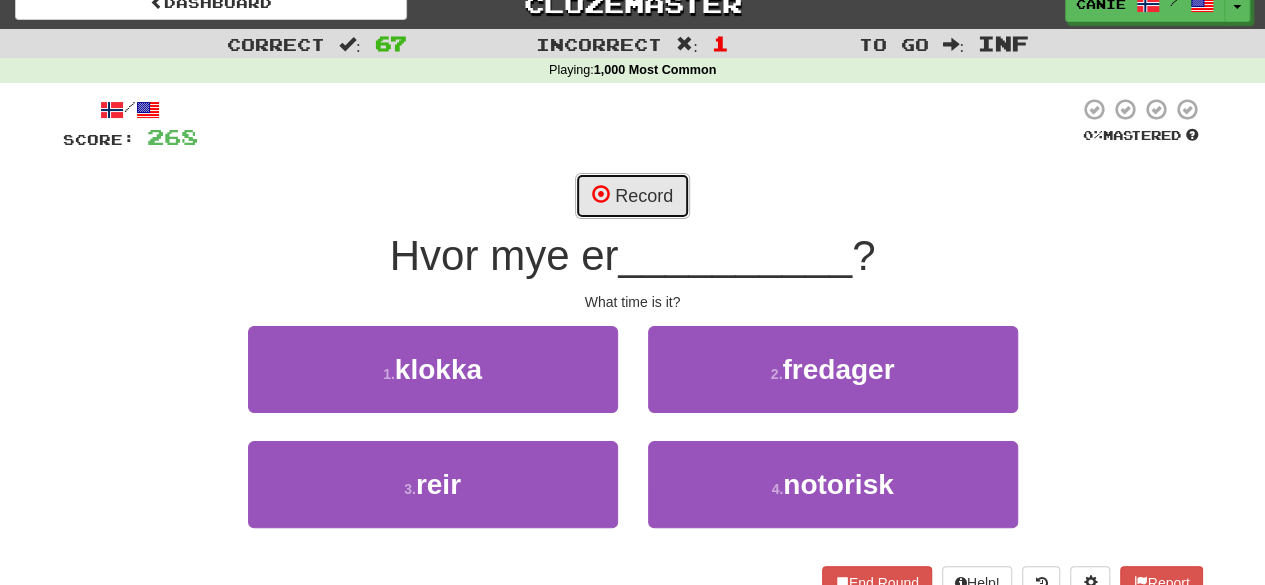 click on "Record" at bounding box center [632, 196] 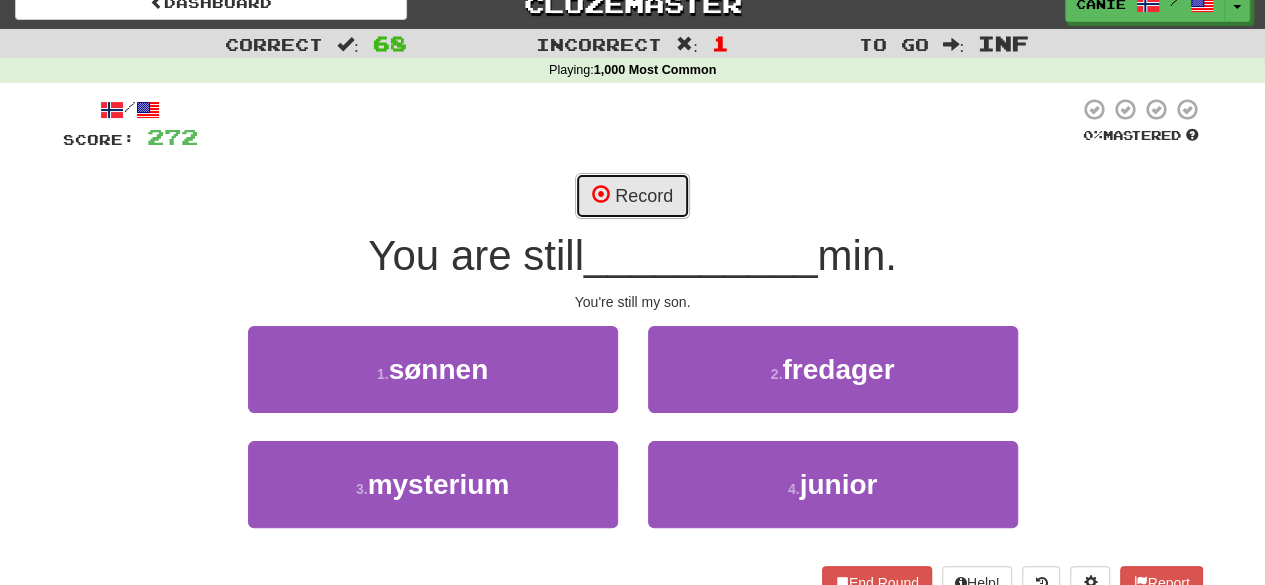 click on "Record" at bounding box center (632, 196) 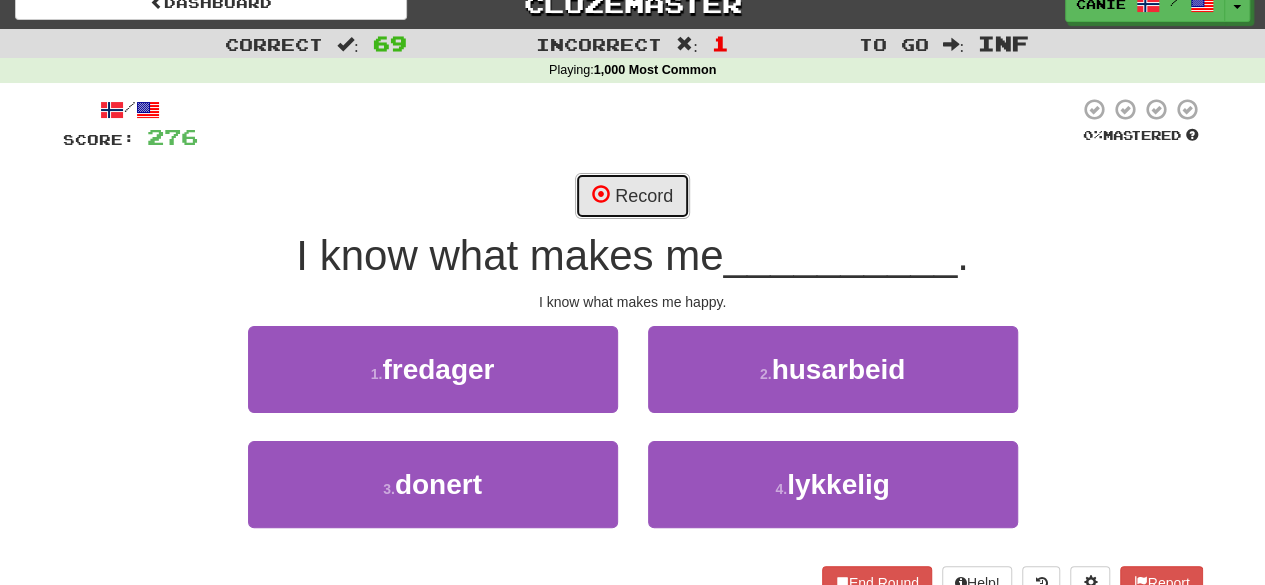click on "Record" at bounding box center [632, 196] 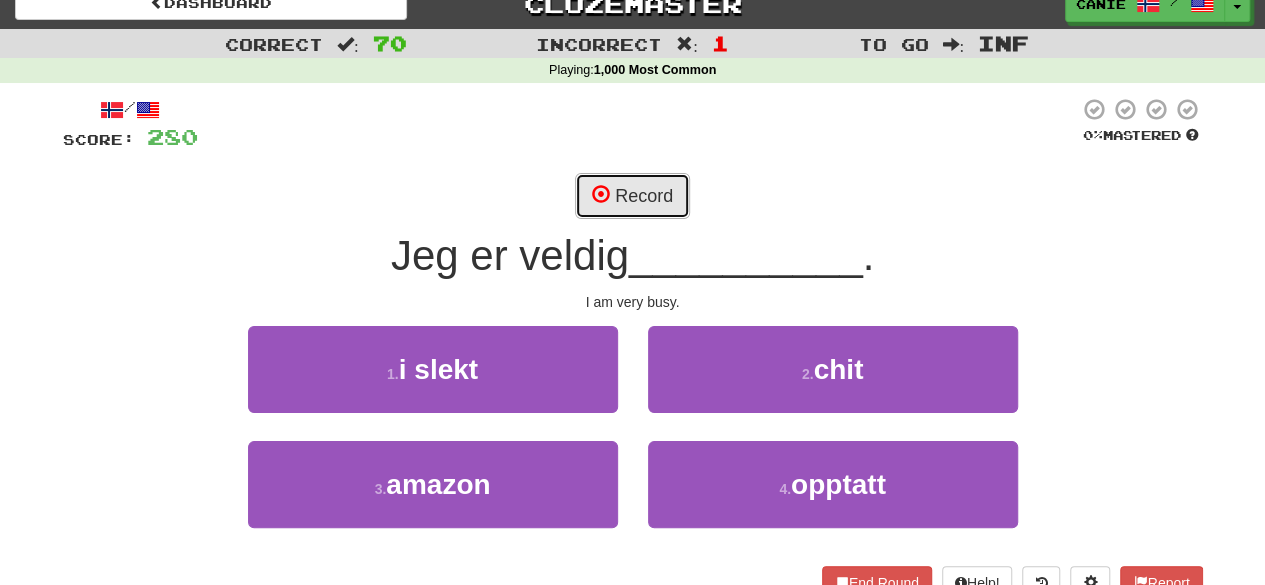 click on "Record" at bounding box center [632, 196] 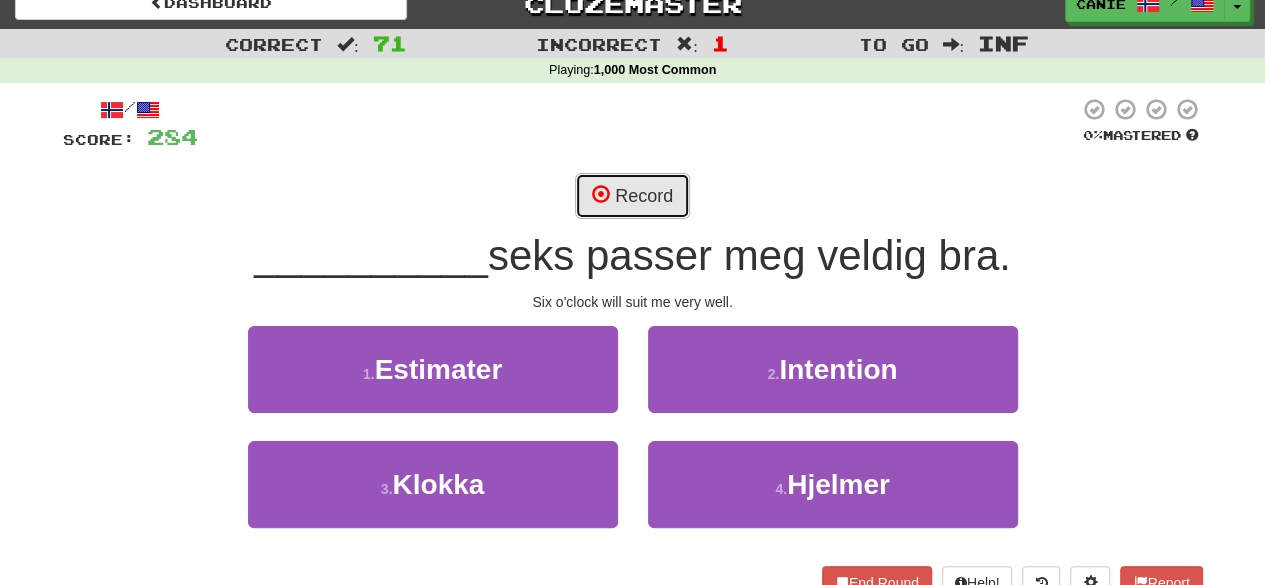 click on "Record" at bounding box center (632, 196) 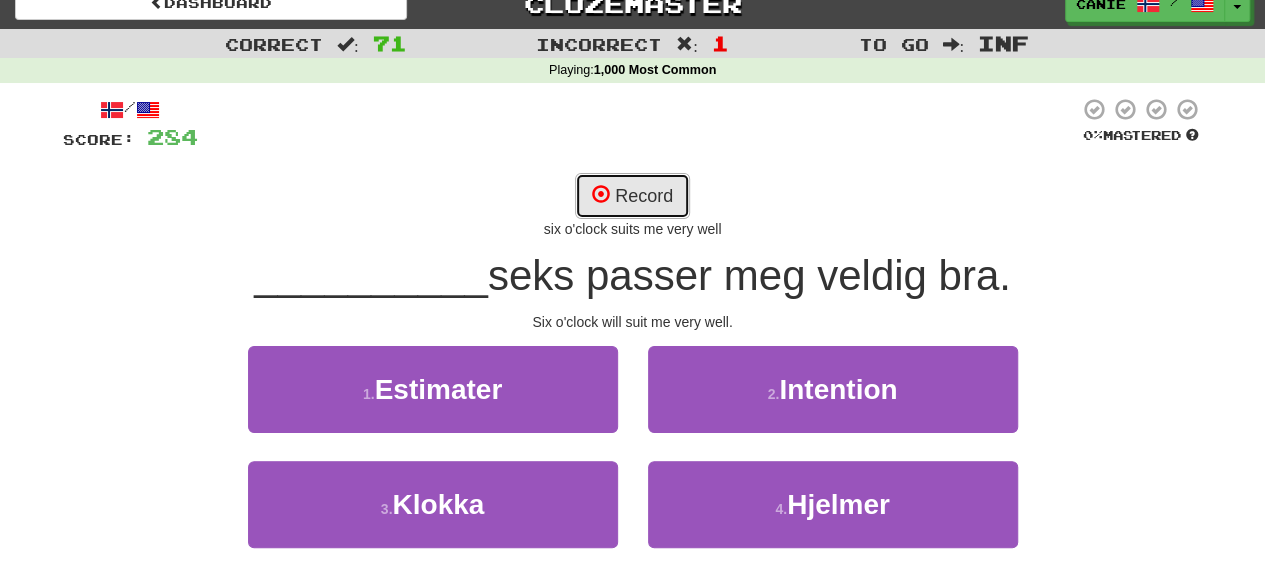 click on "Record" at bounding box center (632, 196) 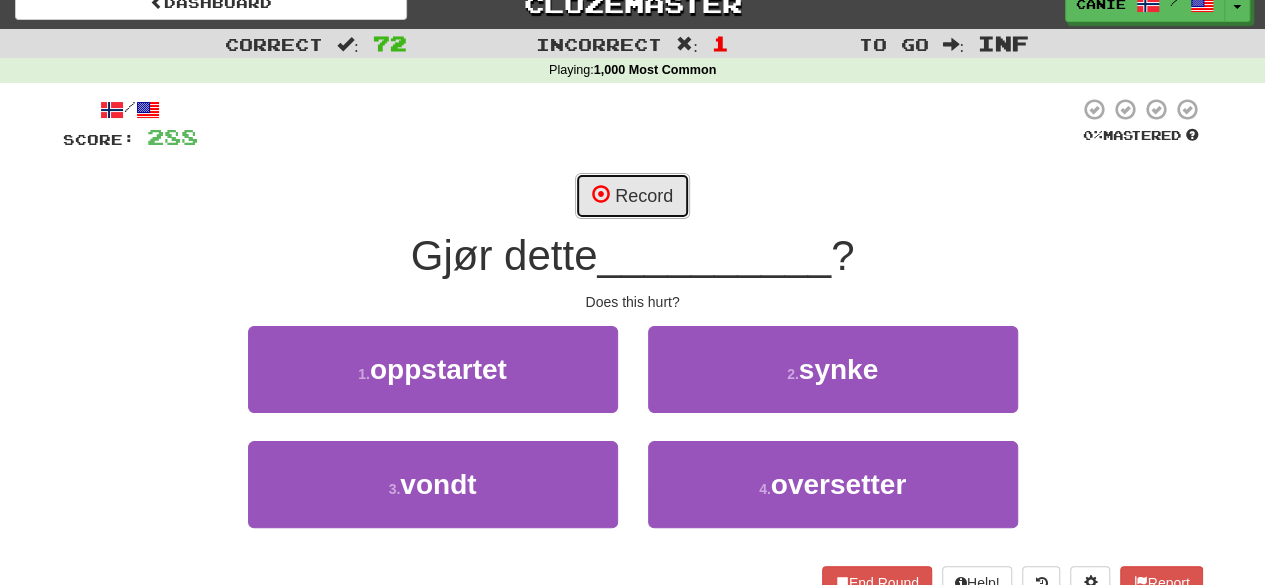 click on "Record" at bounding box center (632, 196) 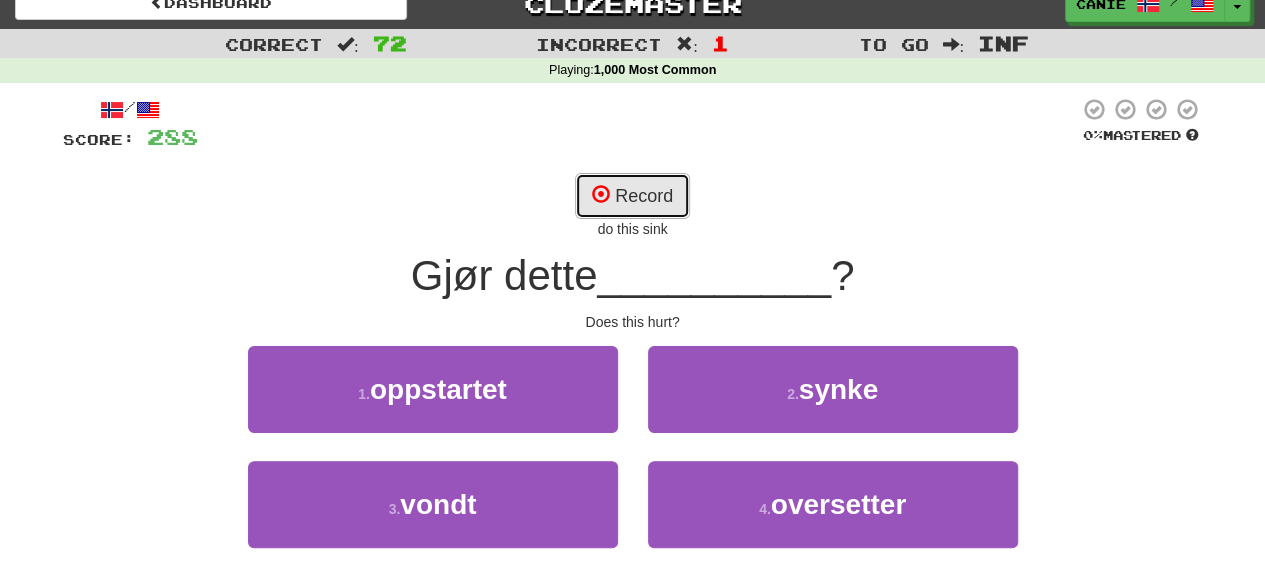 click on "Record" at bounding box center [632, 196] 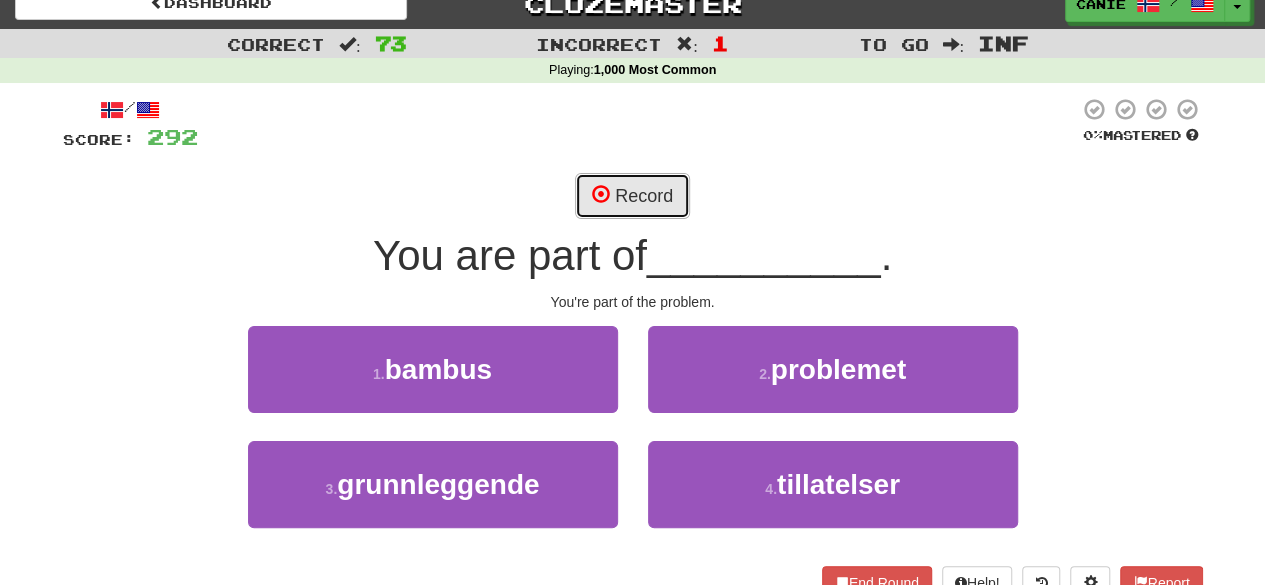 click on "Record" at bounding box center [632, 196] 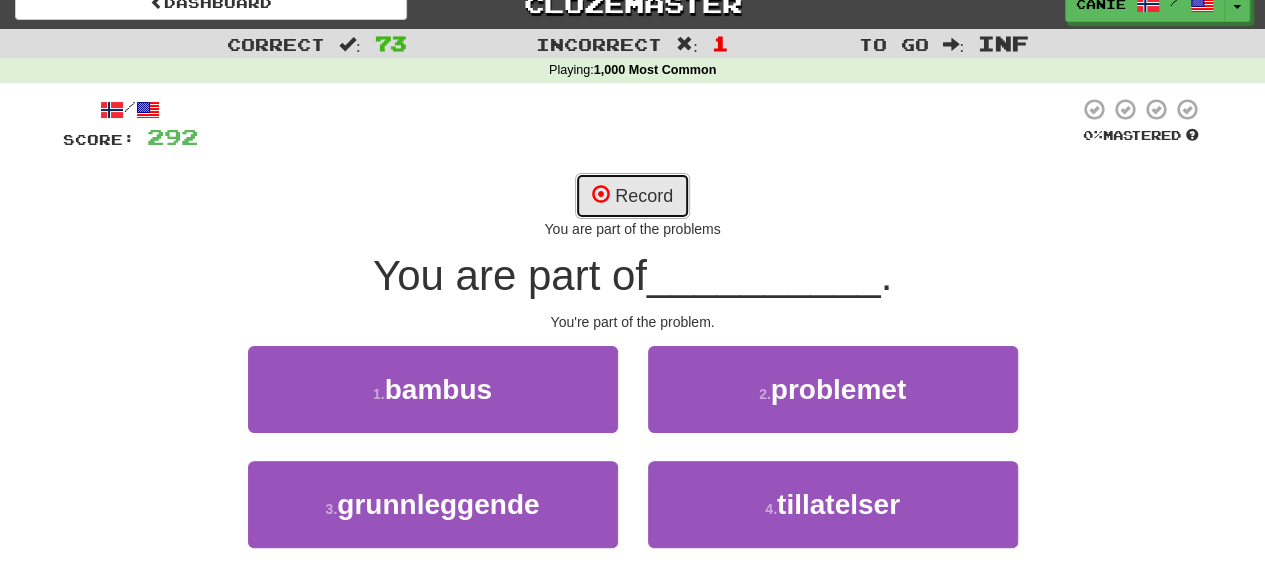 click on "Record" at bounding box center (632, 196) 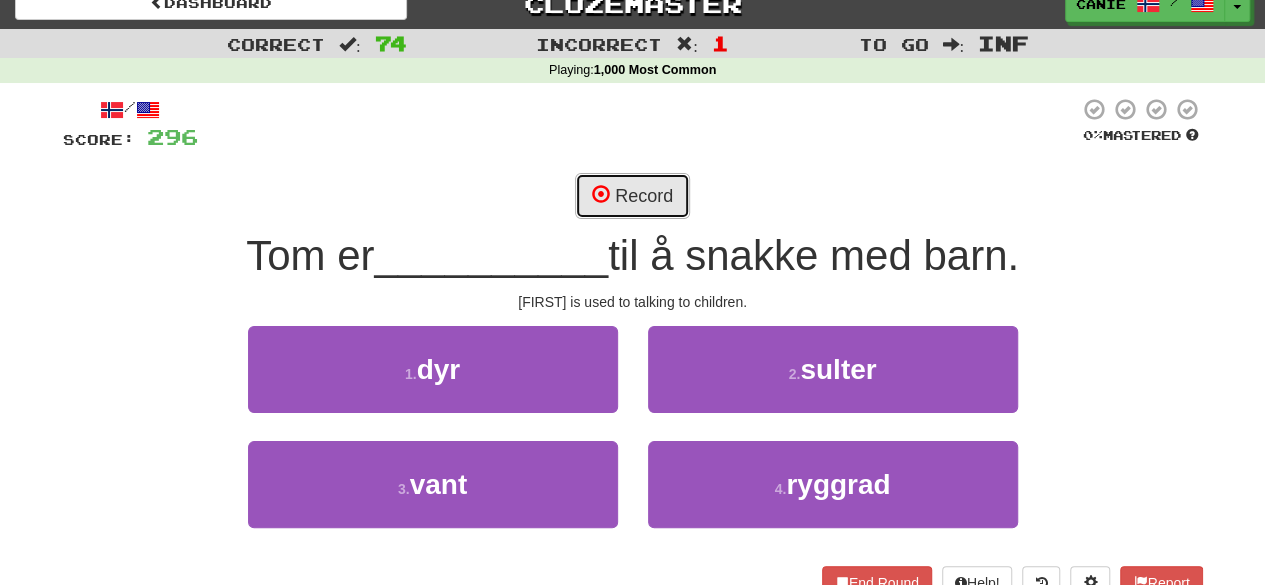 click on "Record" at bounding box center (632, 196) 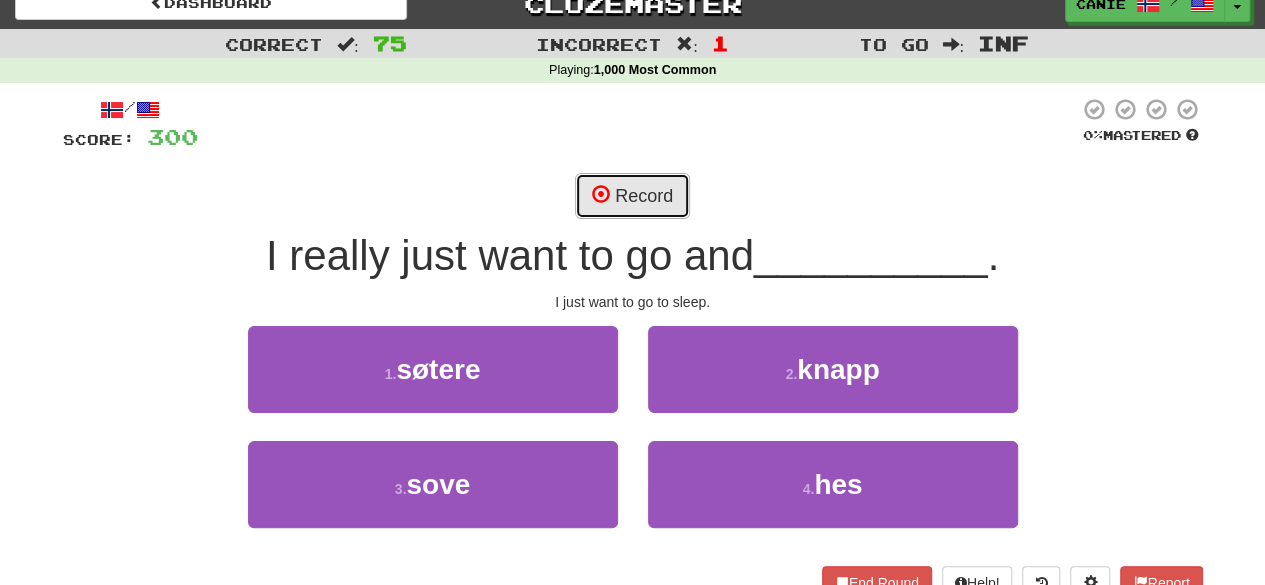 click on "Record" at bounding box center (632, 196) 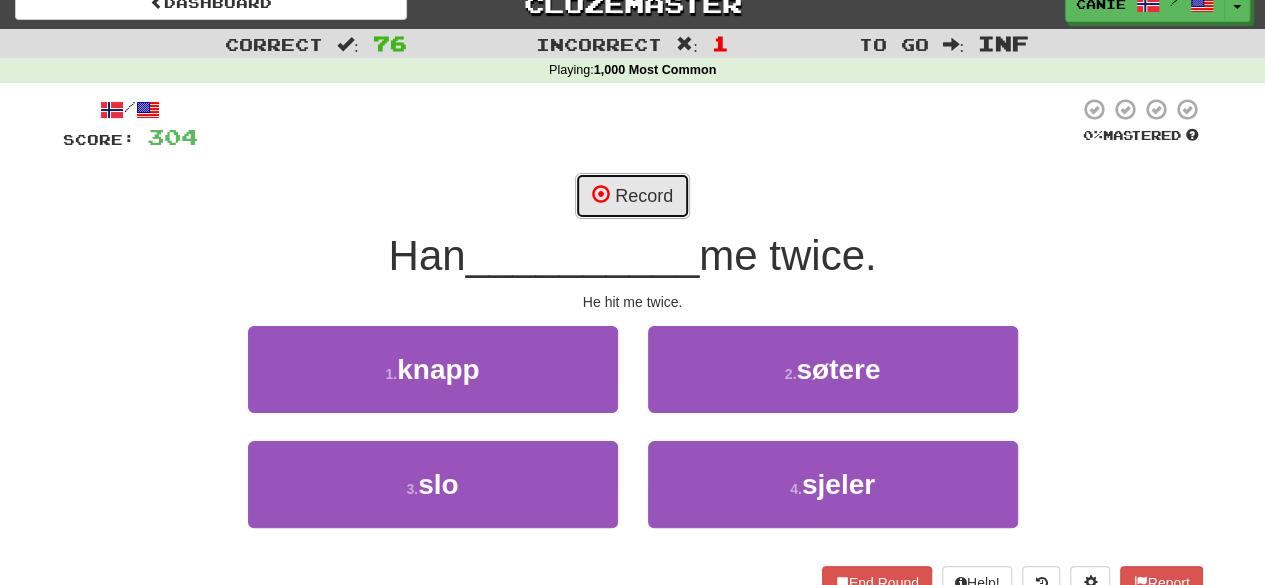 click on "Record" at bounding box center (632, 196) 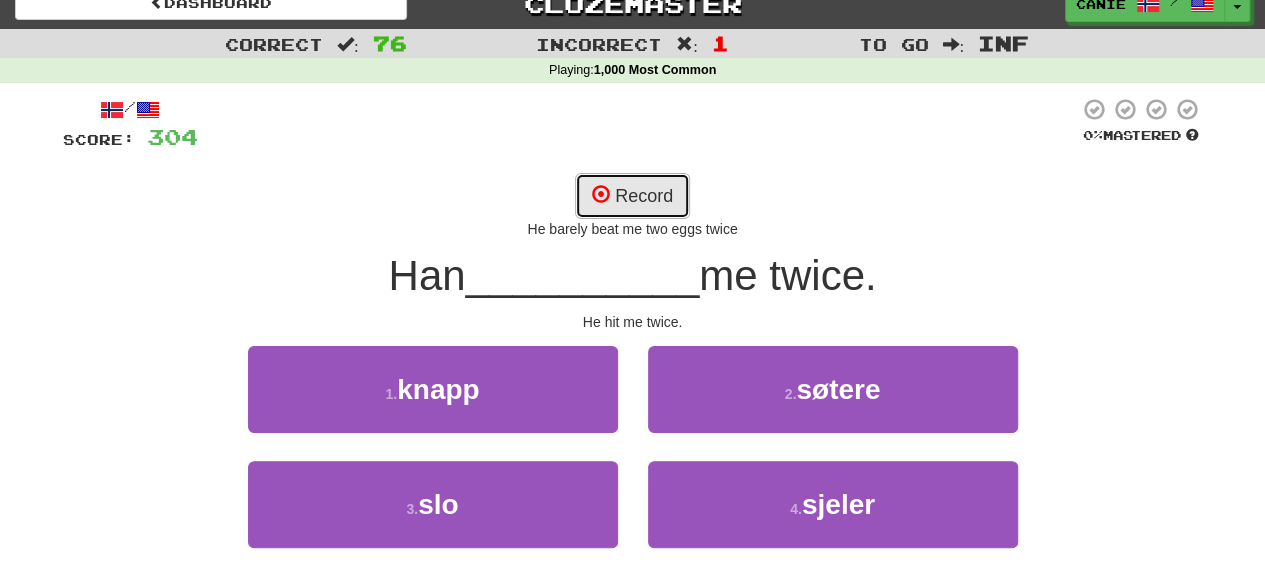 click on "Record" at bounding box center (632, 196) 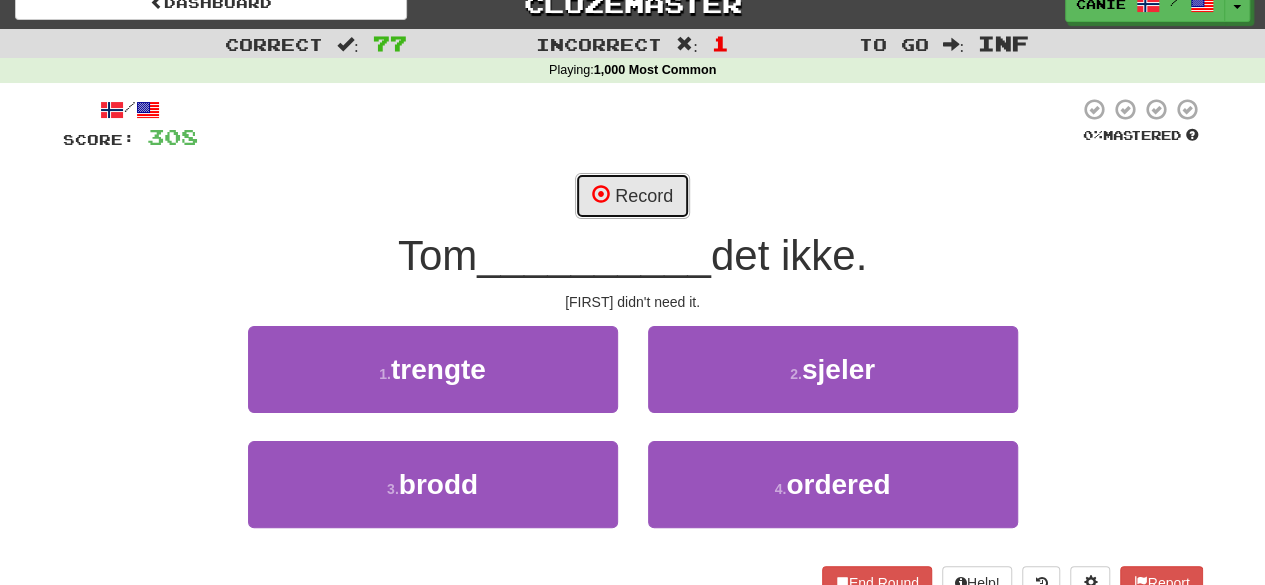 click on "Record" at bounding box center (632, 196) 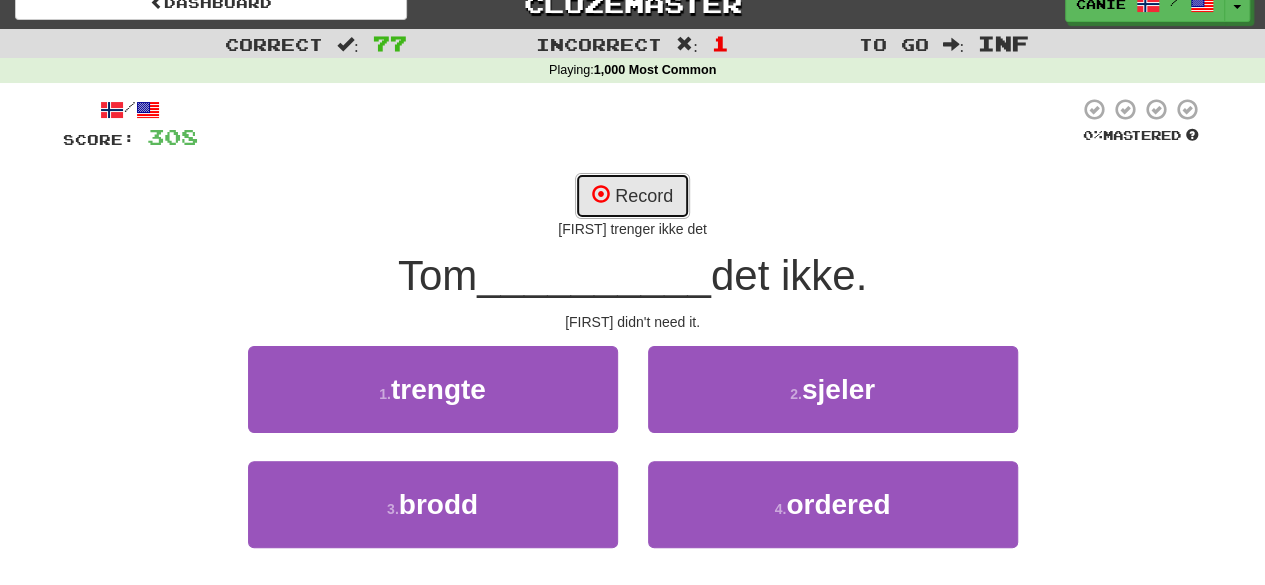 click on "Record" at bounding box center [632, 196] 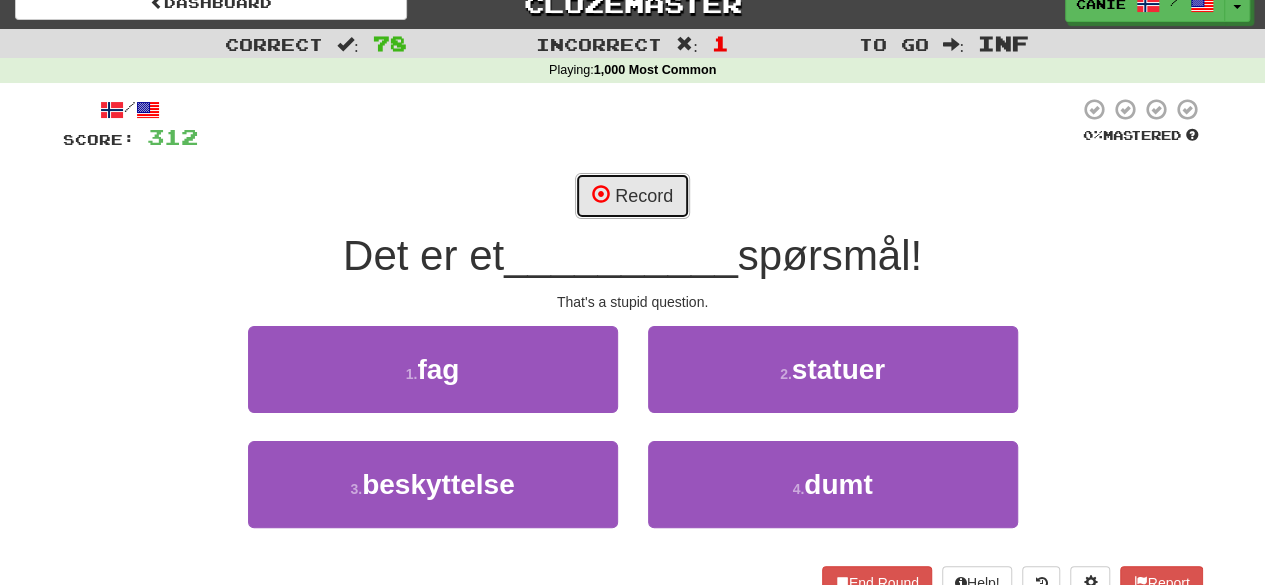 click on "Record" at bounding box center (632, 196) 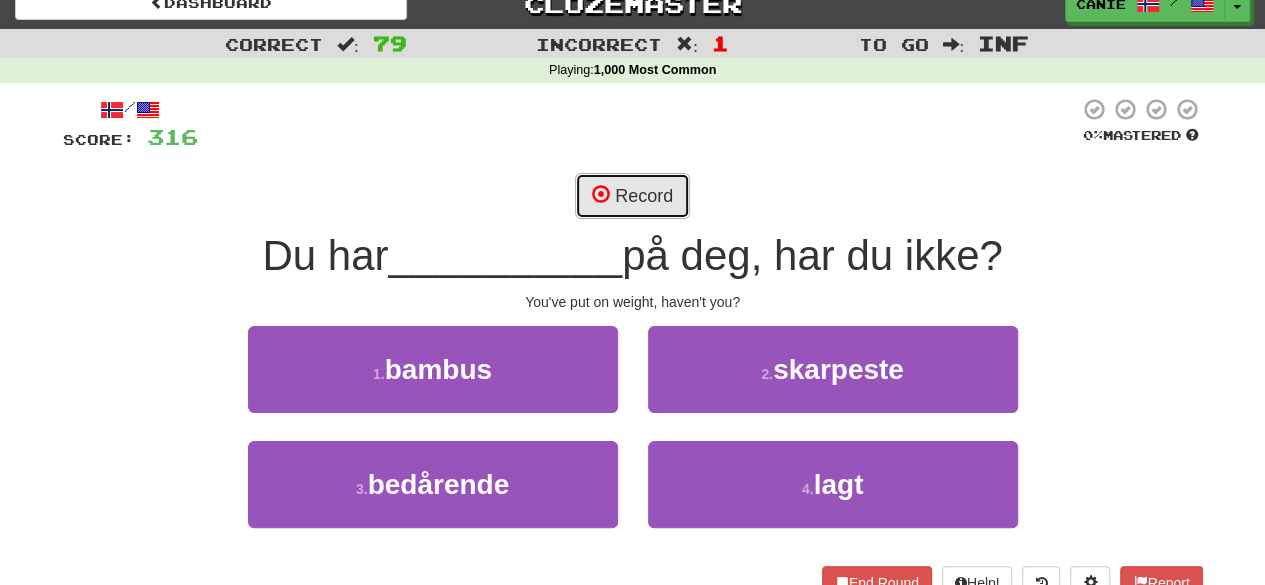 click on "Record" at bounding box center [632, 196] 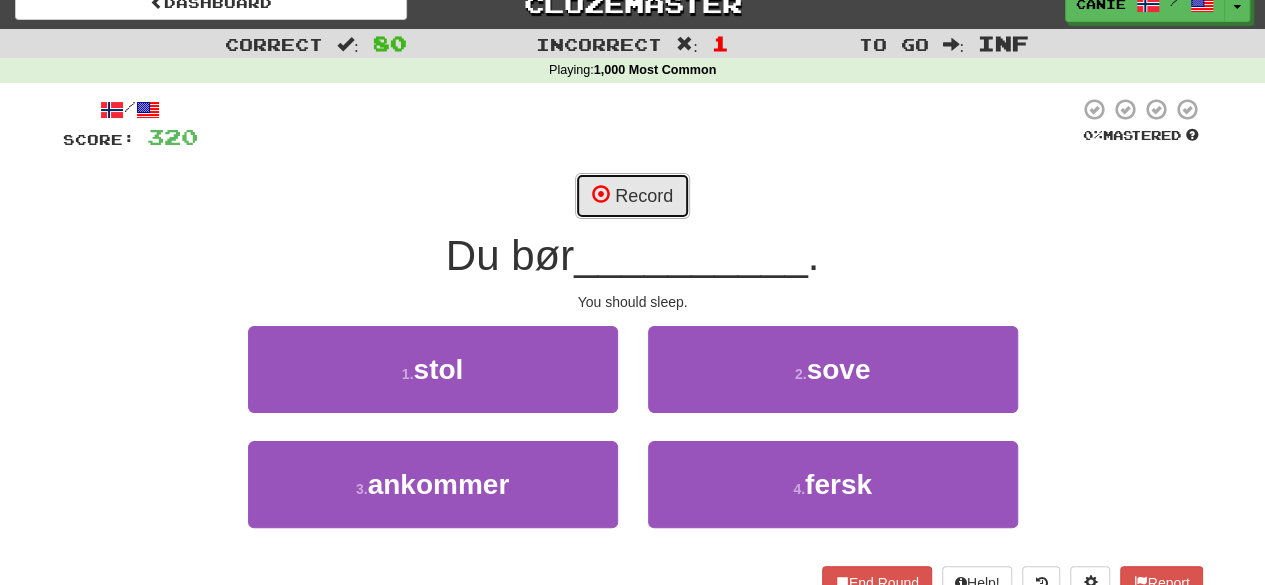 click on "Record" at bounding box center [632, 196] 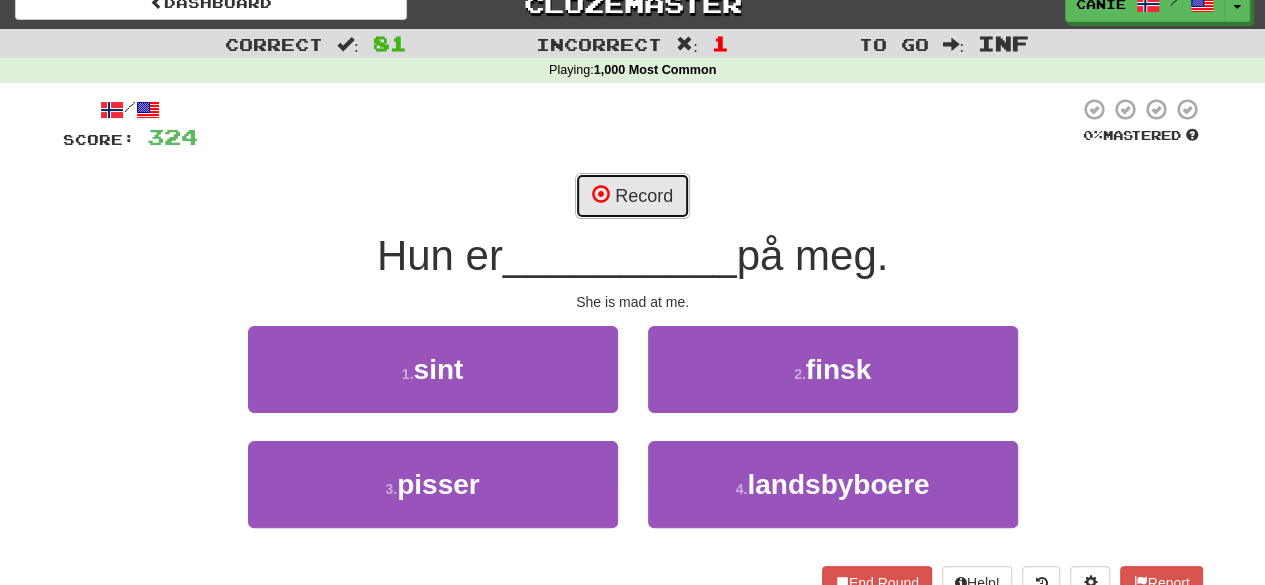 click on "Record" at bounding box center (632, 196) 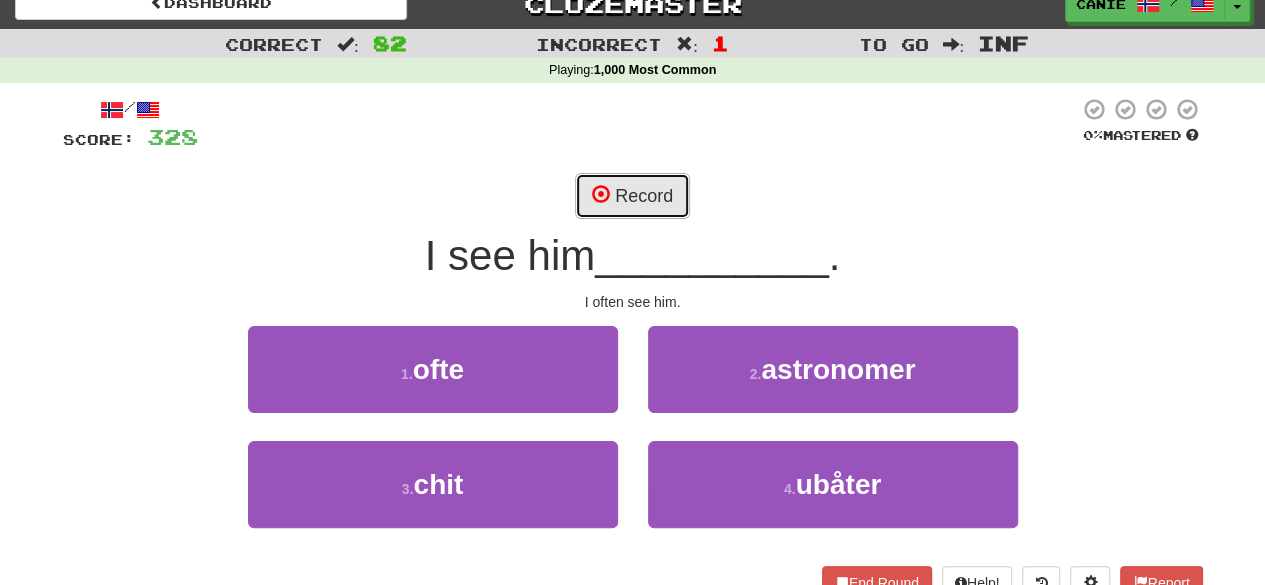 click on "Record" at bounding box center (632, 196) 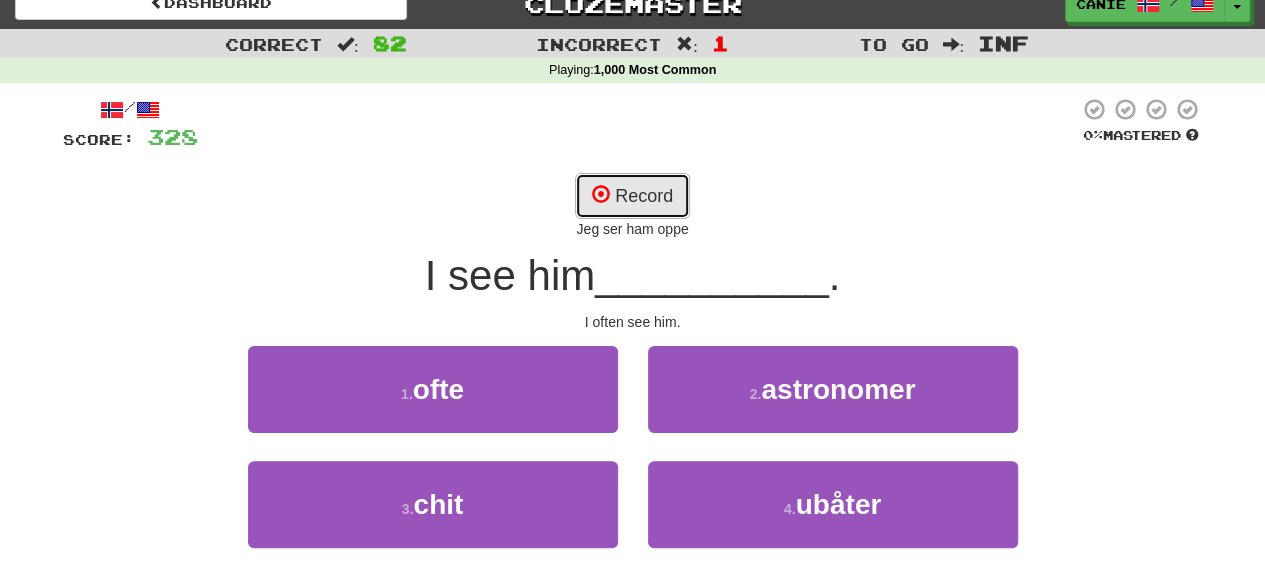 click on "Record" at bounding box center (632, 196) 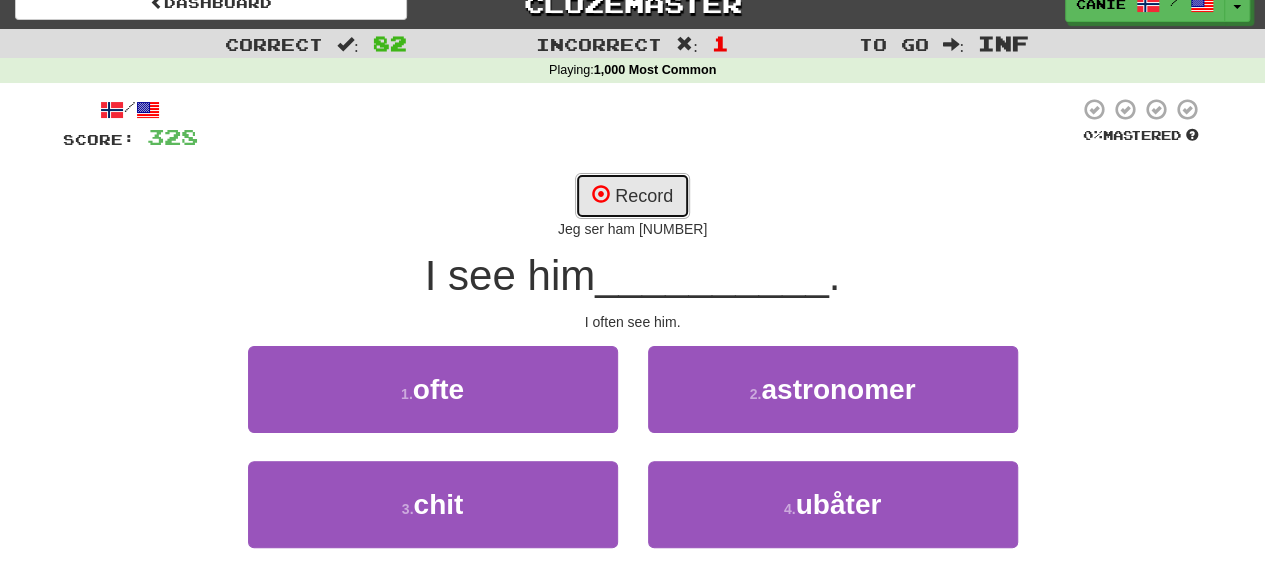 click on "Record" at bounding box center (632, 196) 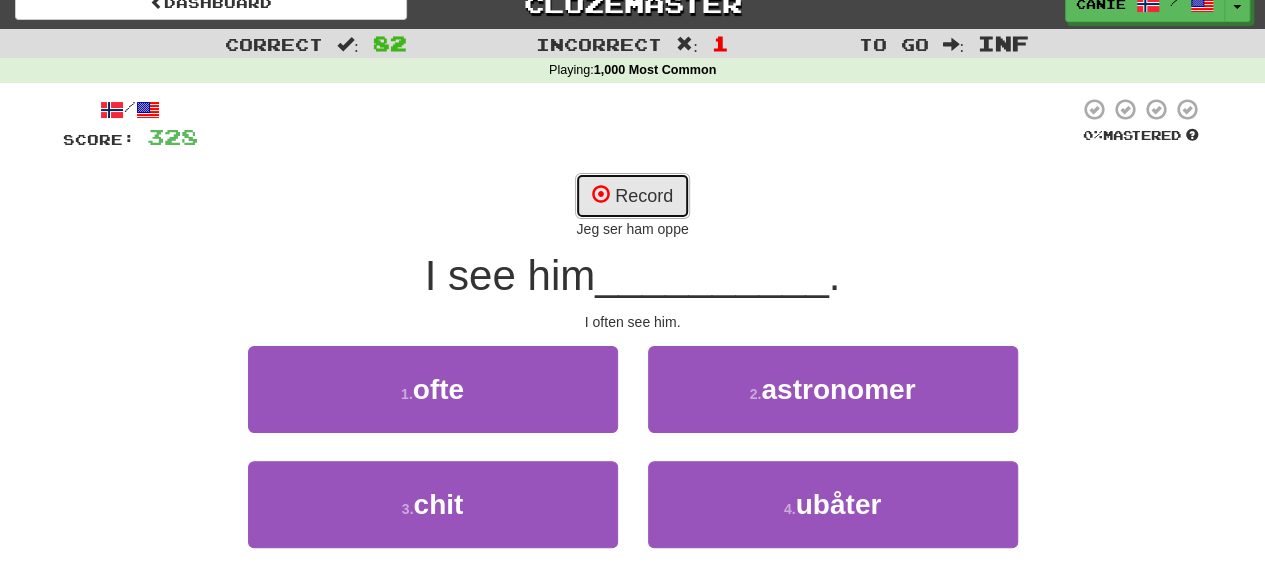 click on "Record" at bounding box center (632, 196) 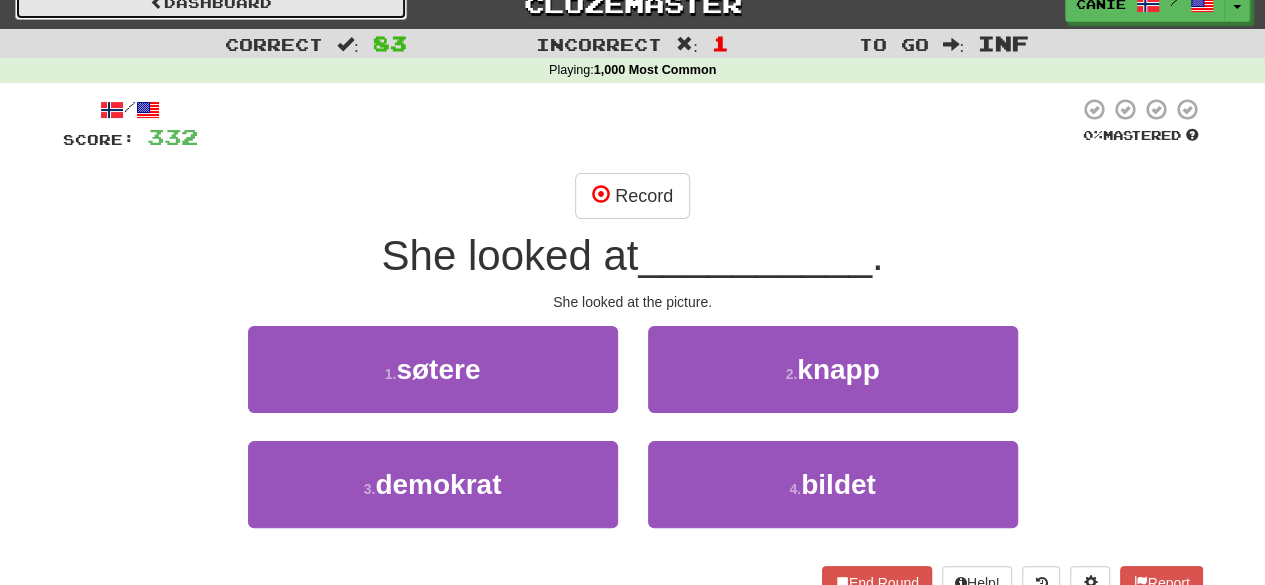 click on "Dashboard" at bounding box center (211, 3) 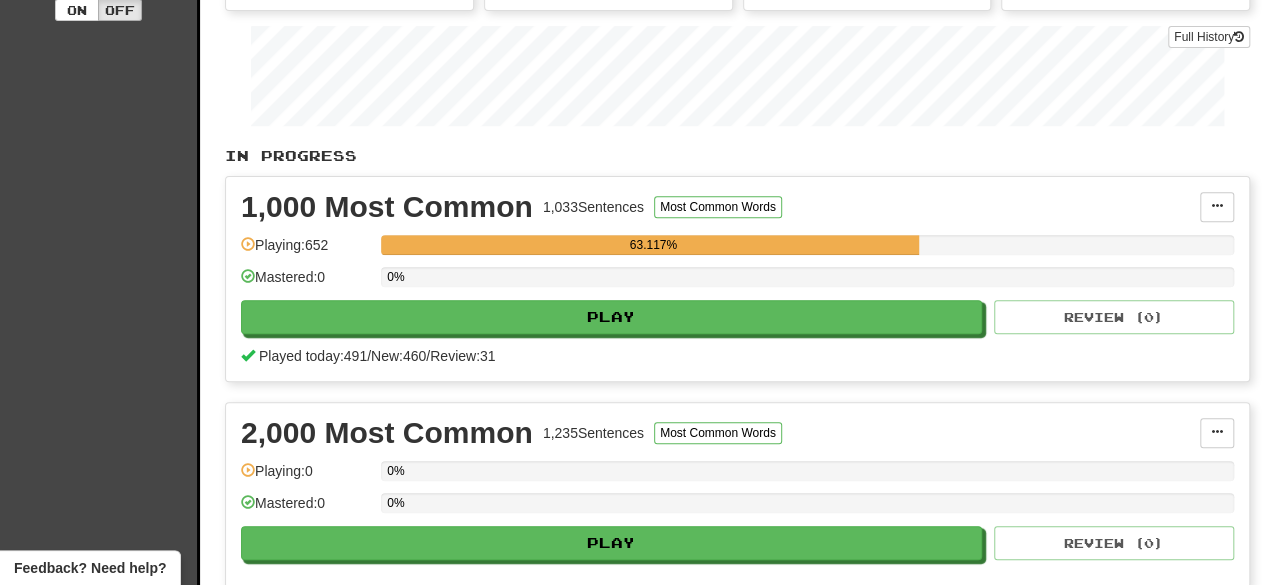 scroll, scrollTop: 0, scrollLeft: 0, axis: both 